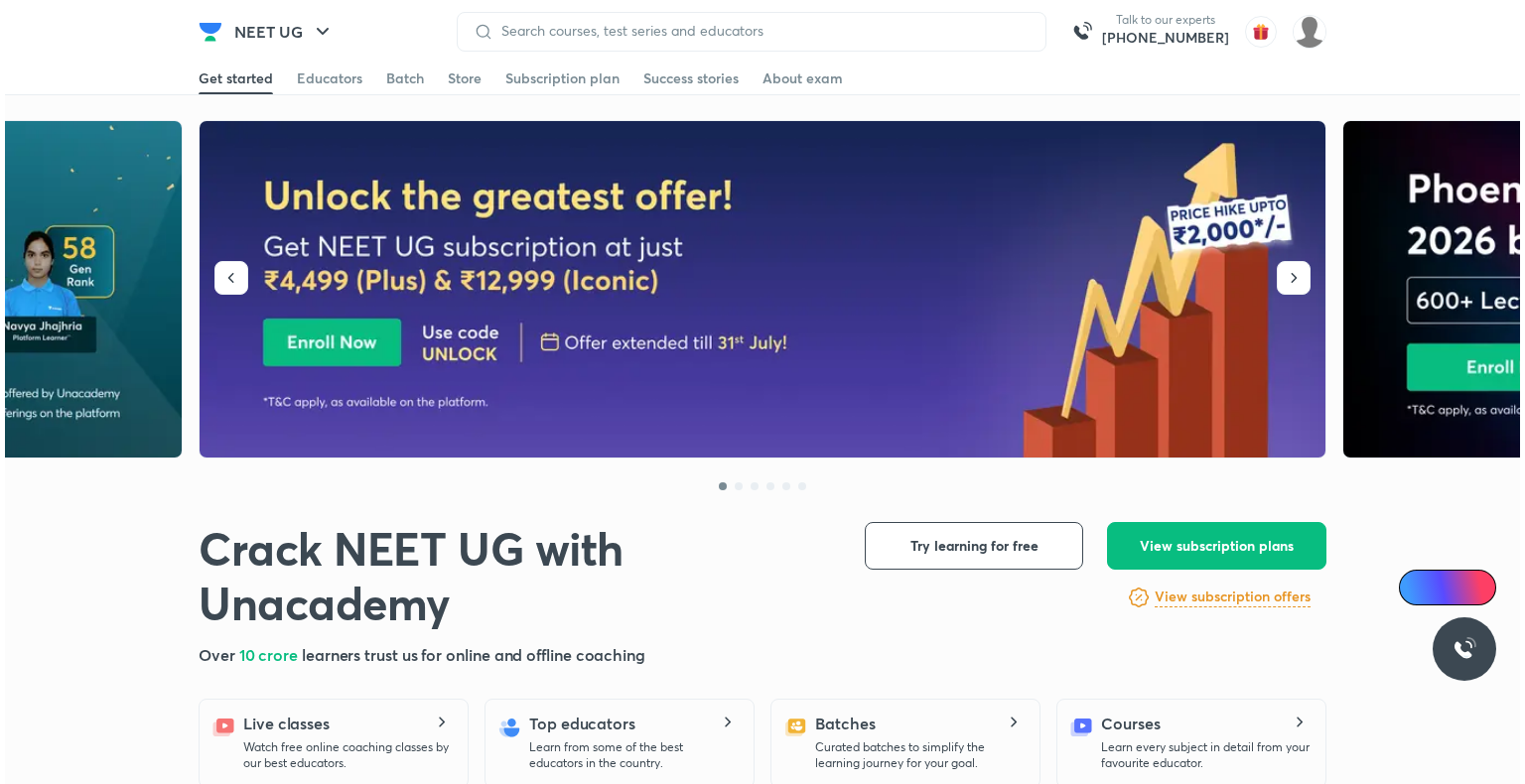 scroll, scrollTop: 0, scrollLeft: 0, axis: both 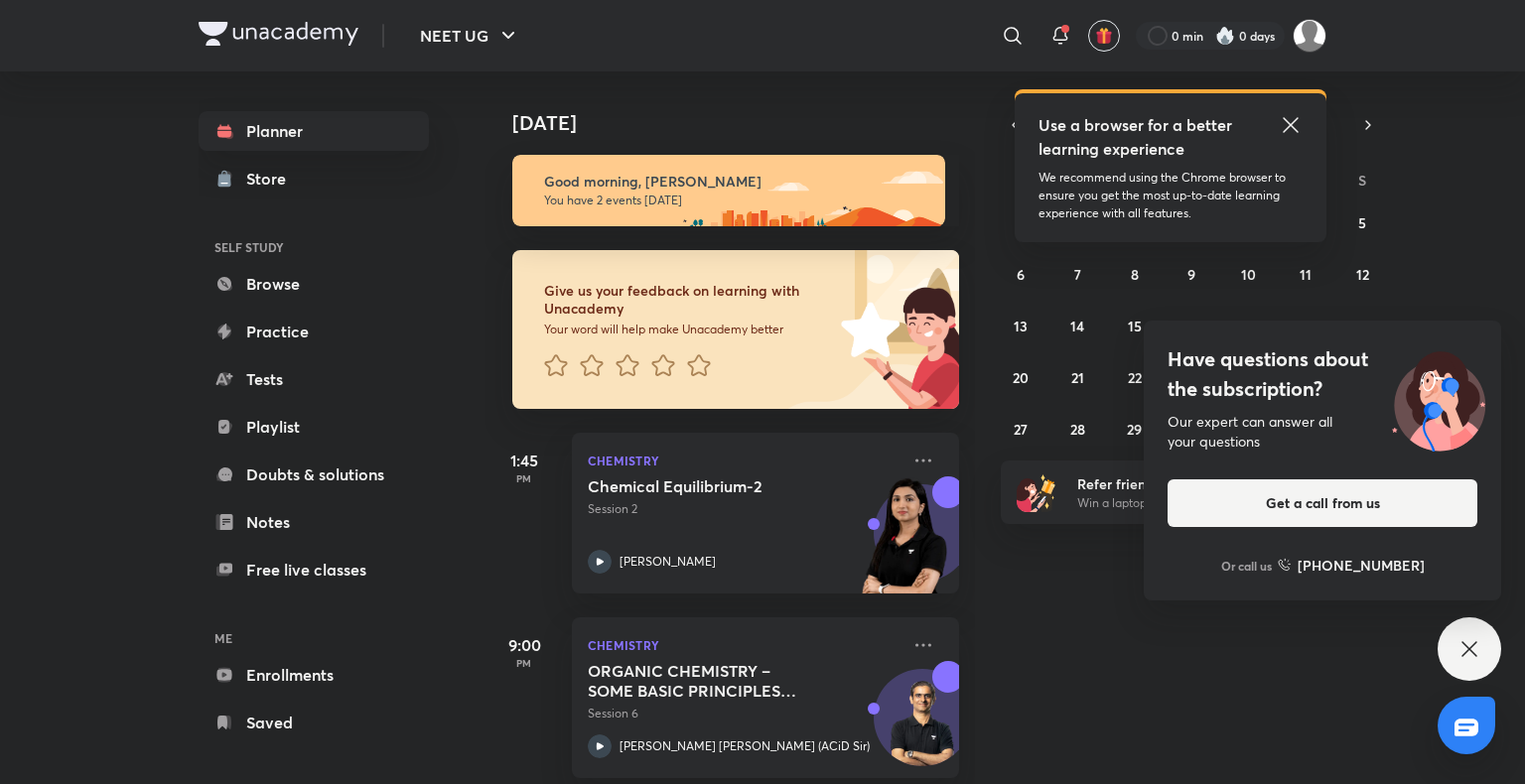 click 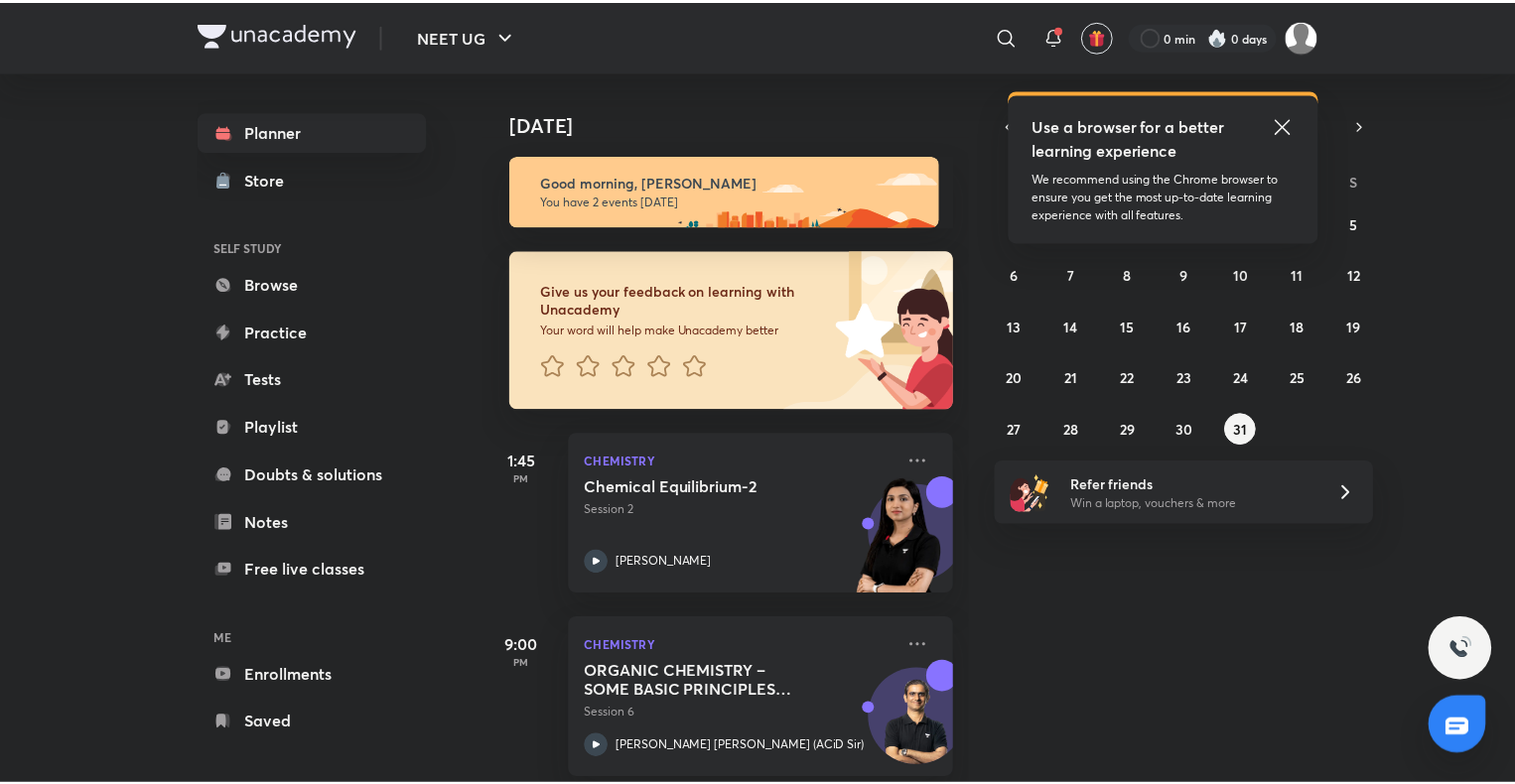 scroll, scrollTop: 0, scrollLeft: 0, axis: both 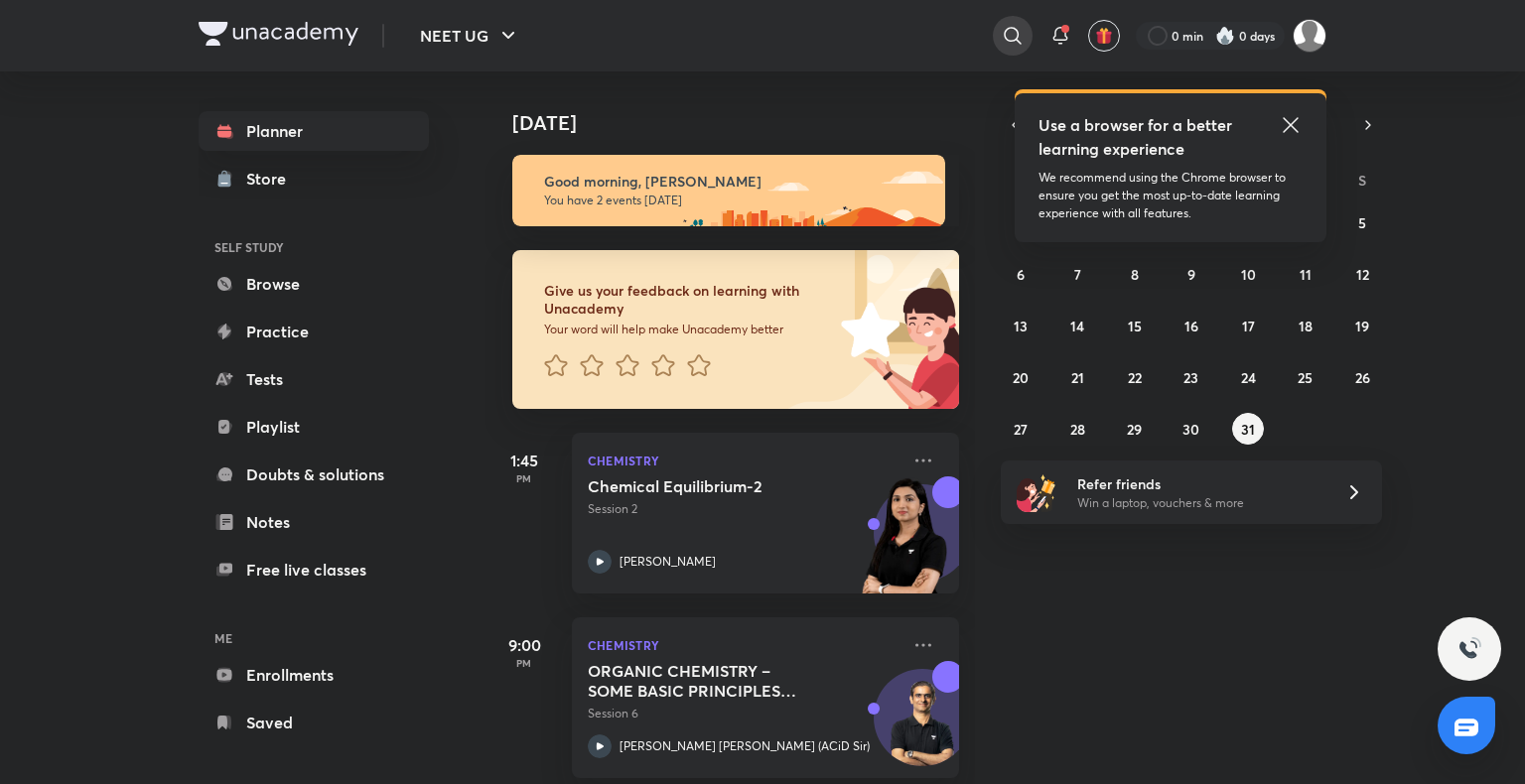 click 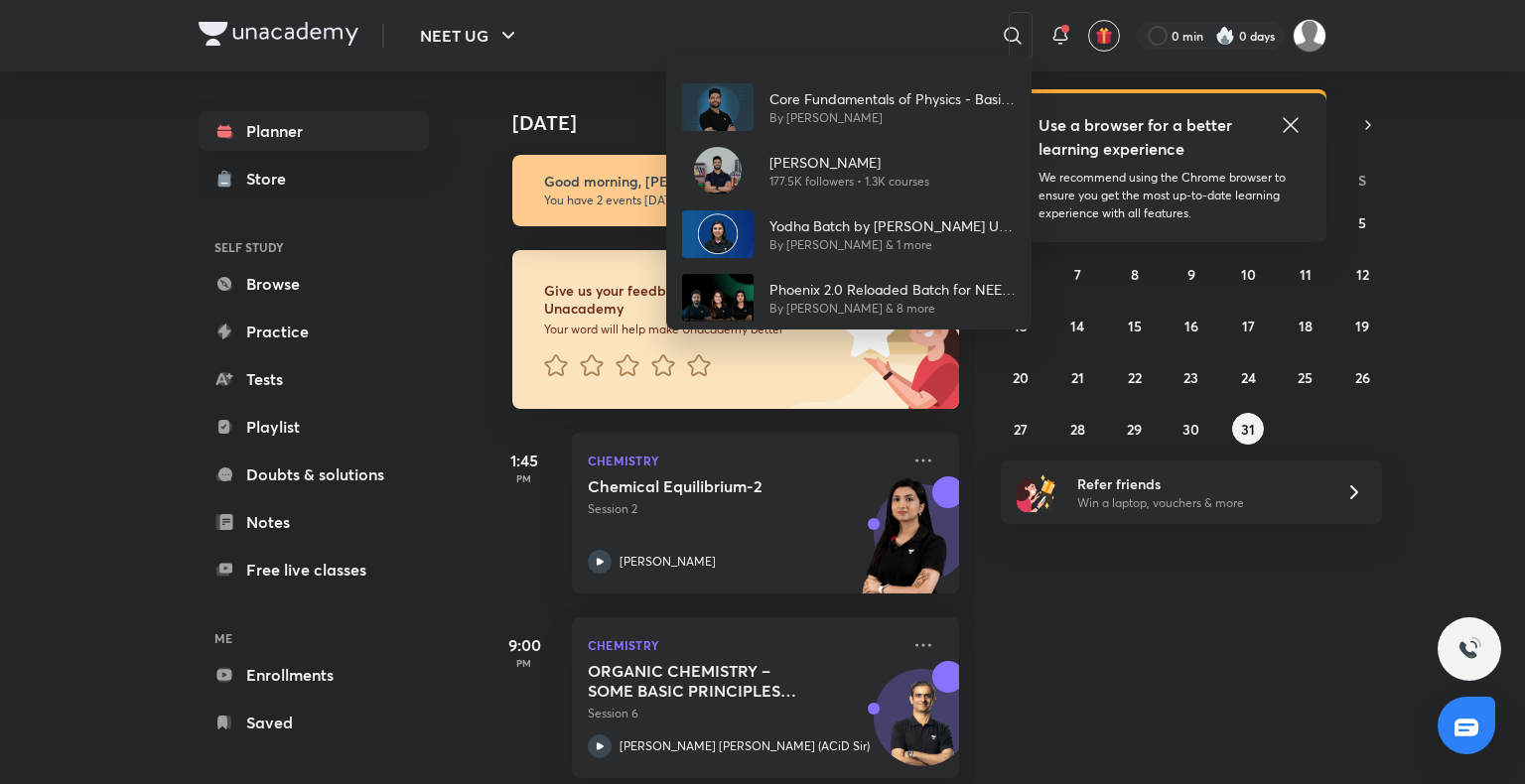 click on "Core Fundamentals of Physics - Basic Maths for Class 11 By [PERSON_NAME] [PERSON_NAME][DEMOGRAPHIC_DATA] 177.5K followers • 1.3K courses Yodha Batch by [PERSON_NAME] UG - 2026 By [PERSON_NAME] & 1 more Phoenix 2.0 Reloaded Batch for NEET 2025 by Team Titans By [PERSON_NAME] & 8 more" at bounding box center (849, 193) 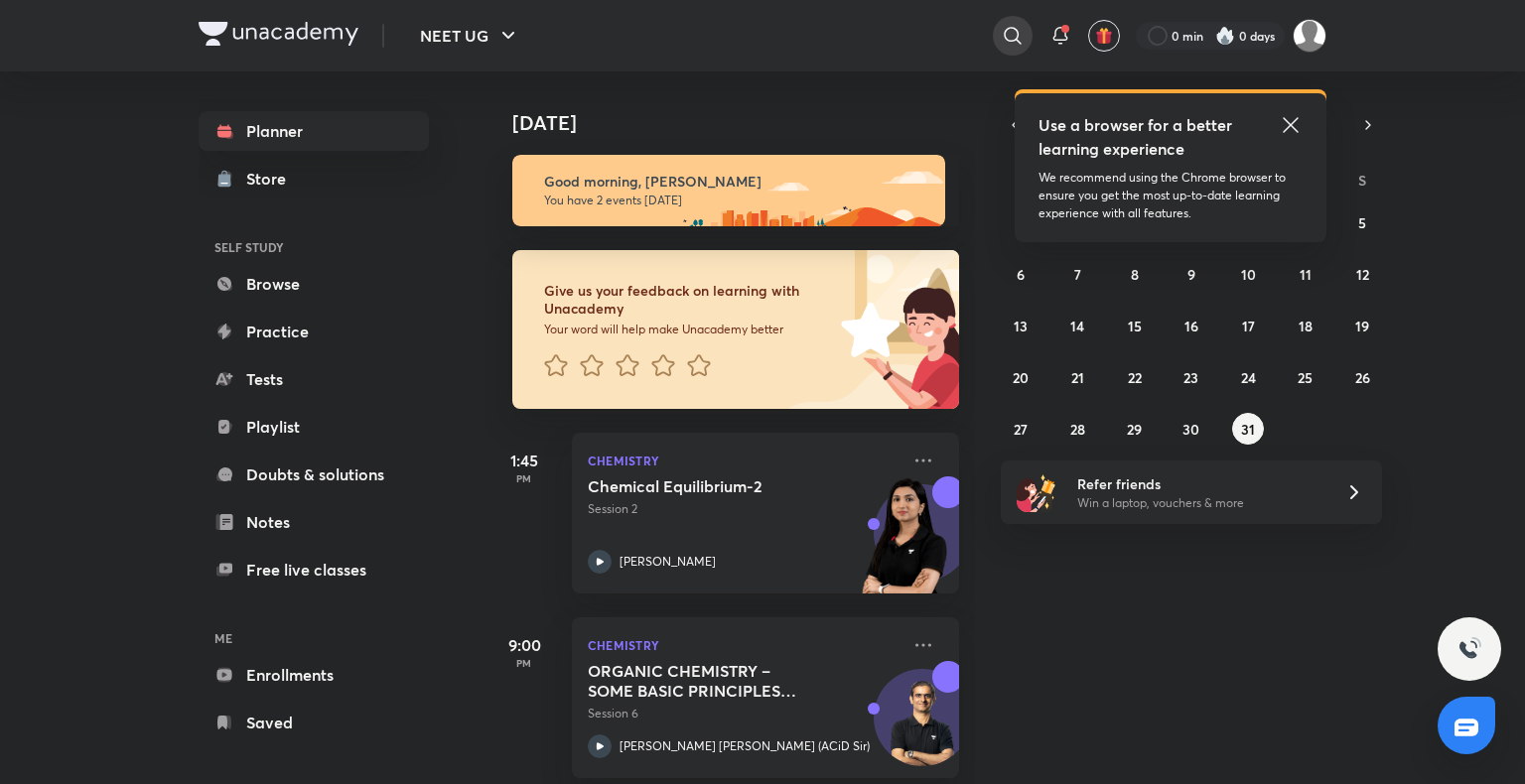 click 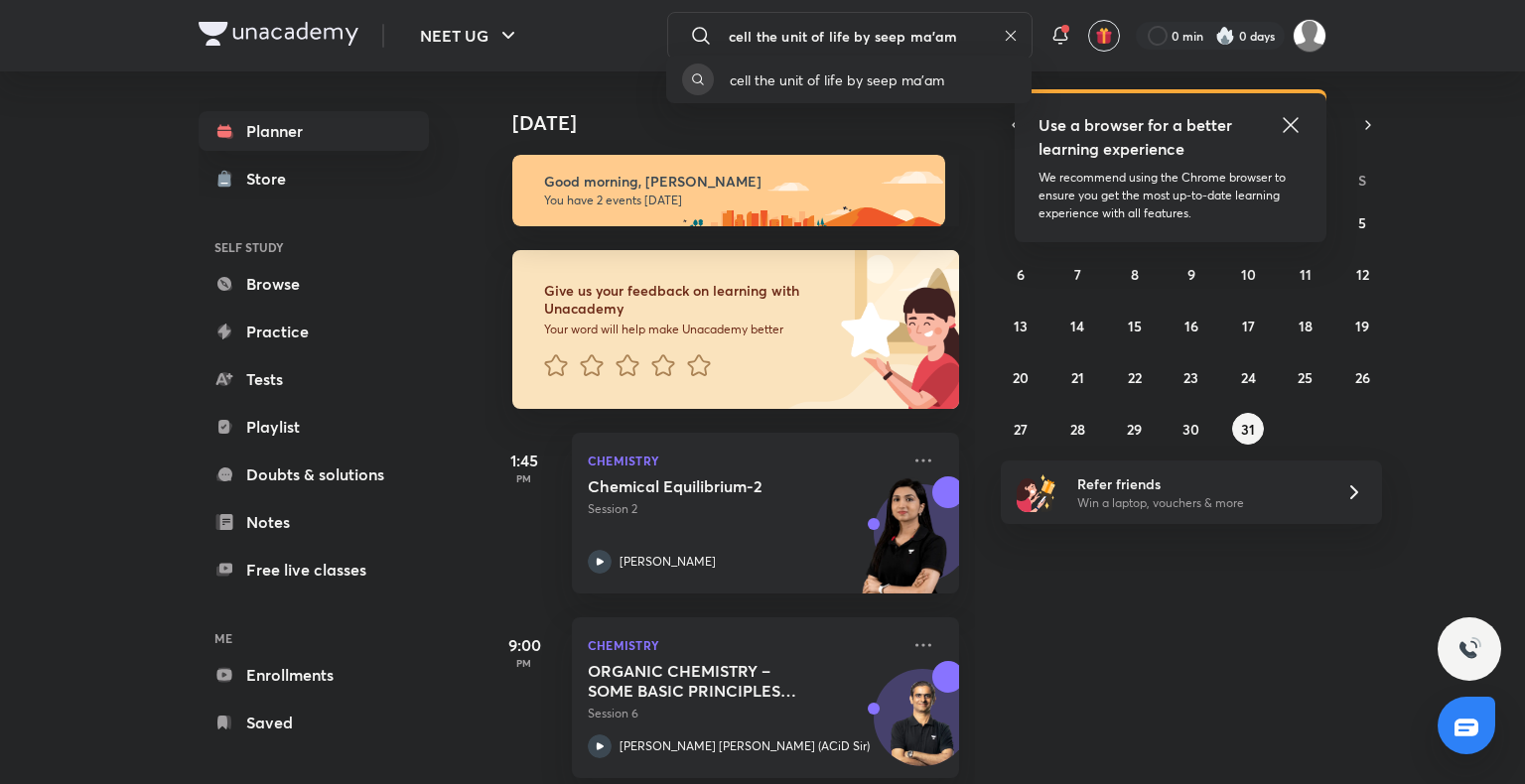 type on "cell the unit of life by seep ma'am" 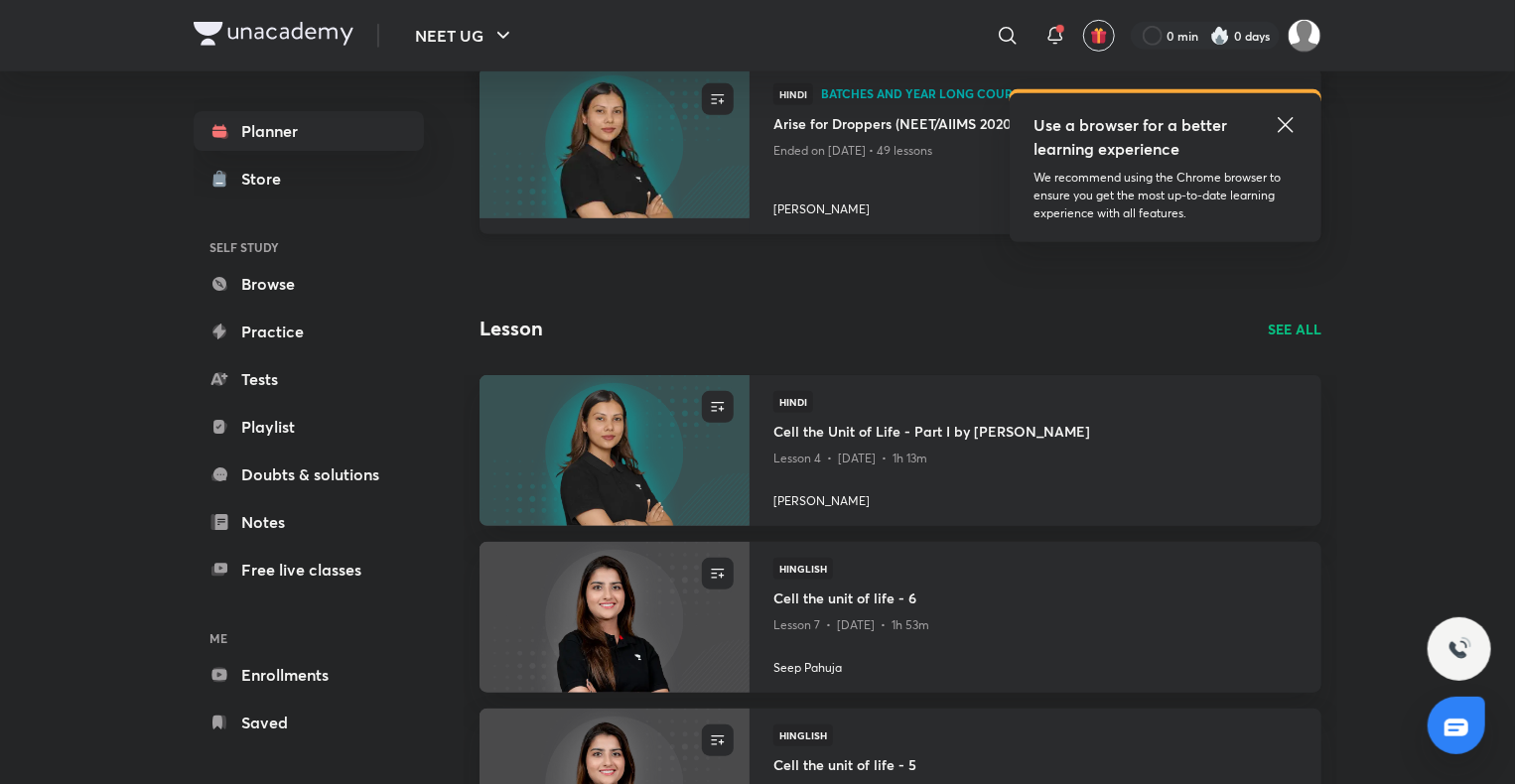 scroll, scrollTop: 519, scrollLeft: 0, axis: vertical 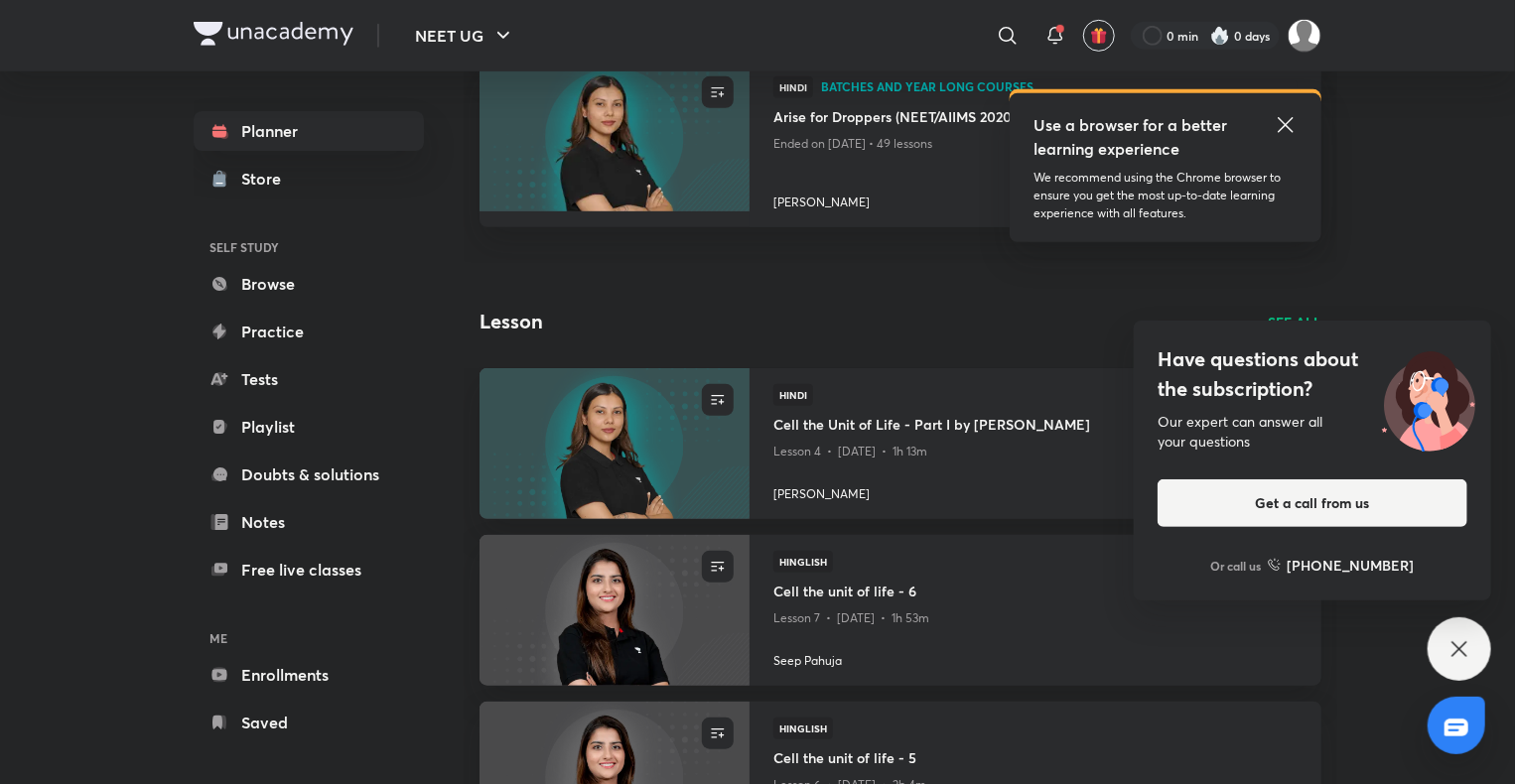 click 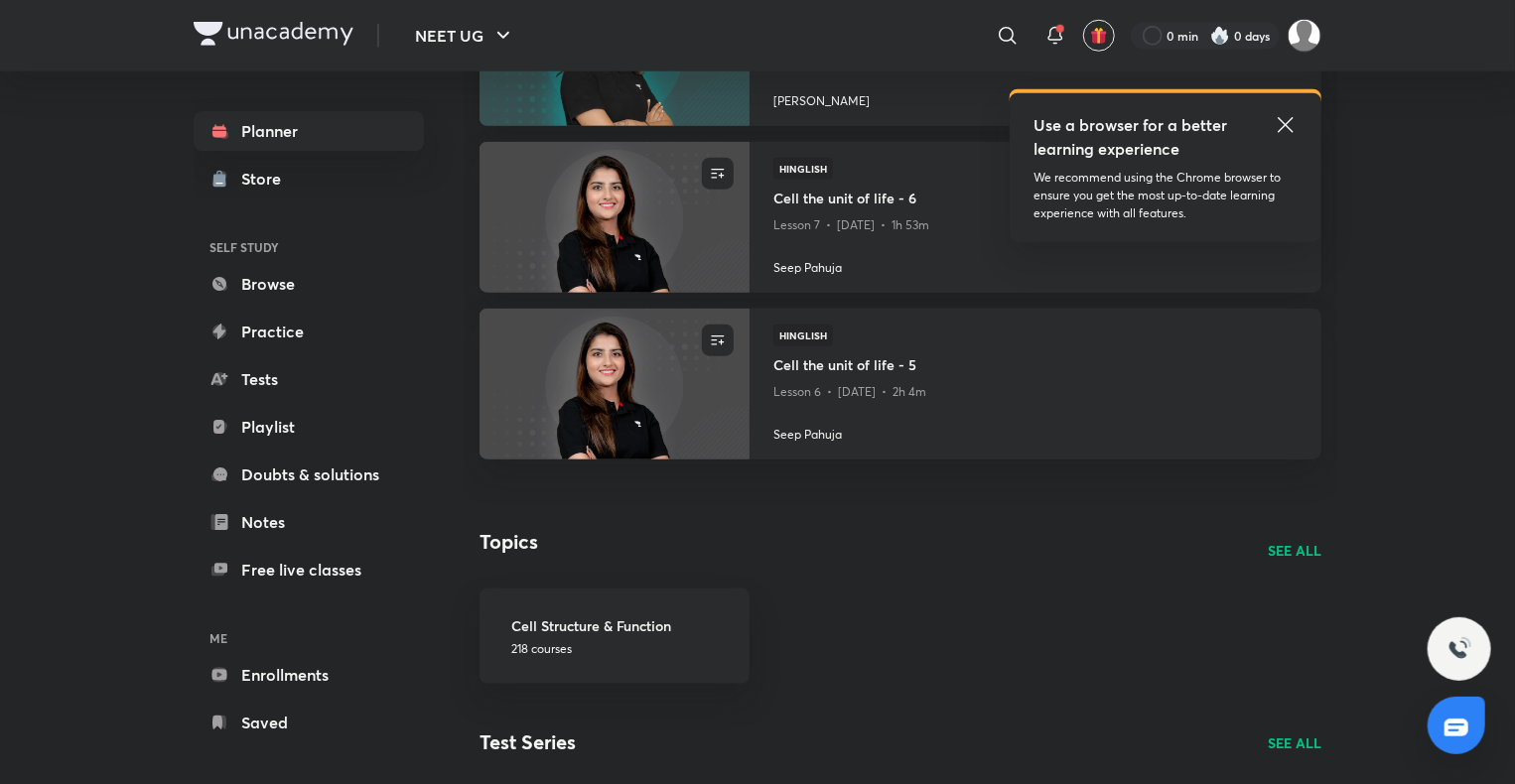 scroll, scrollTop: 1136, scrollLeft: 0, axis: vertical 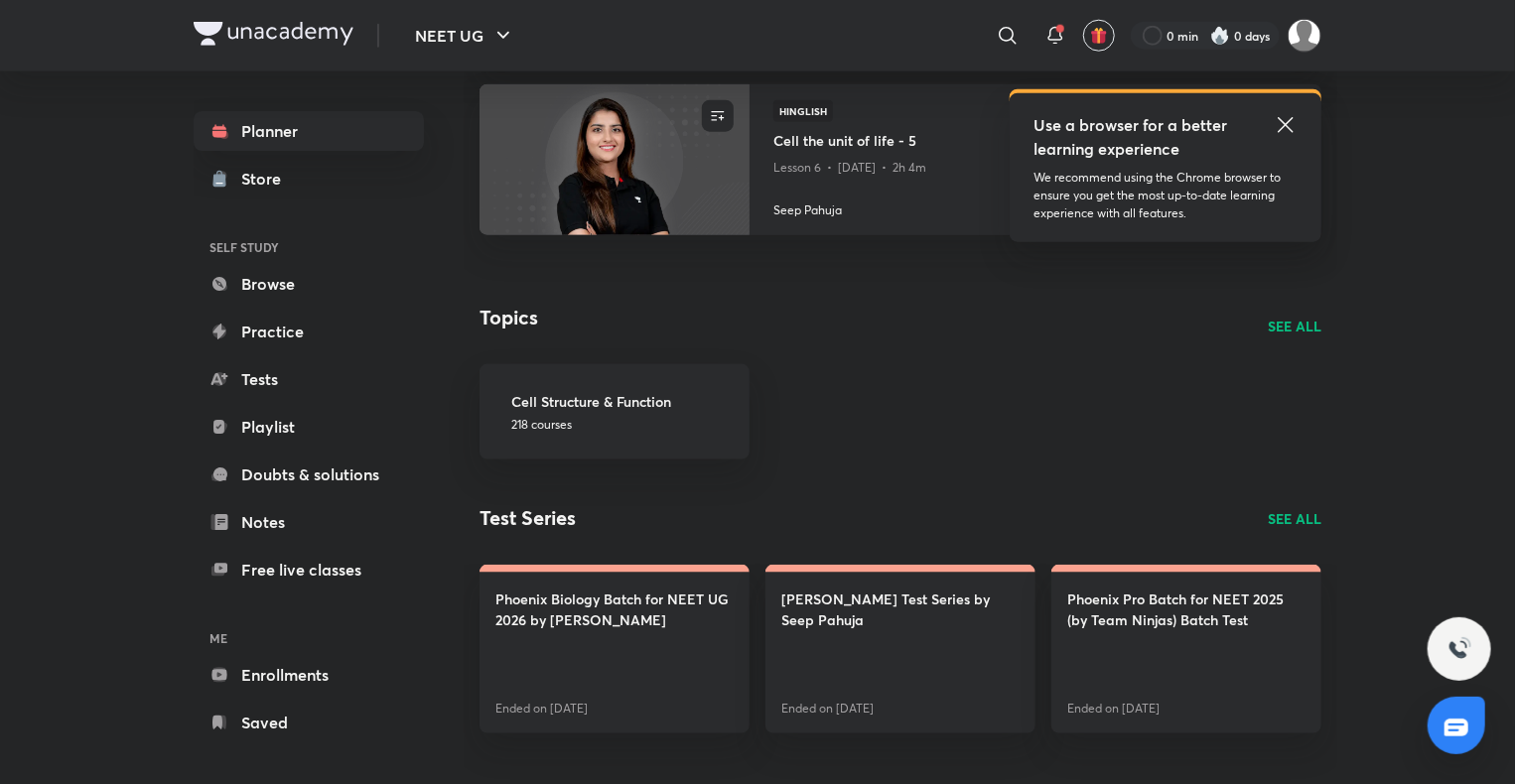 click on "Planner Store SELF STUDY Browse Practice Tests Playlist Doubts & solutions Notes Free live classes ME Enrollments Saved" at bounding box center [329, 420] 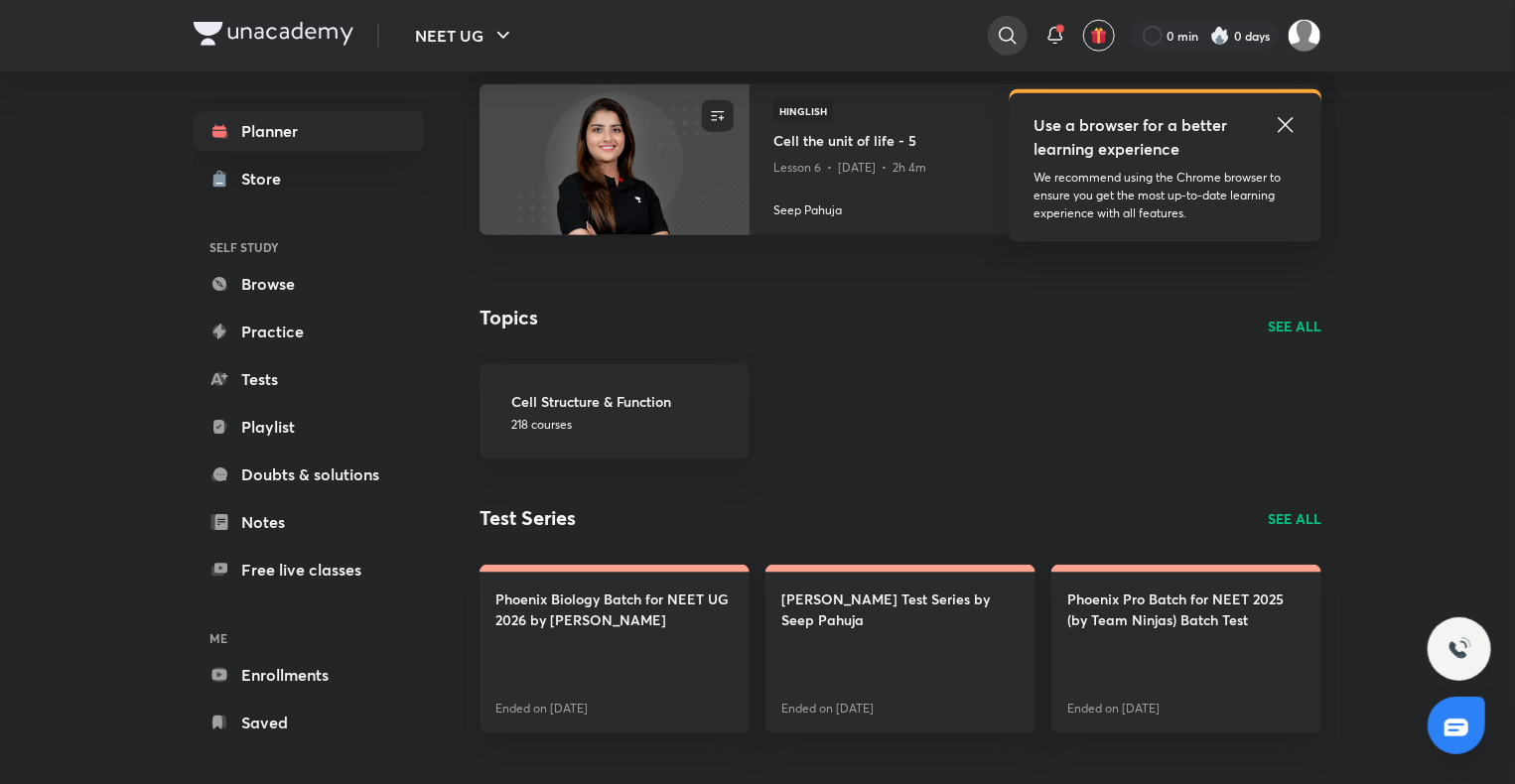 click 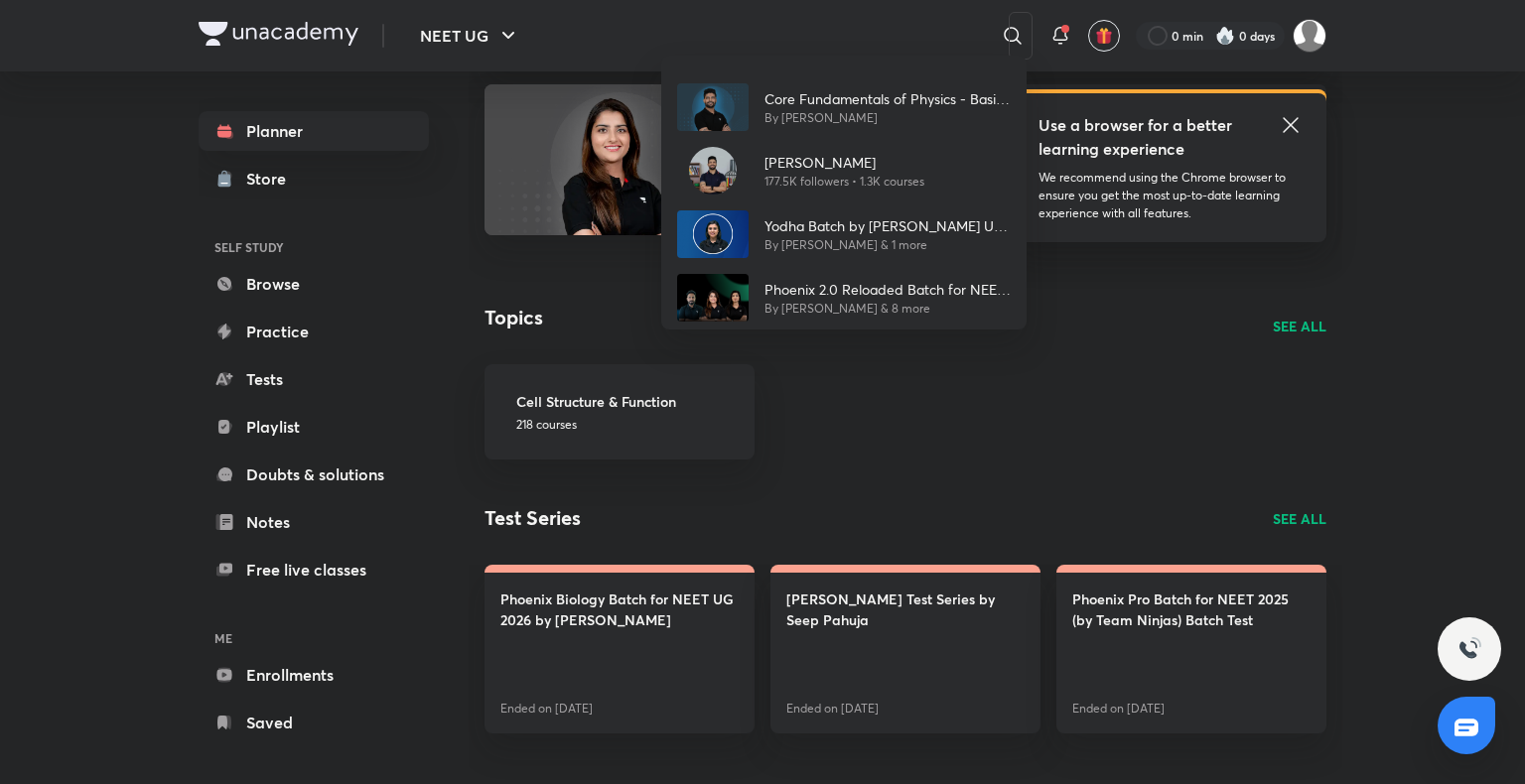 click on "Core Fundamentals of Physics - Basic Maths for Class 11 By [PERSON_NAME] [PERSON_NAME][DEMOGRAPHIC_DATA] 177.5K followers • 1.3K courses Yodha Batch by [PERSON_NAME] UG - 2026 By [PERSON_NAME] & 1 more Phoenix 2.0 Reloaded Batch for NEET 2025 by Team Titans By [PERSON_NAME] & 8 more" at bounding box center [762, 392] 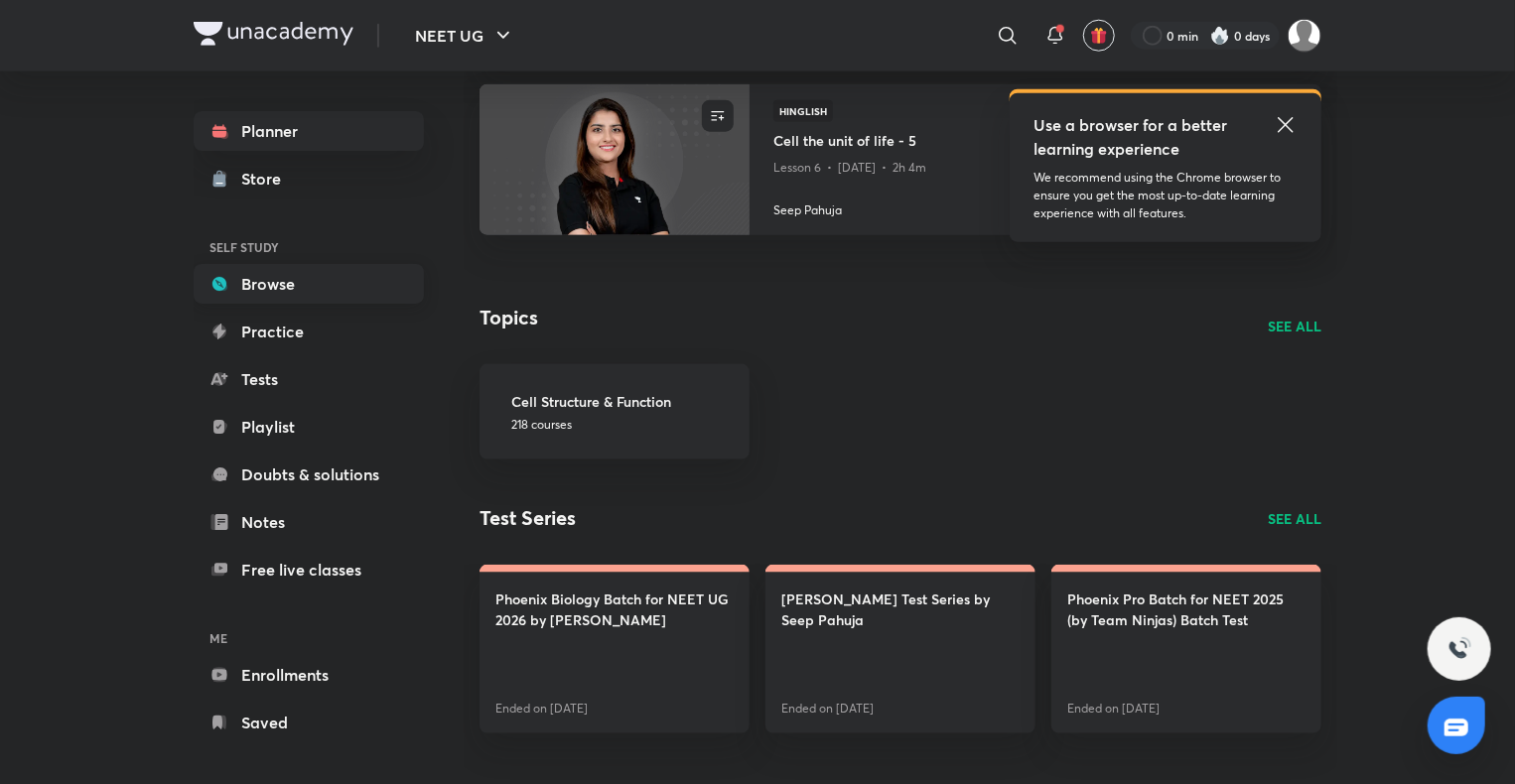 click on "Browse" at bounding box center [309, 284] 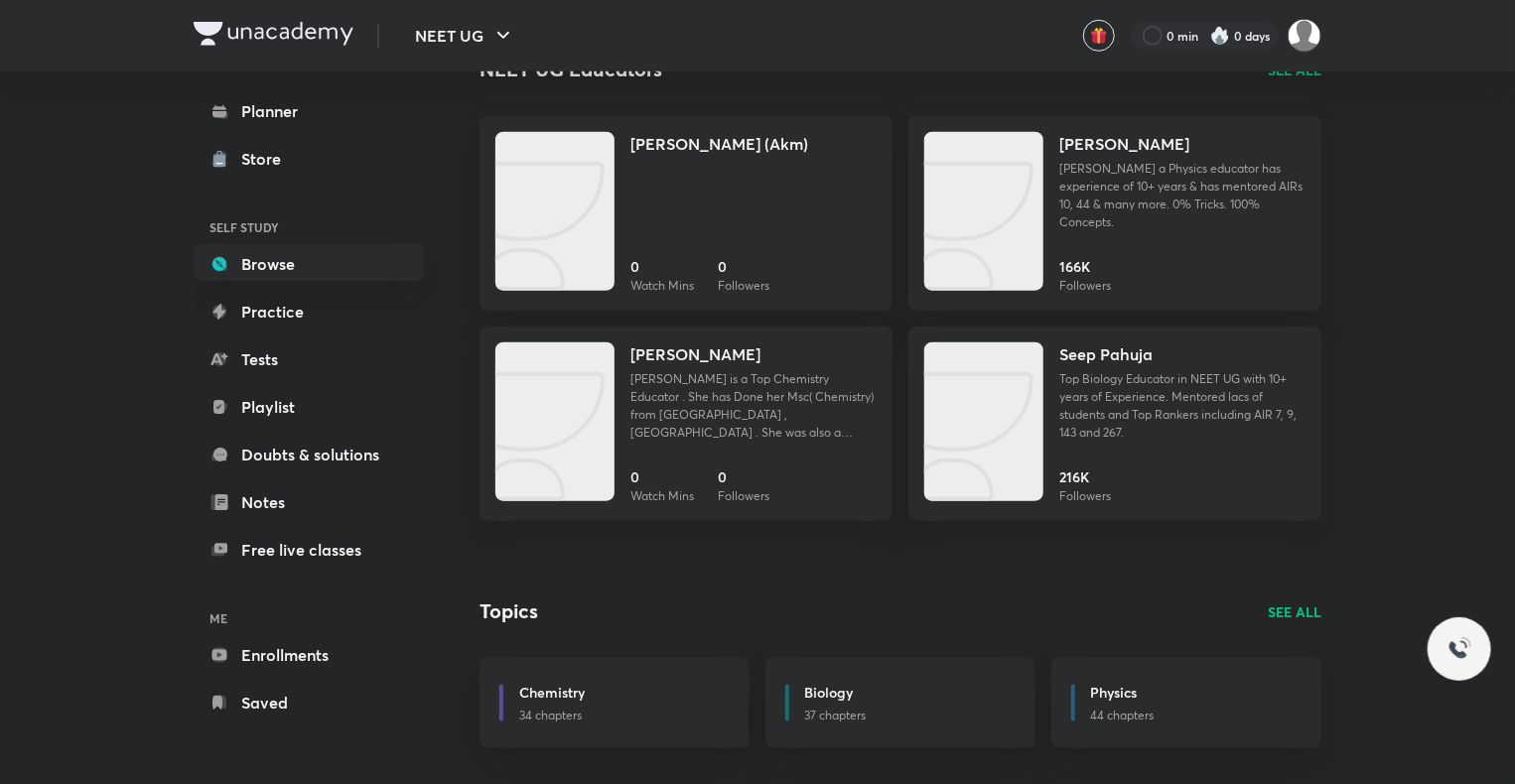 scroll, scrollTop: 0, scrollLeft: 0, axis: both 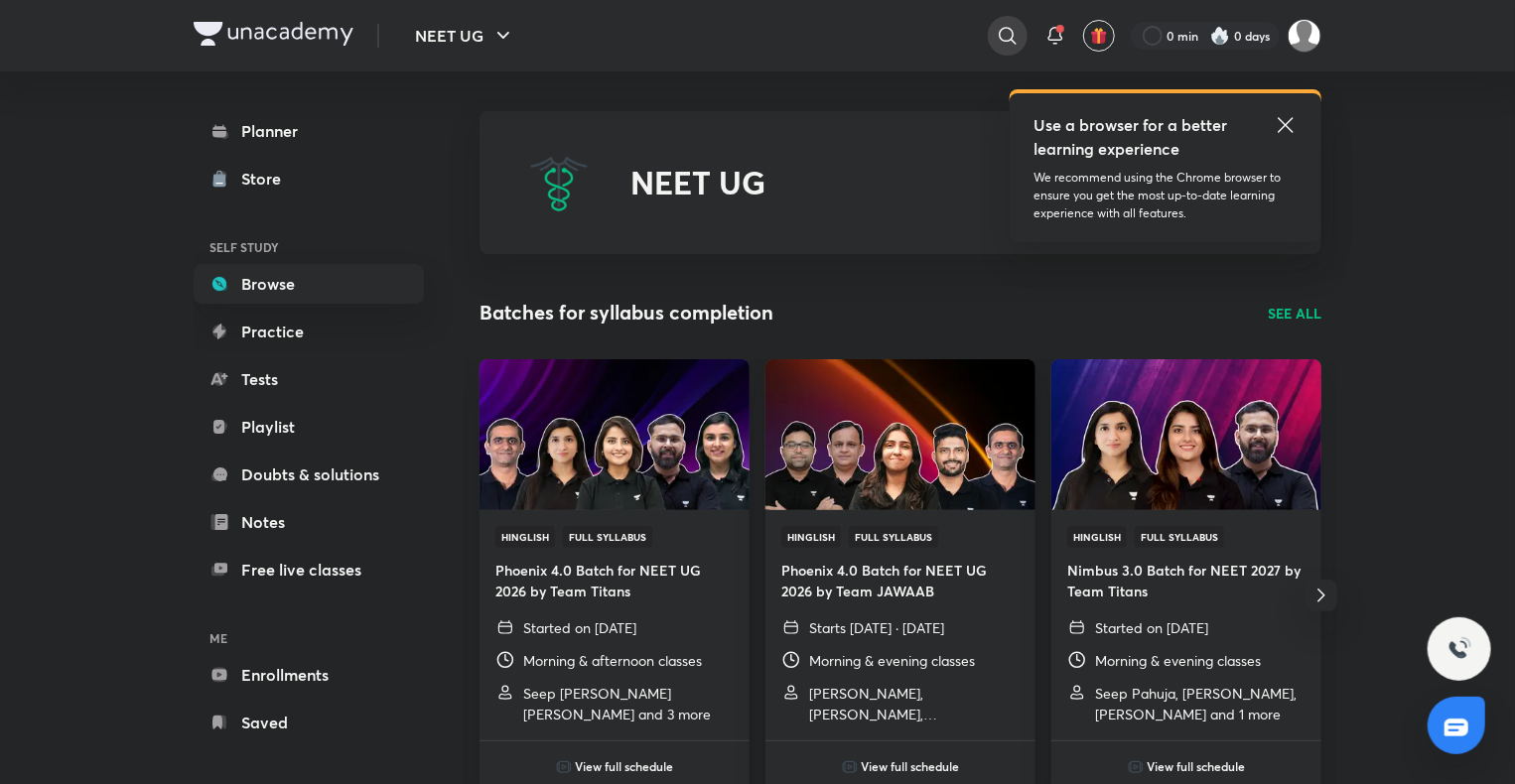 click 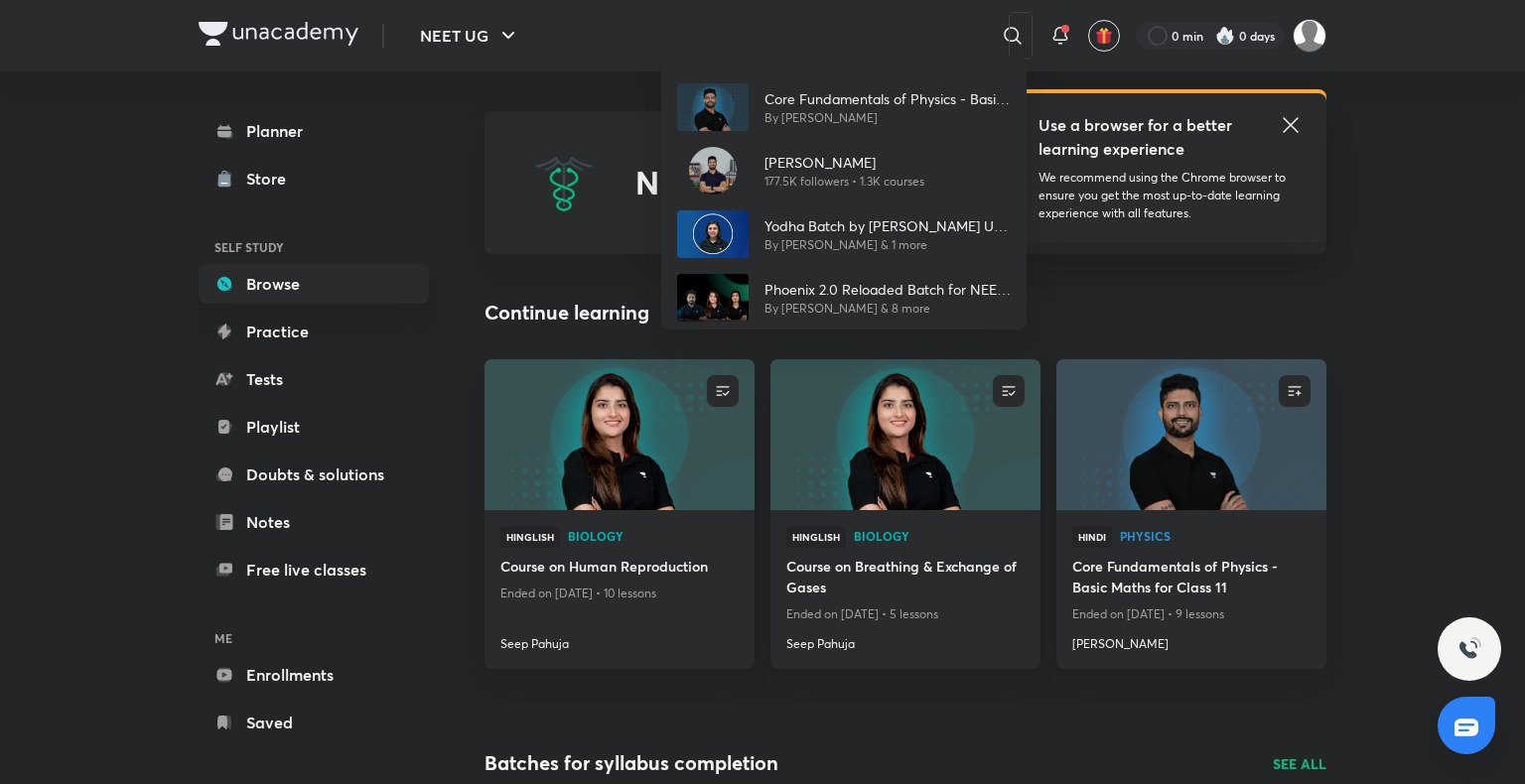 click on "Core Fundamentals of Physics - Basic Maths for Class 11 By [PERSON_NAME] [PERSON_NAME][DEMOGRAPHIC_DATA] 177.5K followers • 1.3K courses Yodha Batch by [PERSON_NAME] UG - 2026 By [PERSON_NAME] & 1 more Phoenix 2.0 Reloaded Batch for NEET 2025 by Team Titans By [PERSON_NAME] & 8 more" at bounding box center (762, 392) 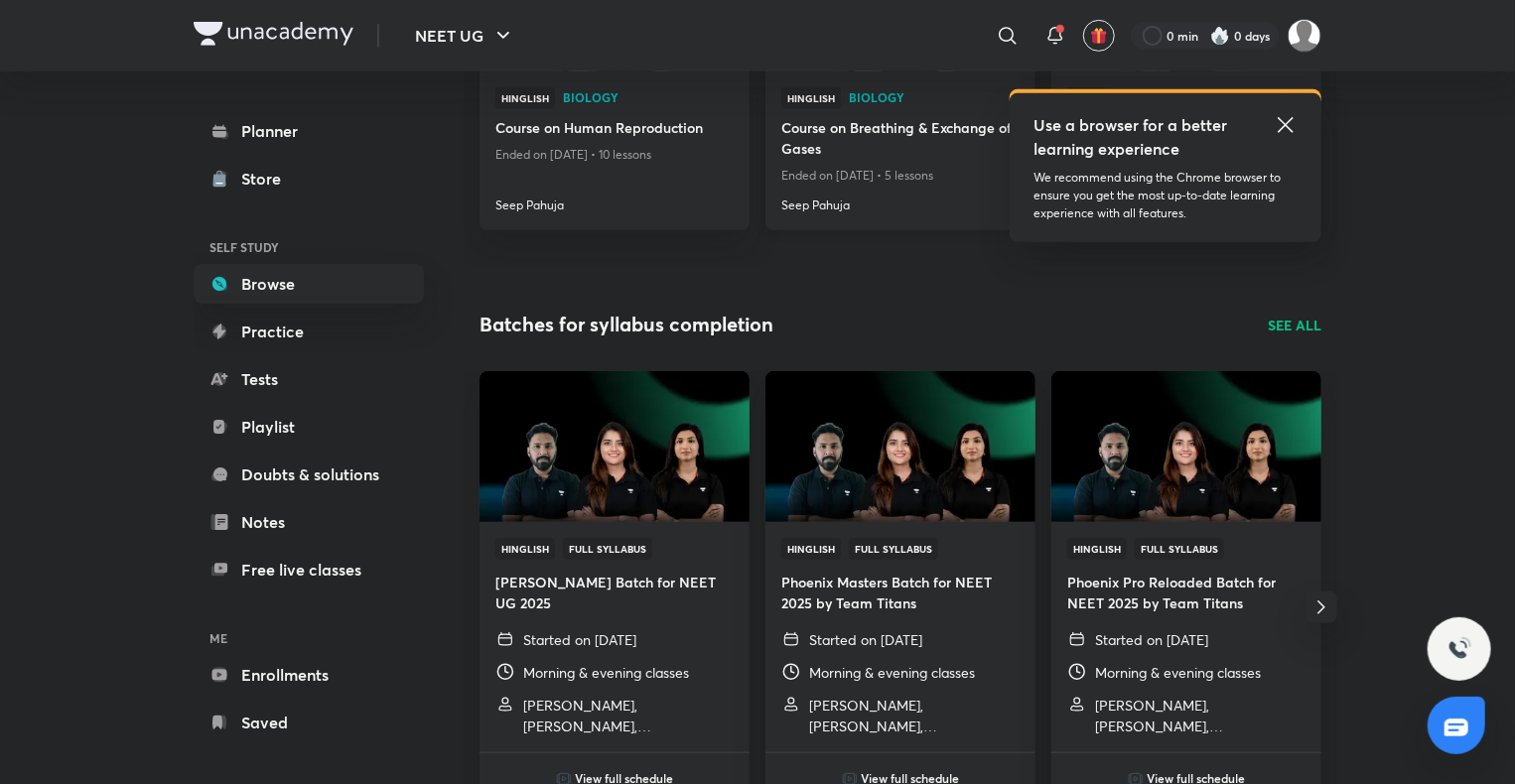 scroll, scrollTop: 504, scrollLeft: 0, axis: vertical 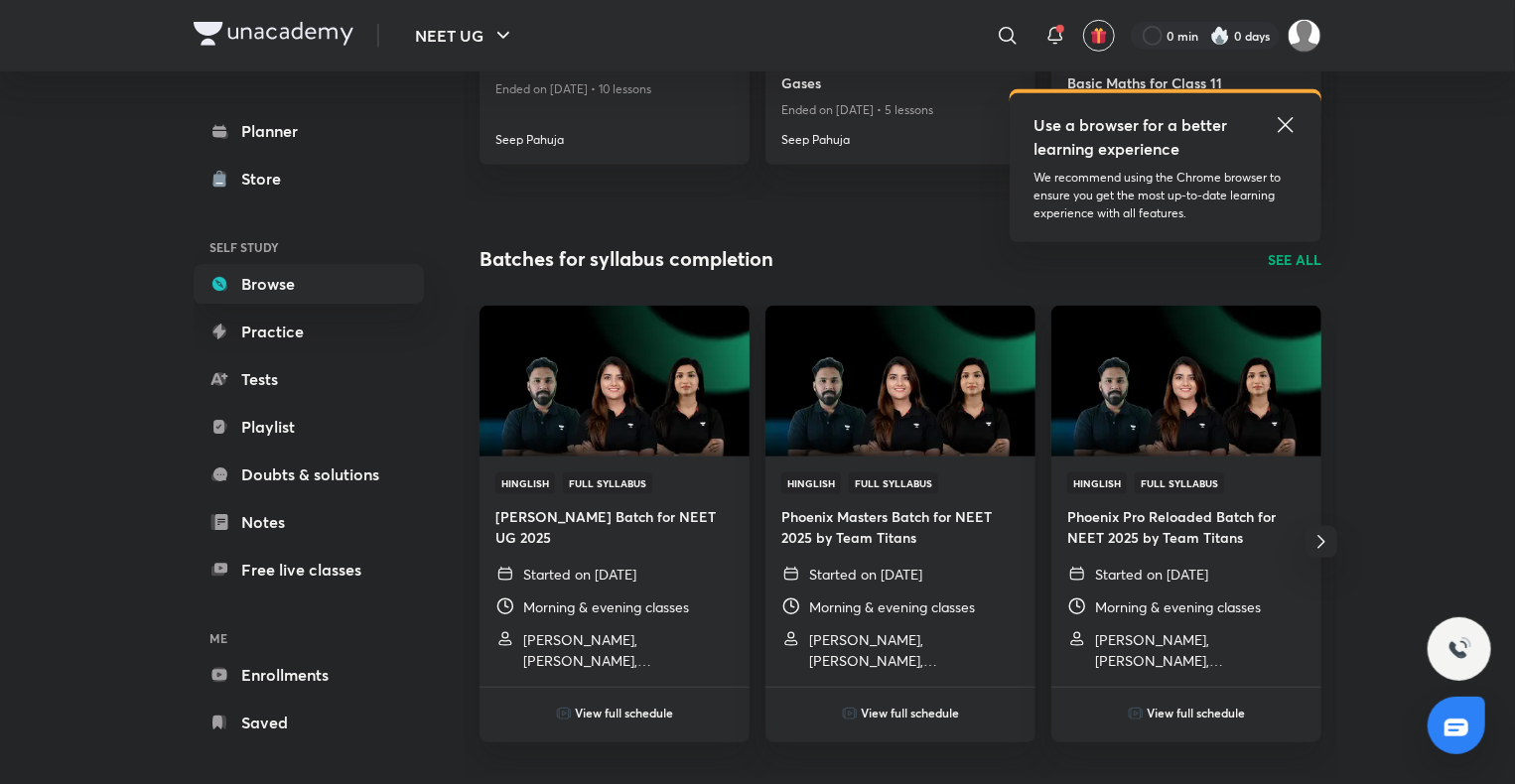 click 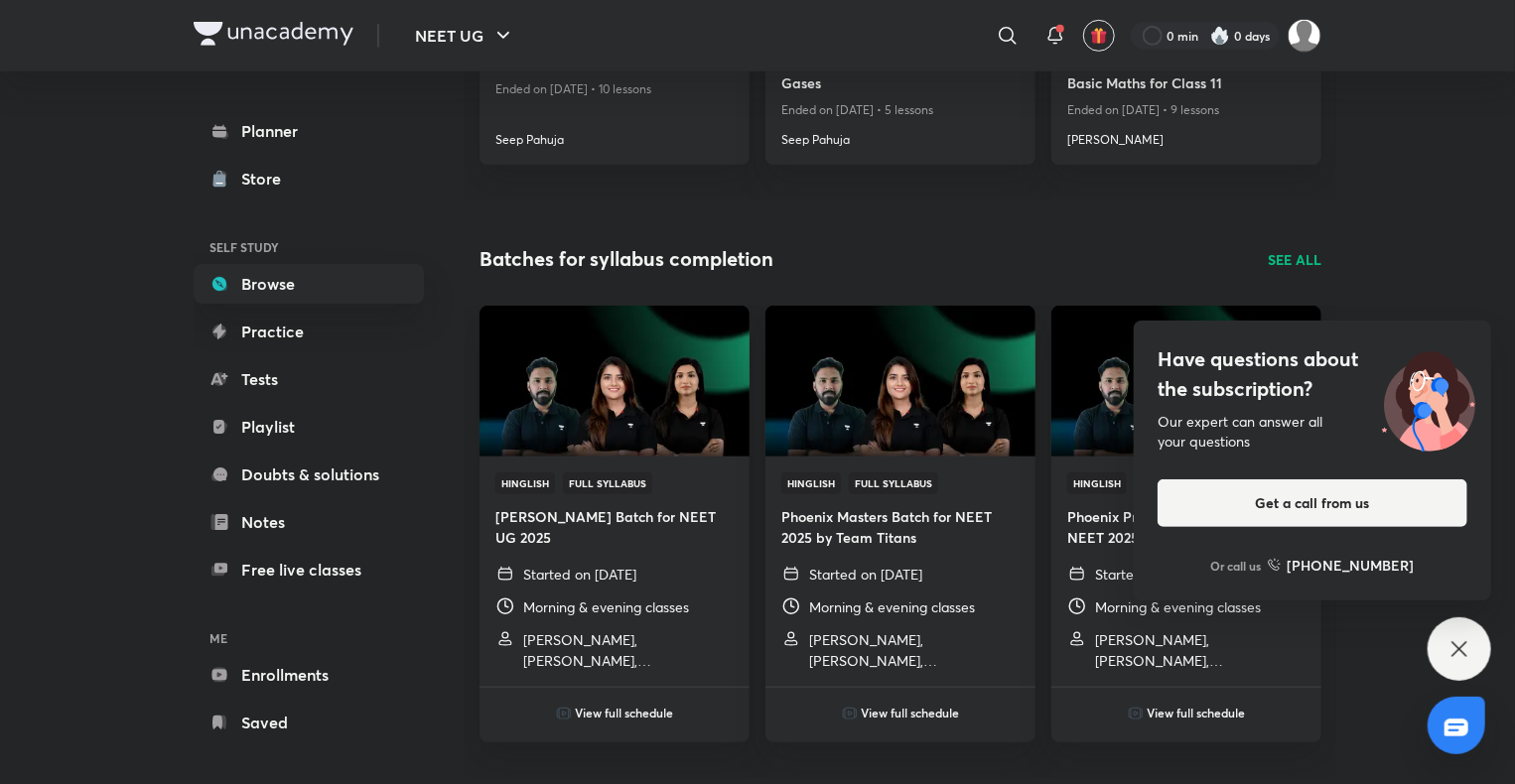 click 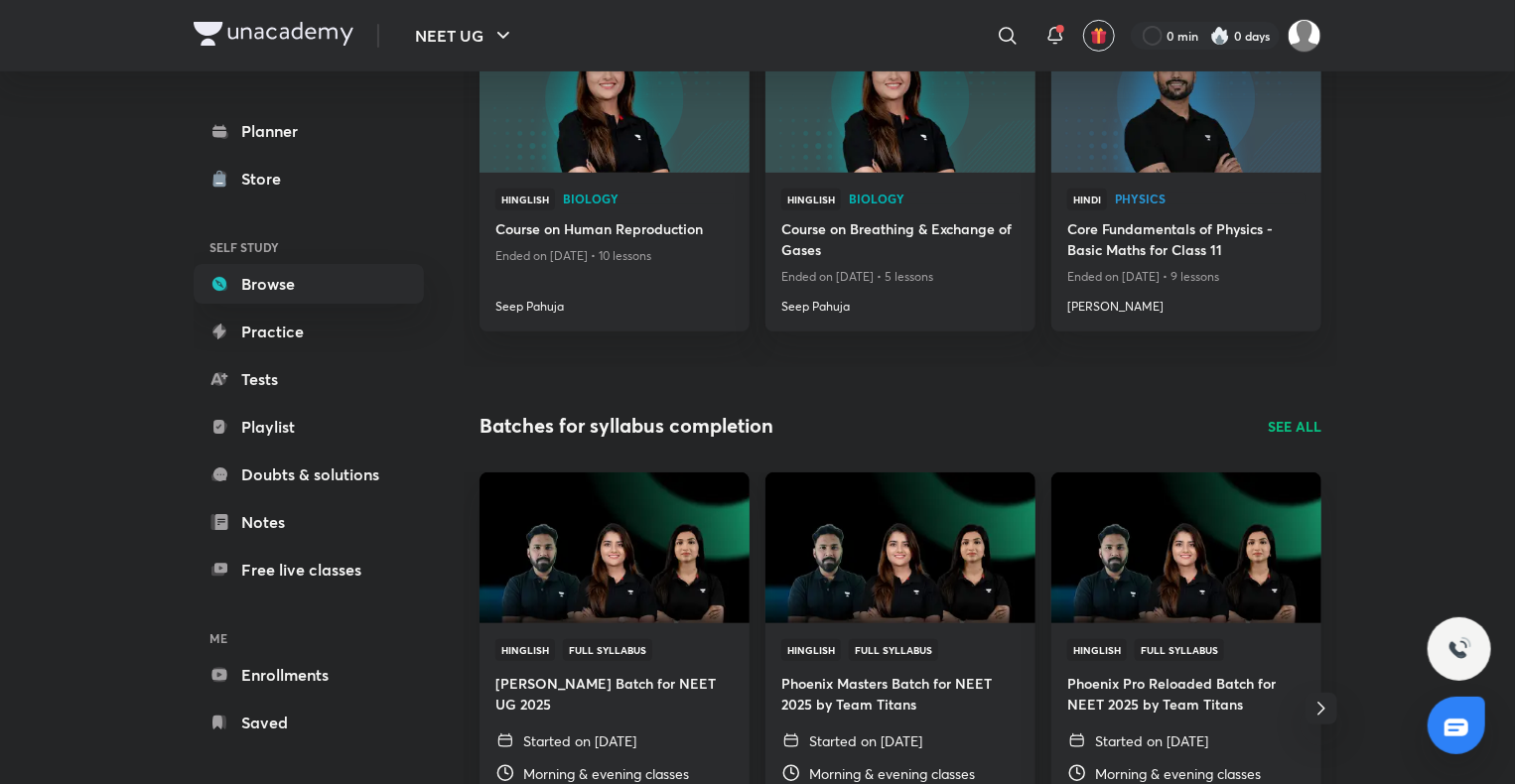 scroll, scrollTop: 0, scrollLeft: 0, axis: both 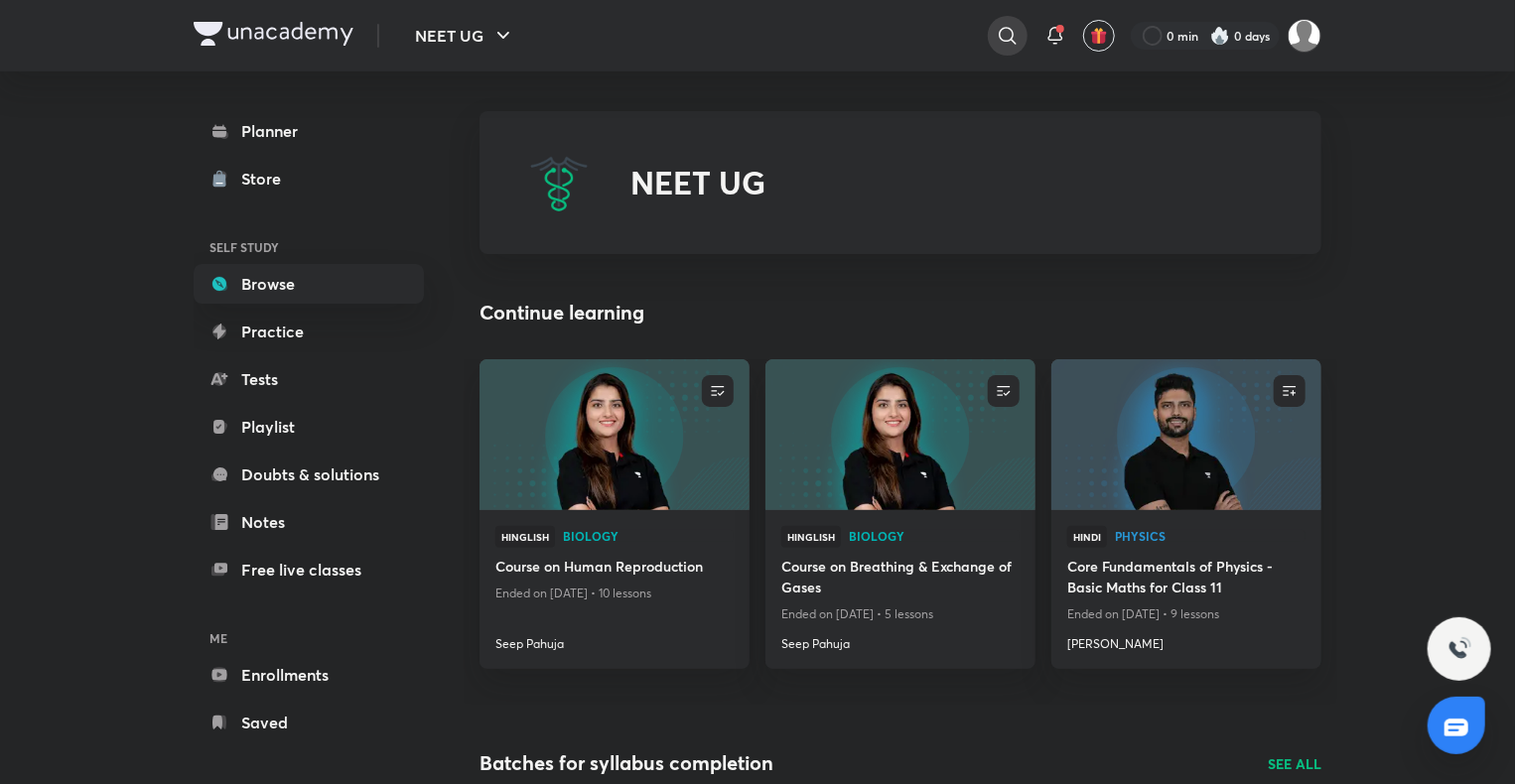 click 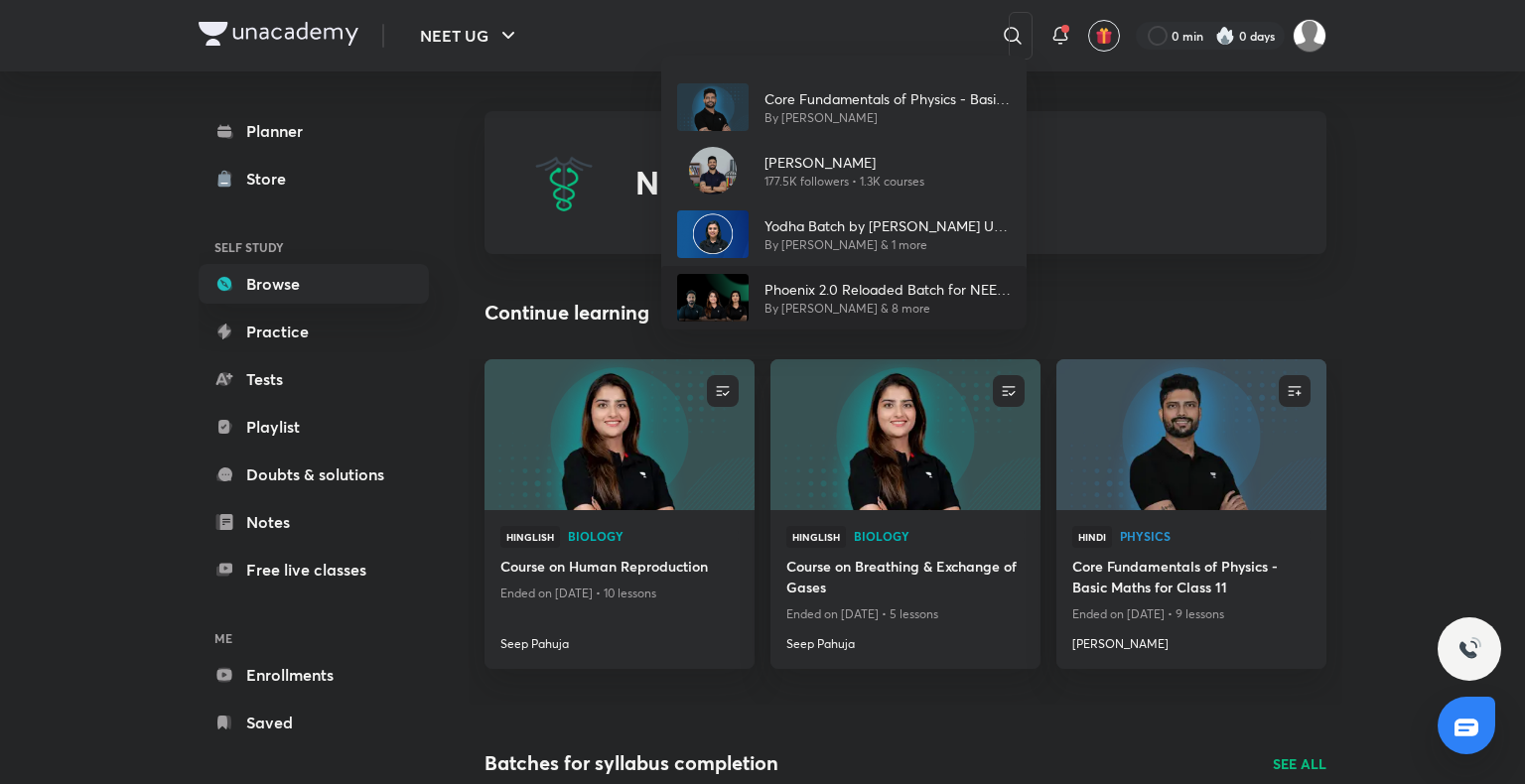 click at bounding box center [713, 298] 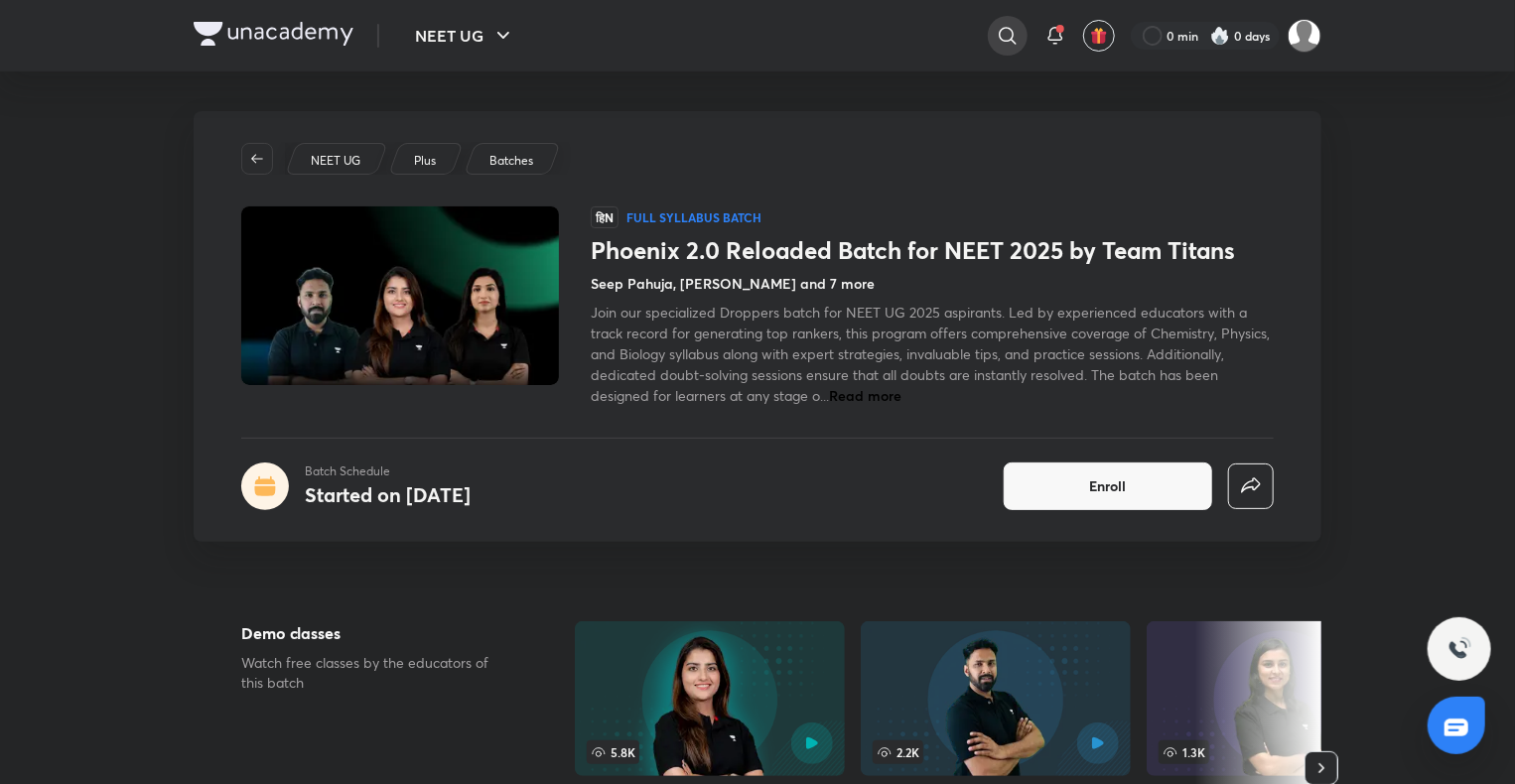 click 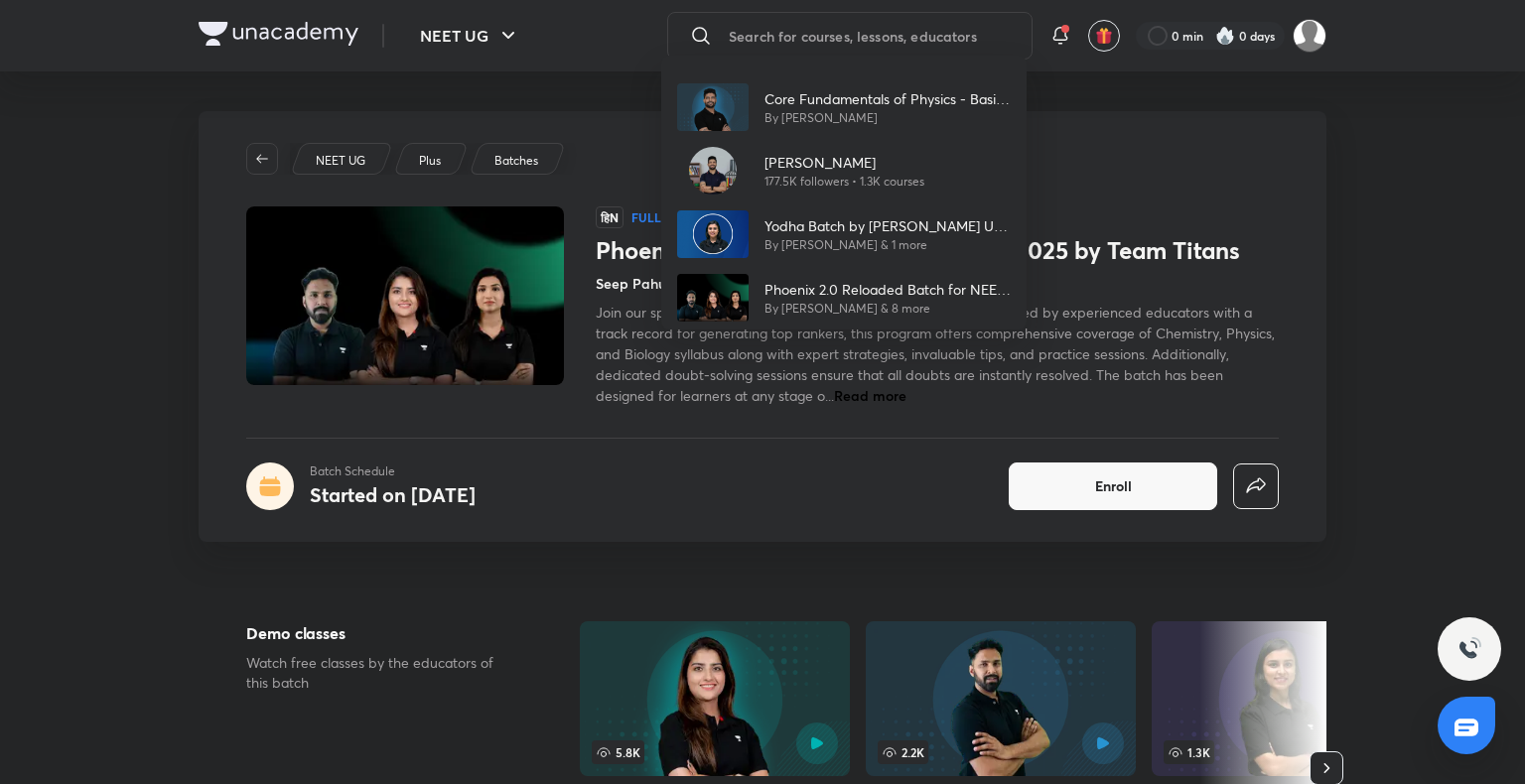 click on "Core Fundamentals of Physics - Basic Maths for Class 11 By [PERSON_NAME] [PERSON_NAME][DEMOGRAPHIC_DATA] 177.5K followers • 1.3K courses Yodha Batch by [PERSON_NAME] UG - 2026 By [PERSON_NAME] & 1 more Phoenix 2.0 Reloaded Batch for NEET 2025 by Team Titans By [PERSON_NAME] & 8 more" at bounding box center [762, 392] 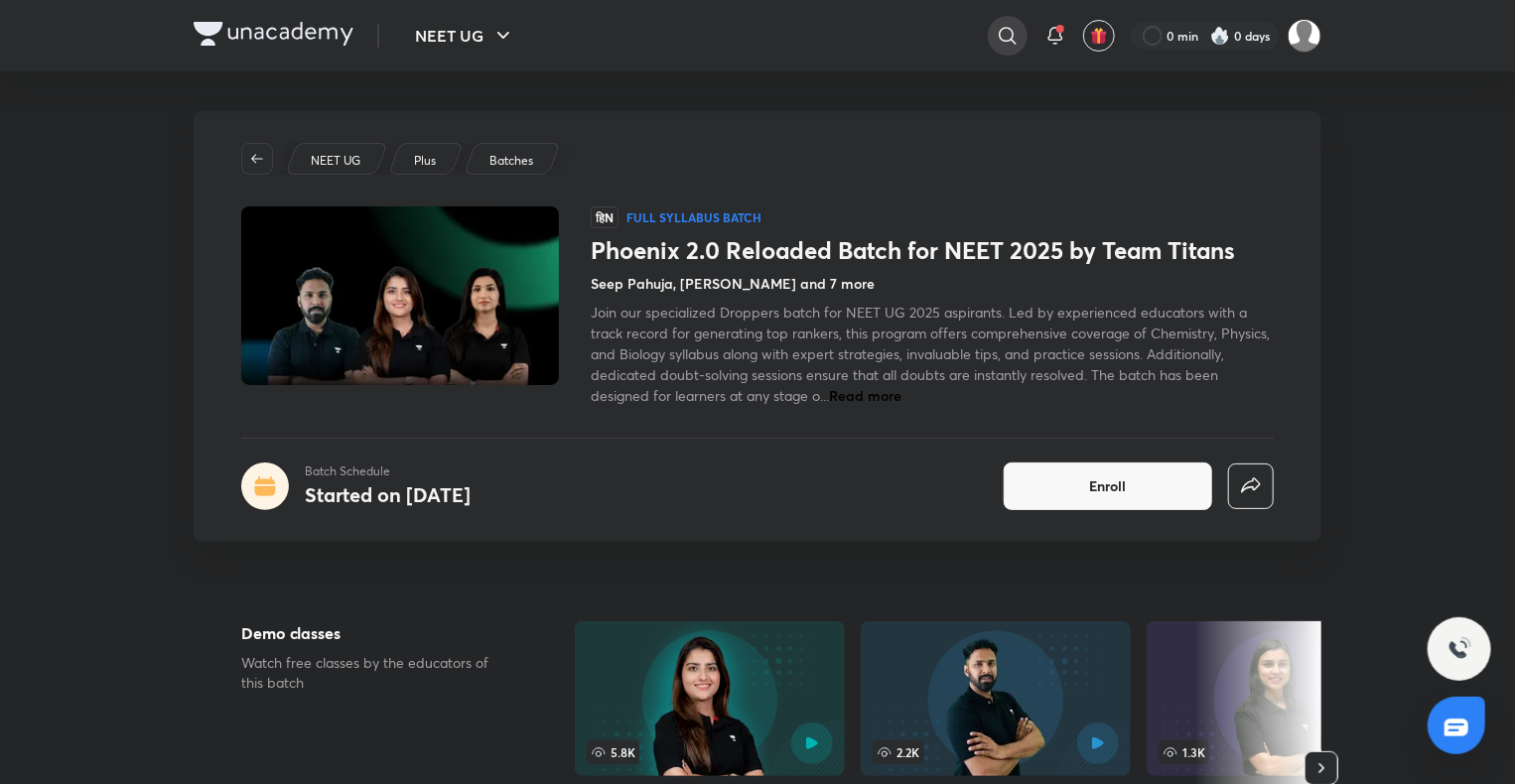click 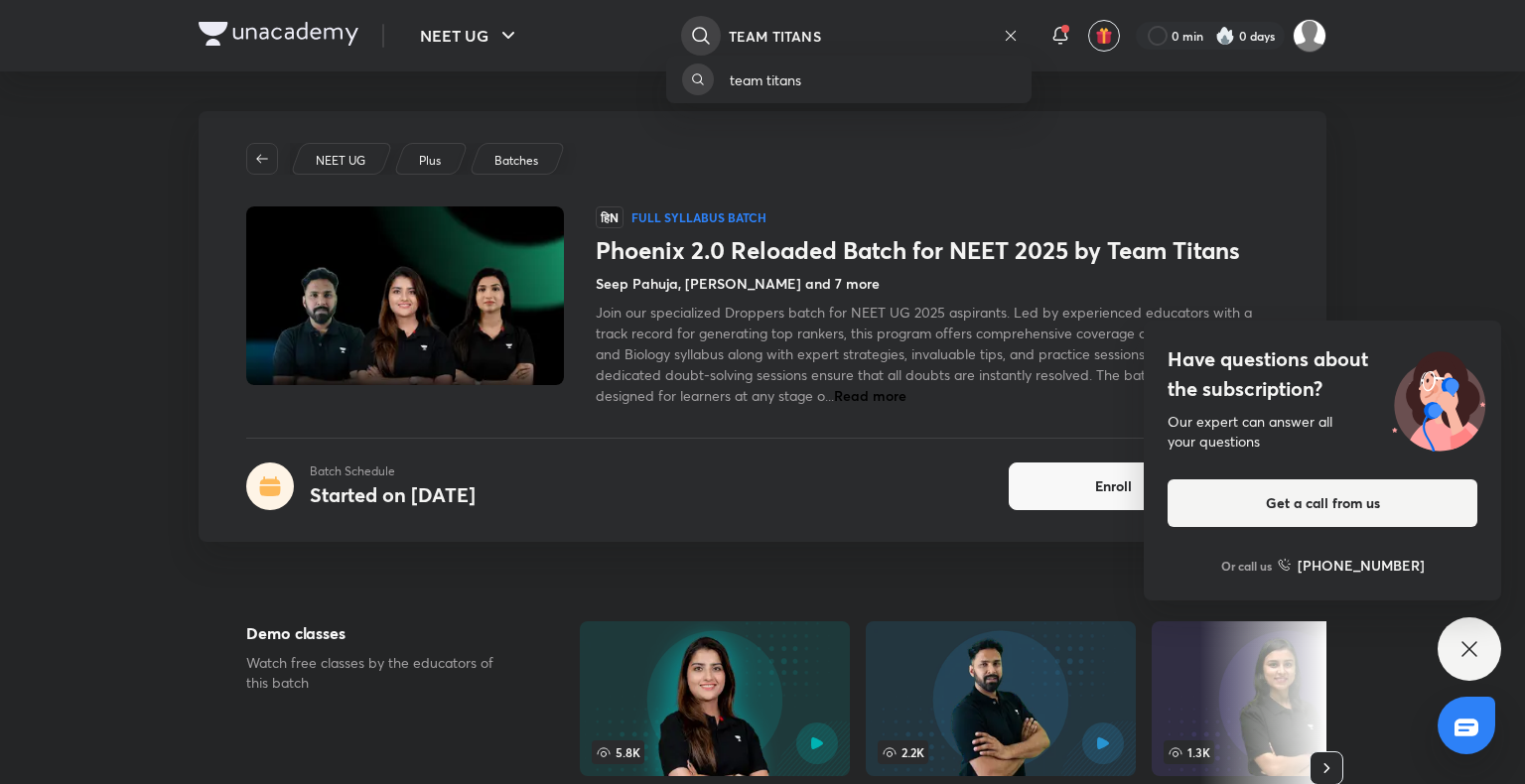 type on "TEAM TITANS" 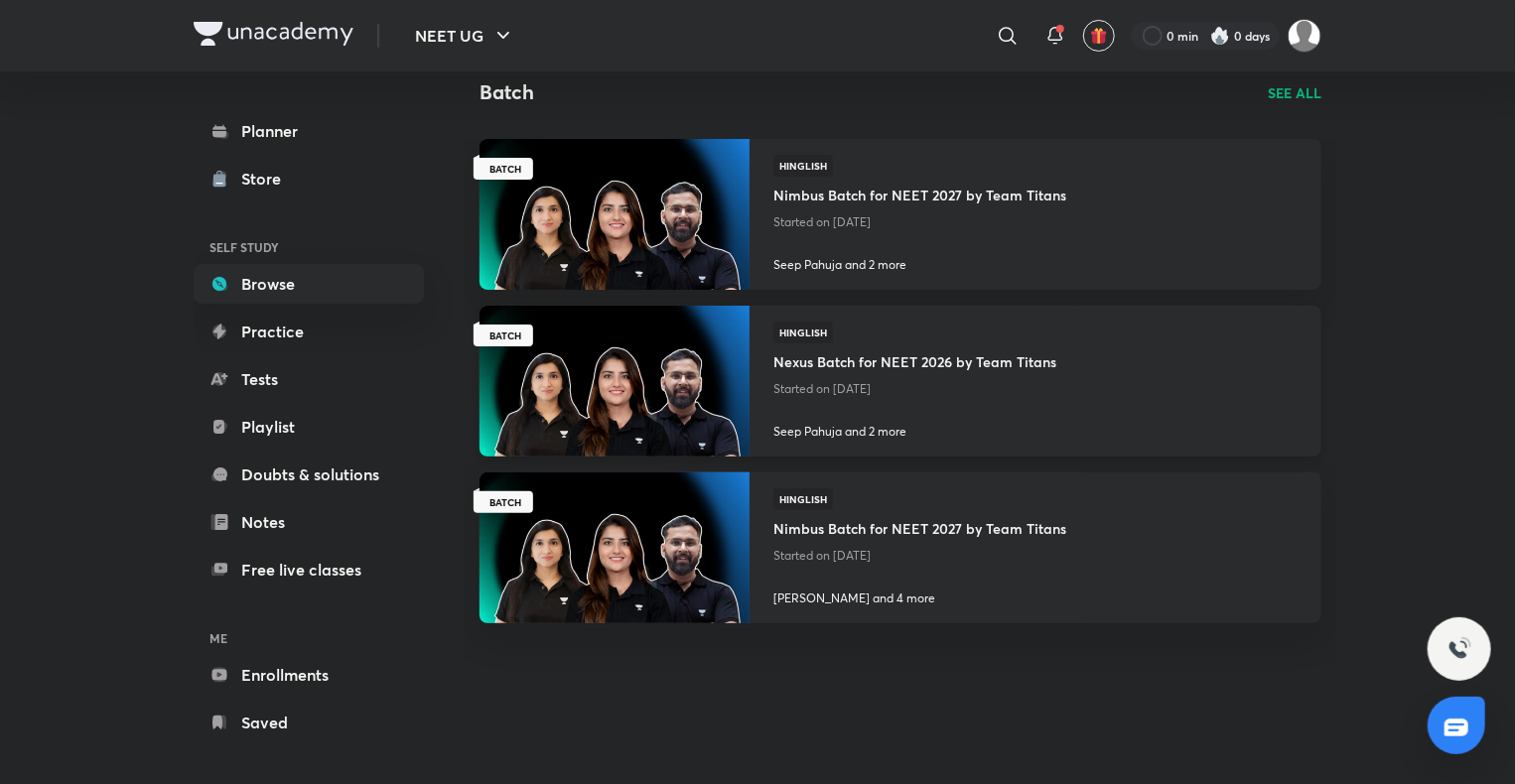 scroll, scrollTop: 0, scrollLeft: 0, axis: both 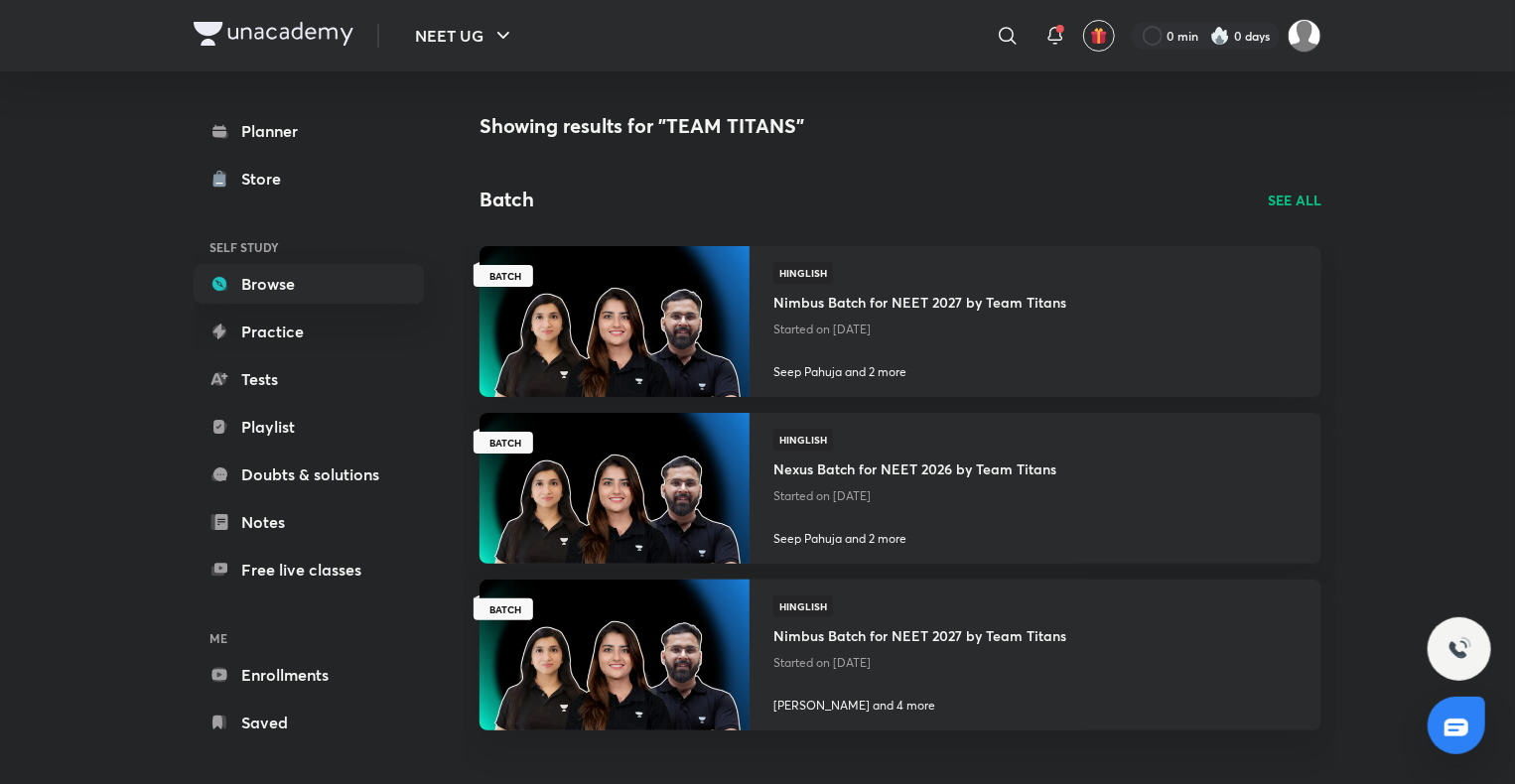 click on "Showing results for "TEAM TITANS"" at bounding box center (900, 126) 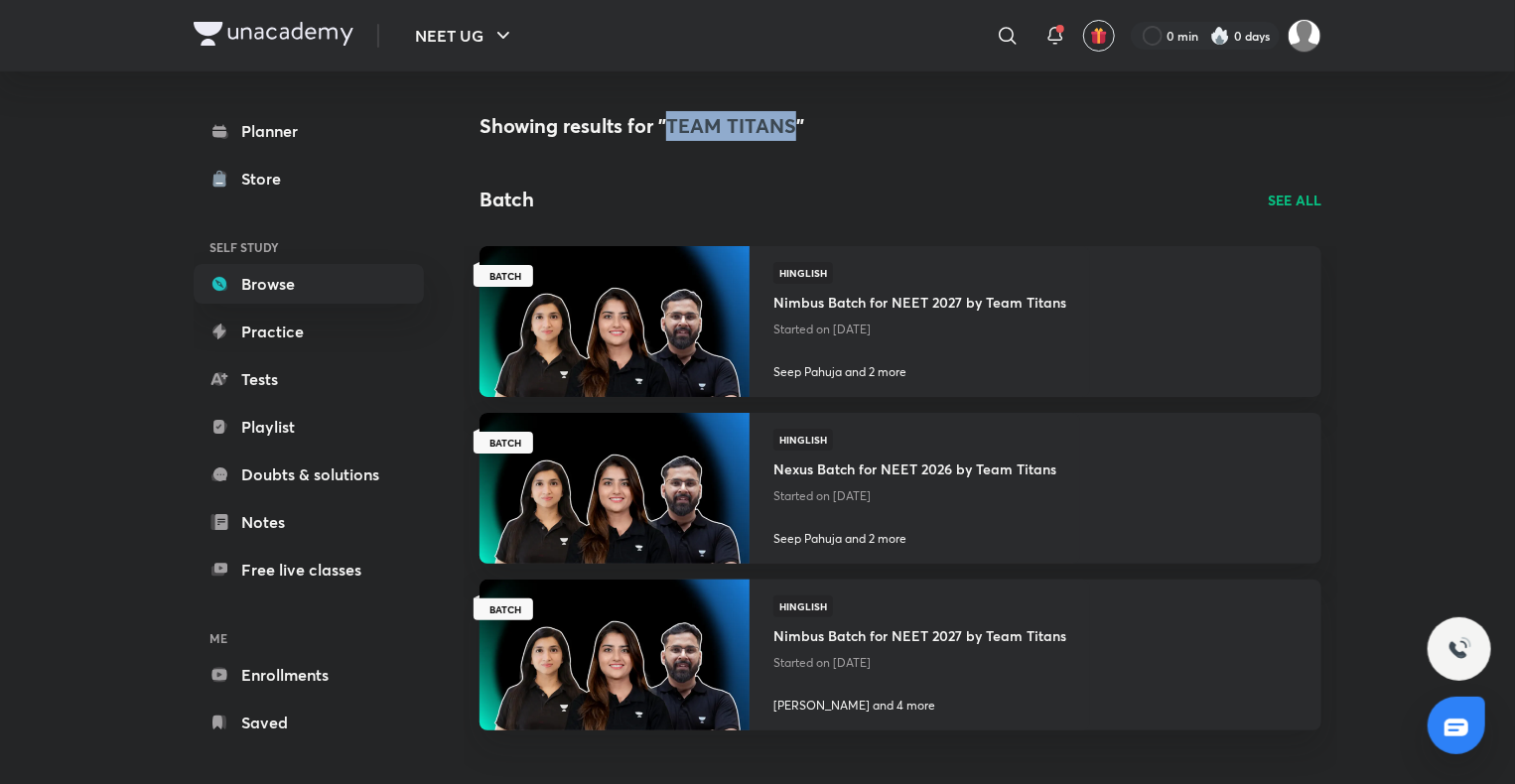 drag, startPoint x: 663, startPoint y: 123, endPoint x: 761, endPoint y: 122, distance: 98.0051 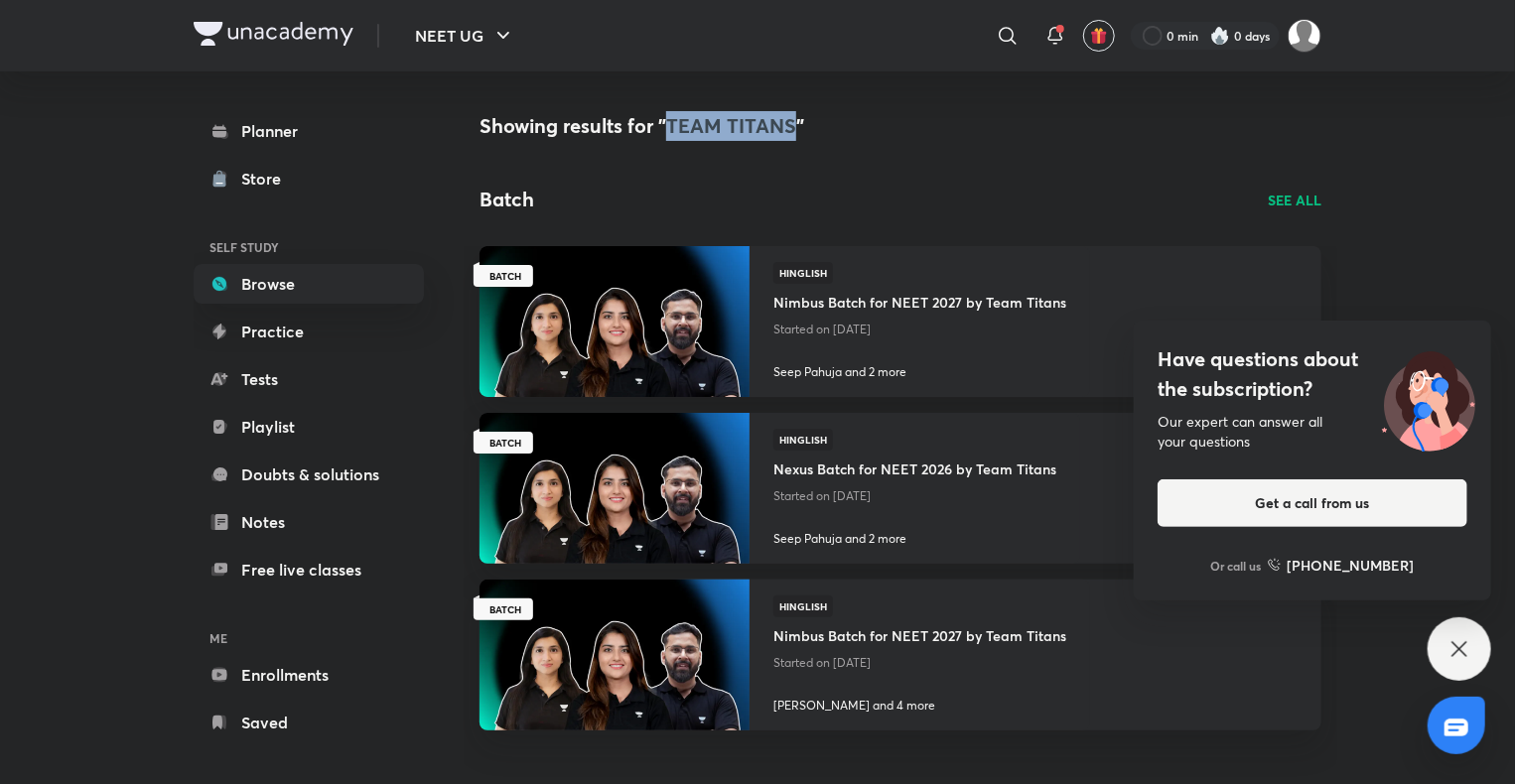 copy on "TEAM TITANS" 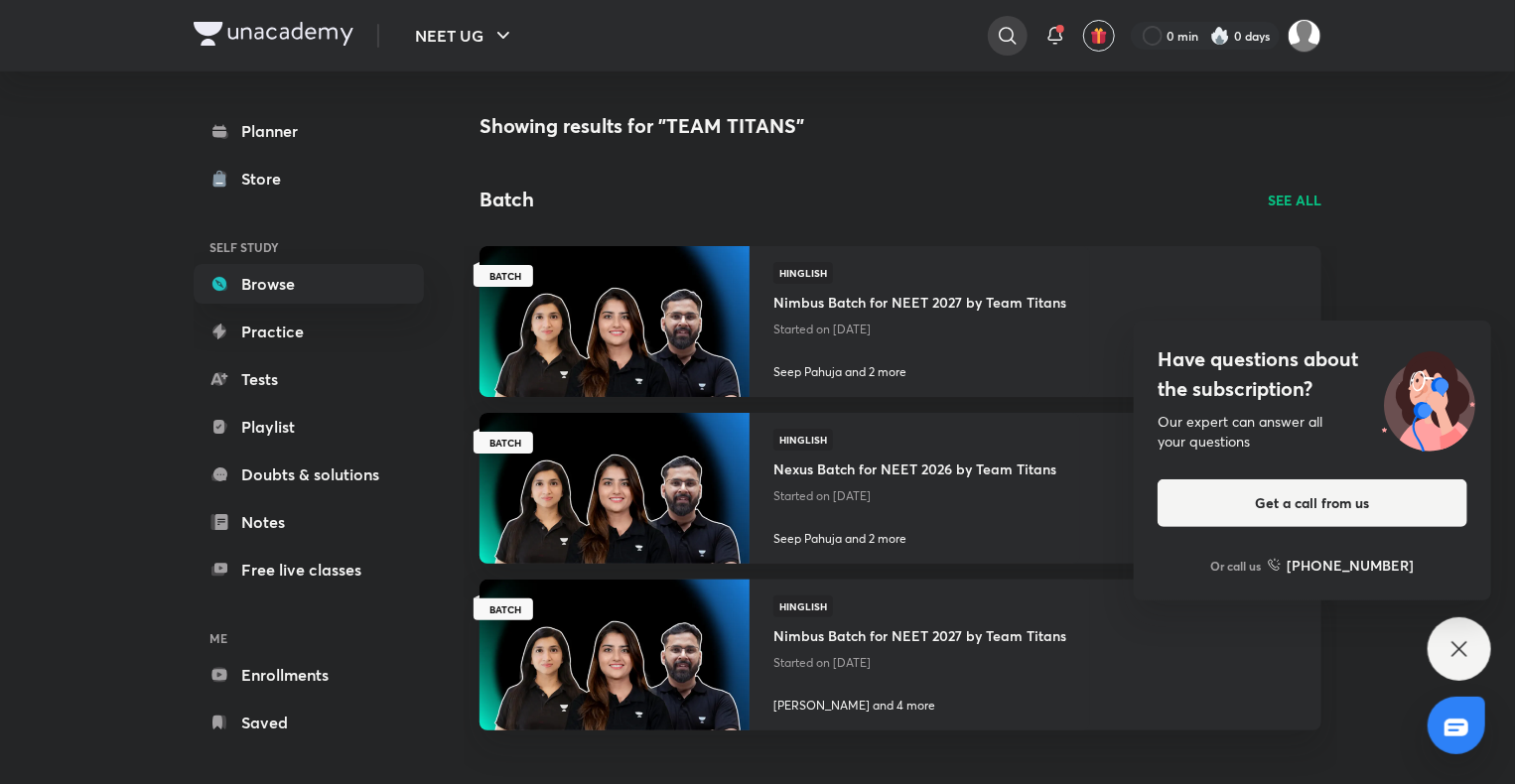click 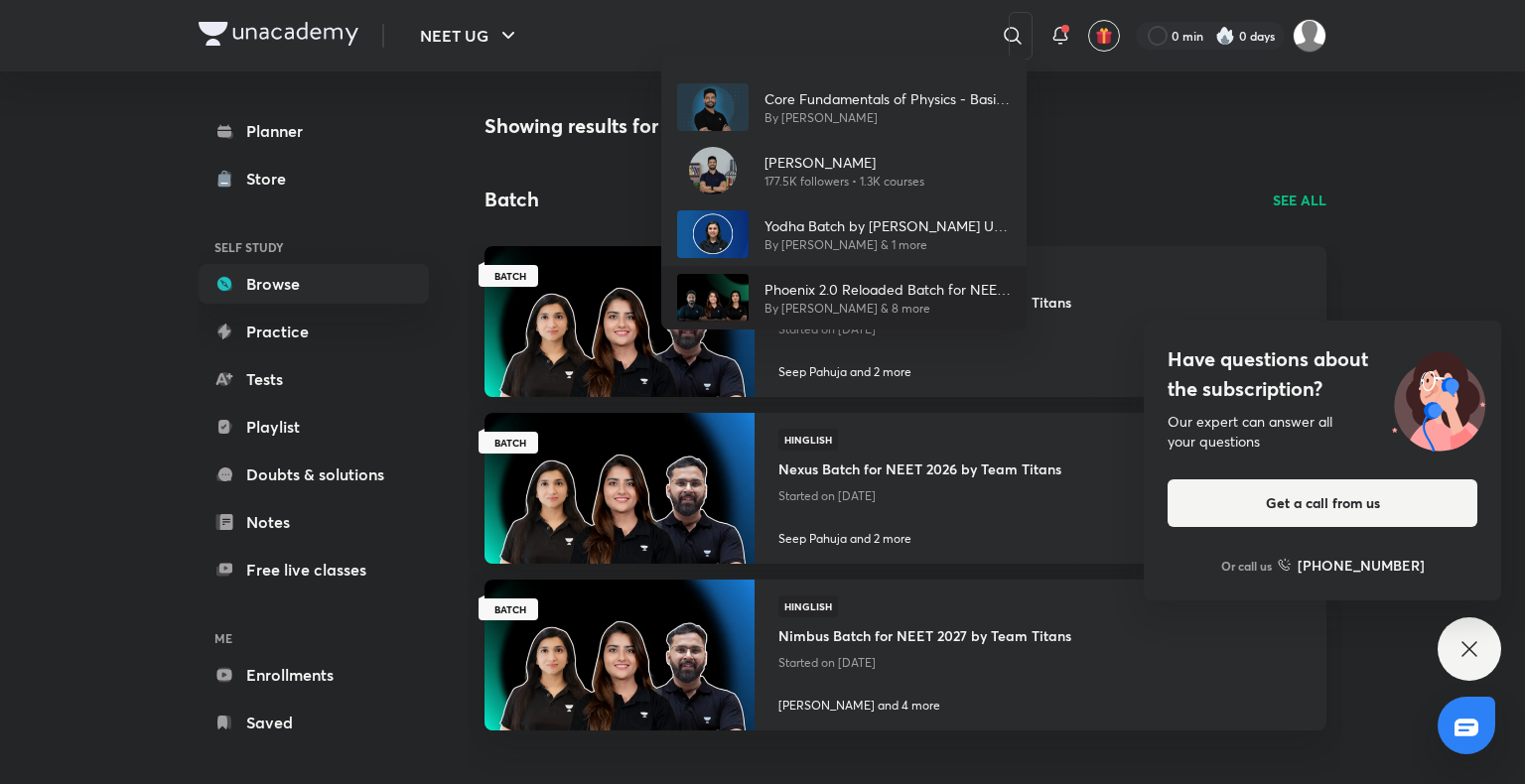 click on "Phoenix 2.0 Reloaded Batch for NEET 2025 by Team Titans" at bounding box center [888, 289] 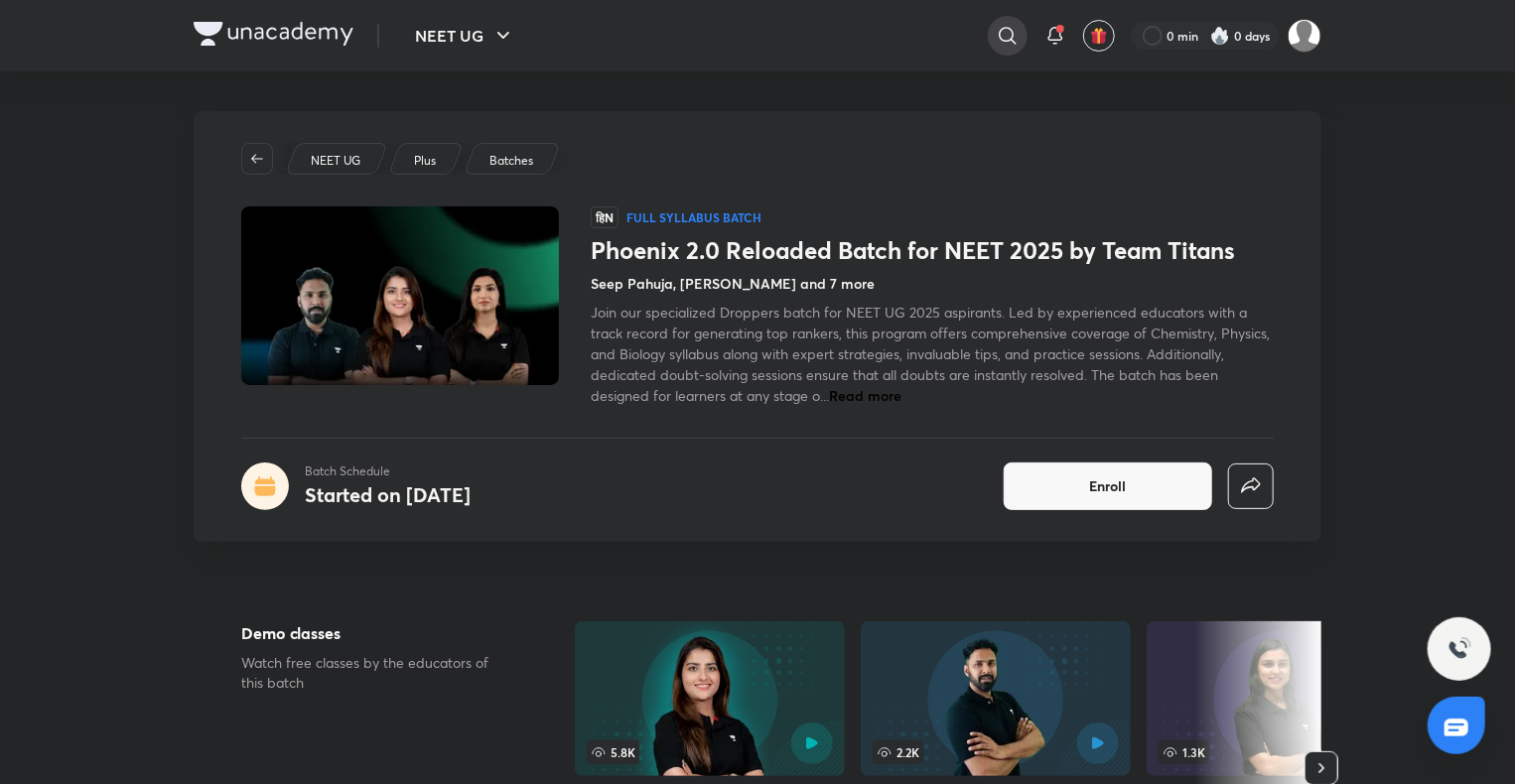 click 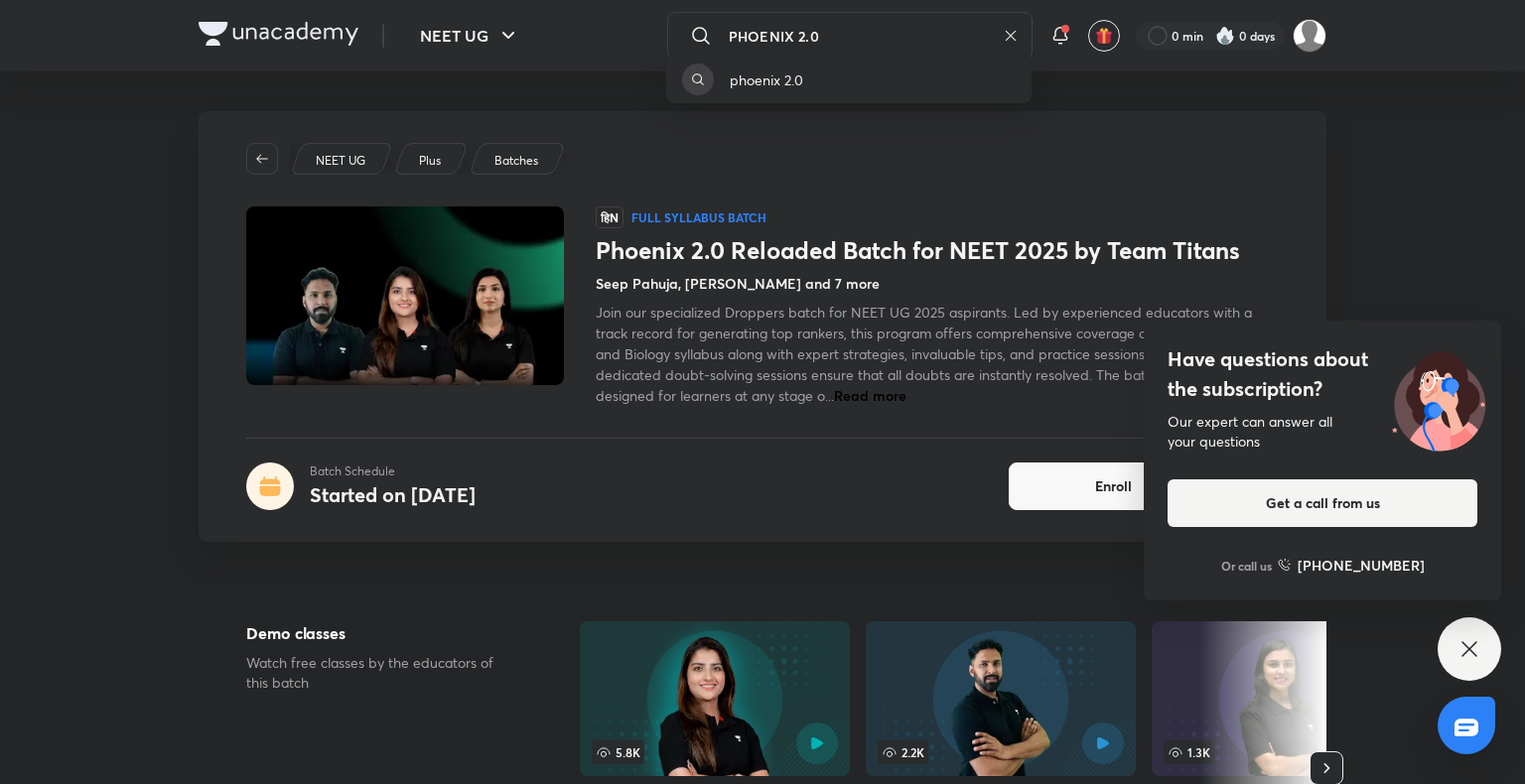 type on "PHOENIX 2.0" 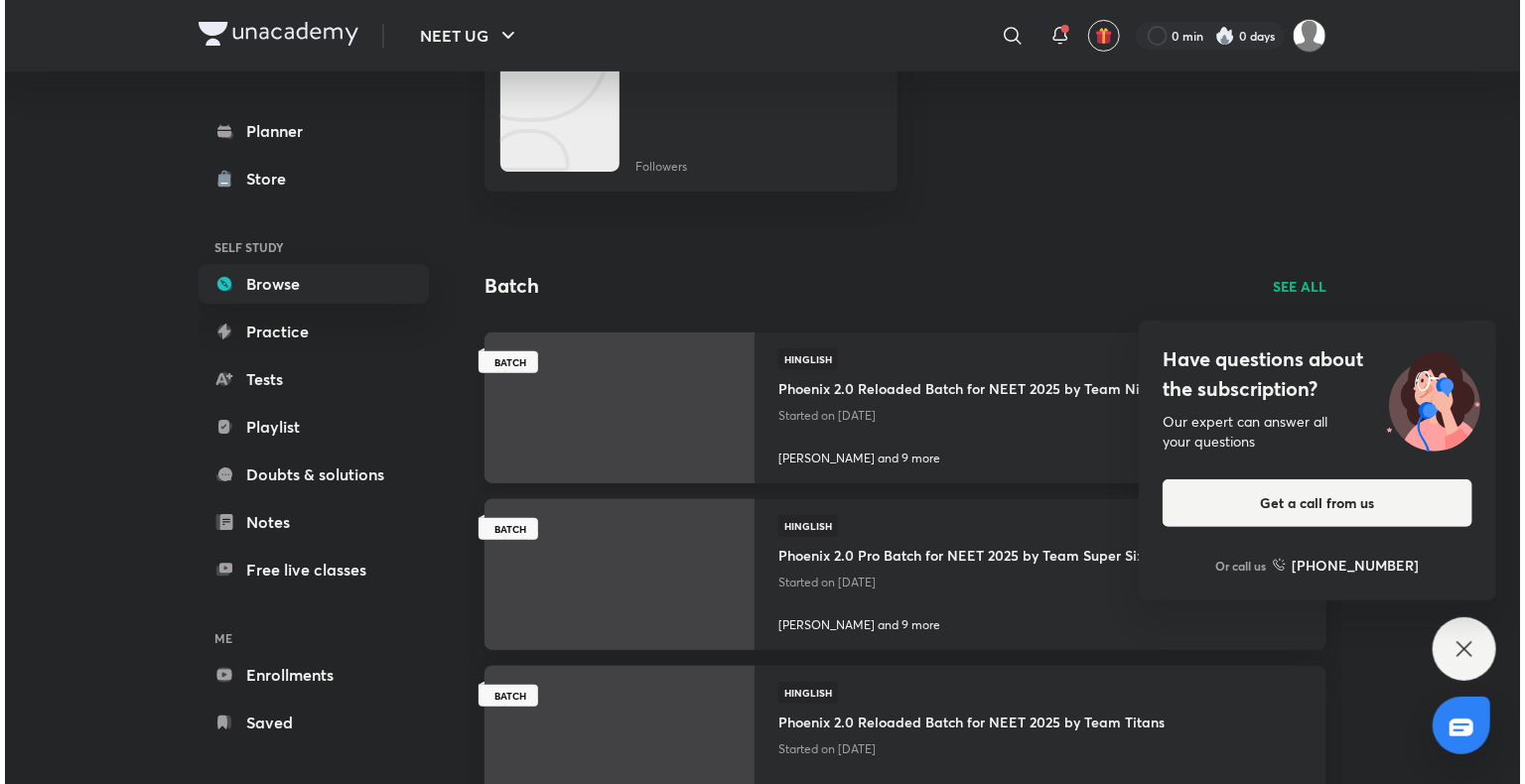 scroll, scrollTop: 248, scrollLeft: 0, axis: vertical 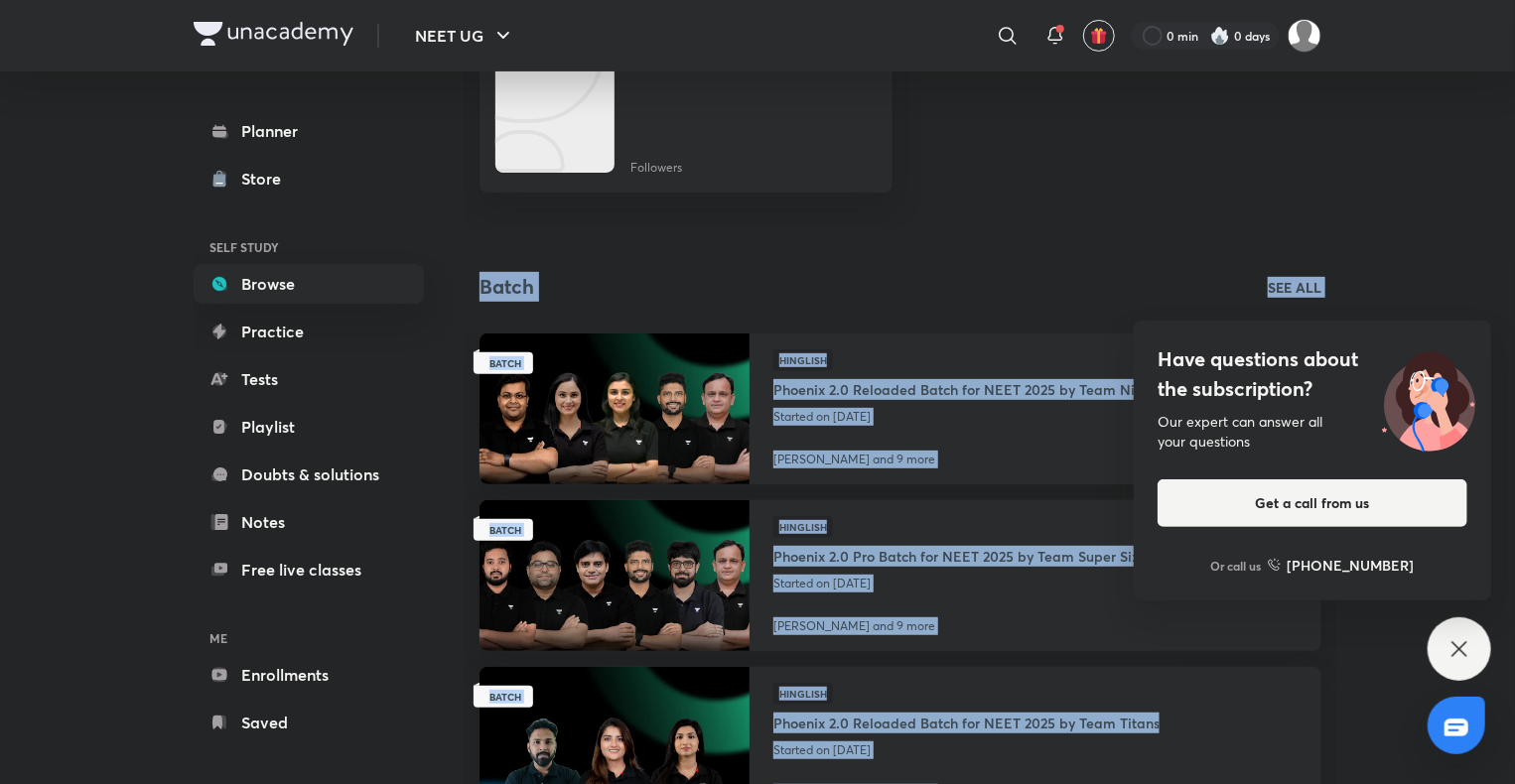drag, startPoint x: 1026, startPoint y: 248, endPoint x: 1451, endPoint y: 659, distance: 591.22415 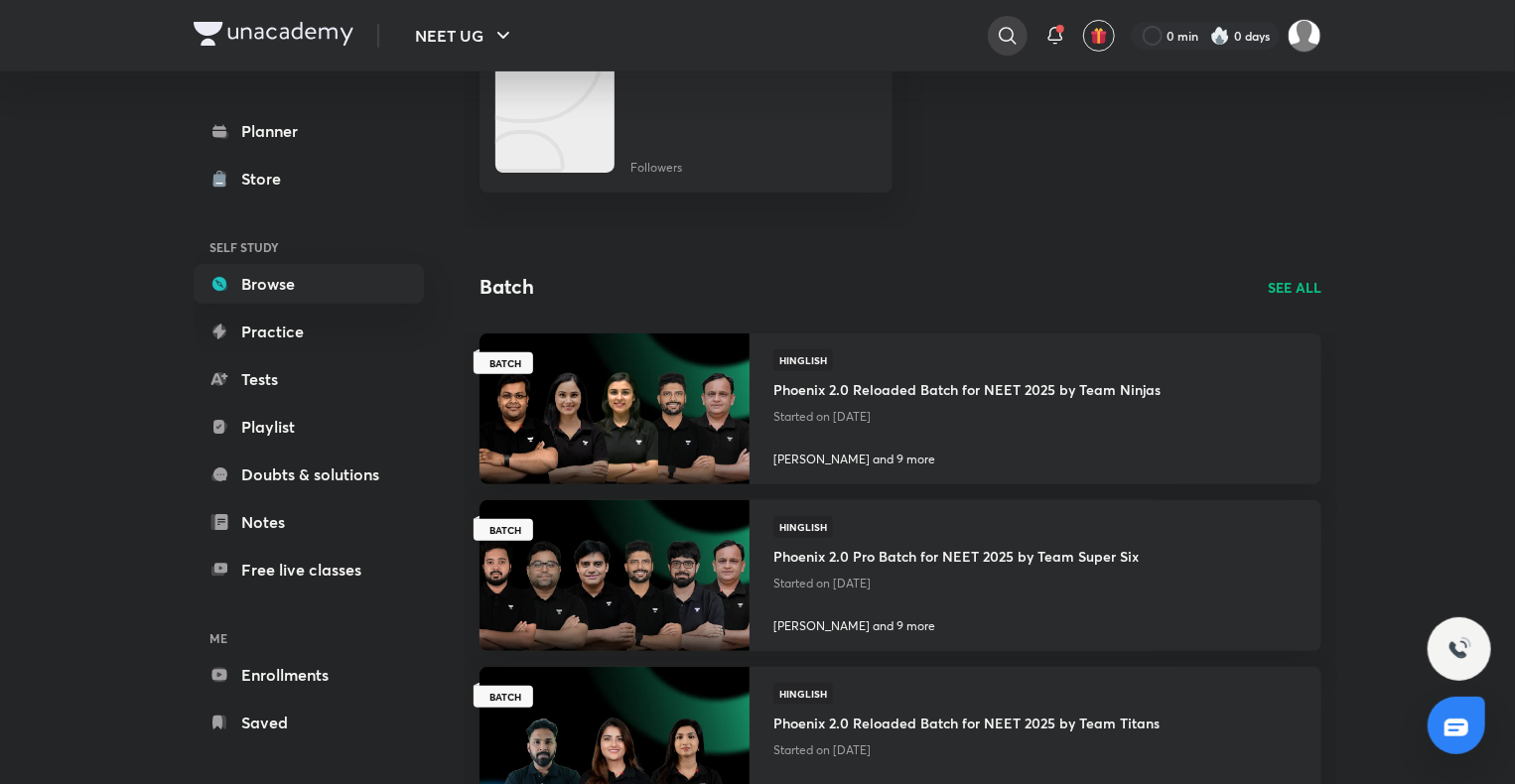 click at bounding box center (1008, 36) 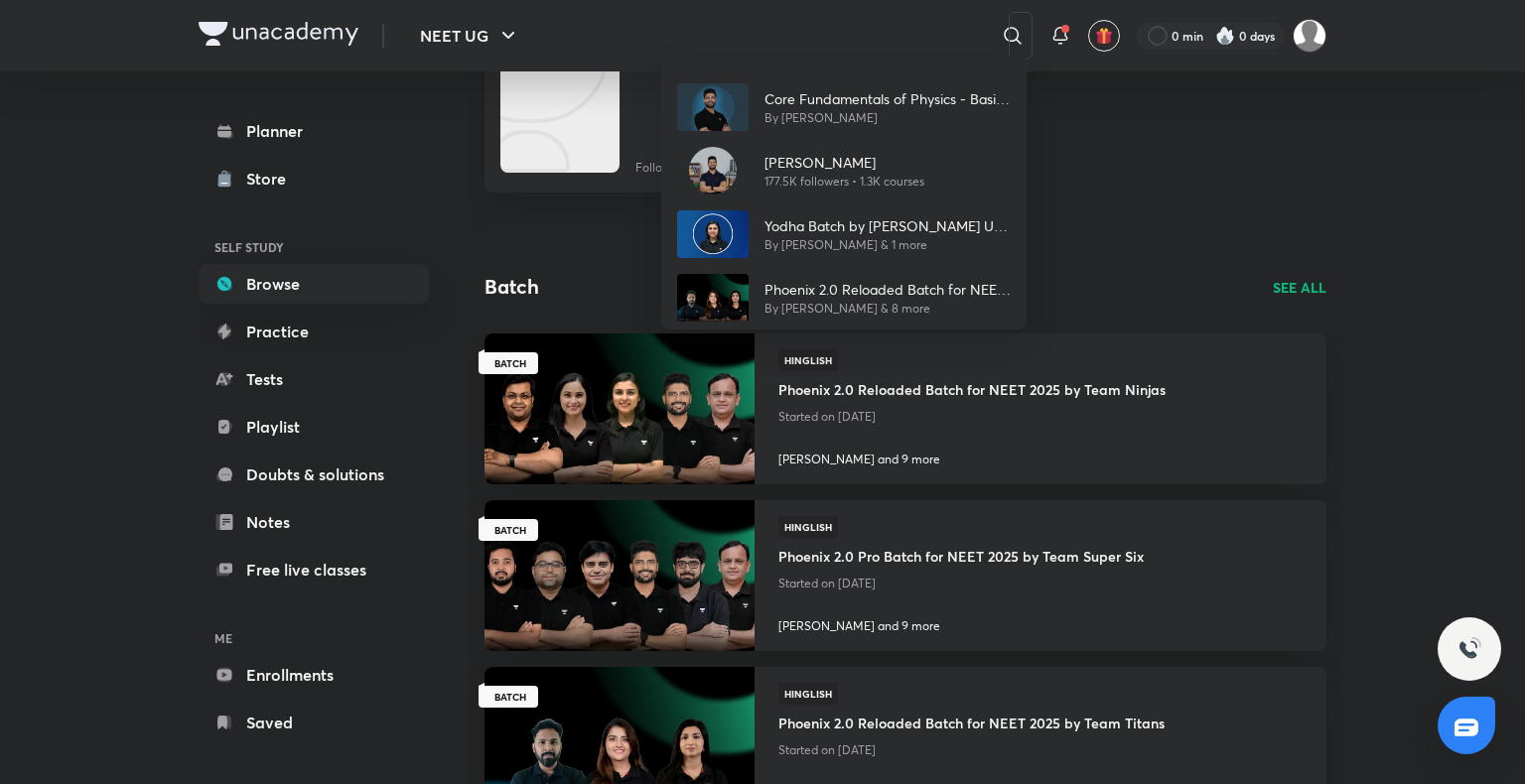 click on "Core Fundamentals of Physics - Basic Maths for Class 11 By [PERSON_NAME] [PERSON_NAME][DEMOGRAPHIC_DATA] 177.5K followers • 1.3K courses Yodha Batch by [PERSON_NAME] UG - 2026 By [PERSON_NAME] & 1 more Phoenix 2.0 Reloaded Batch for NEET 2025 by Team Titans By [PERSON_NAME] & 8 more" at bounding box center [762, 392] 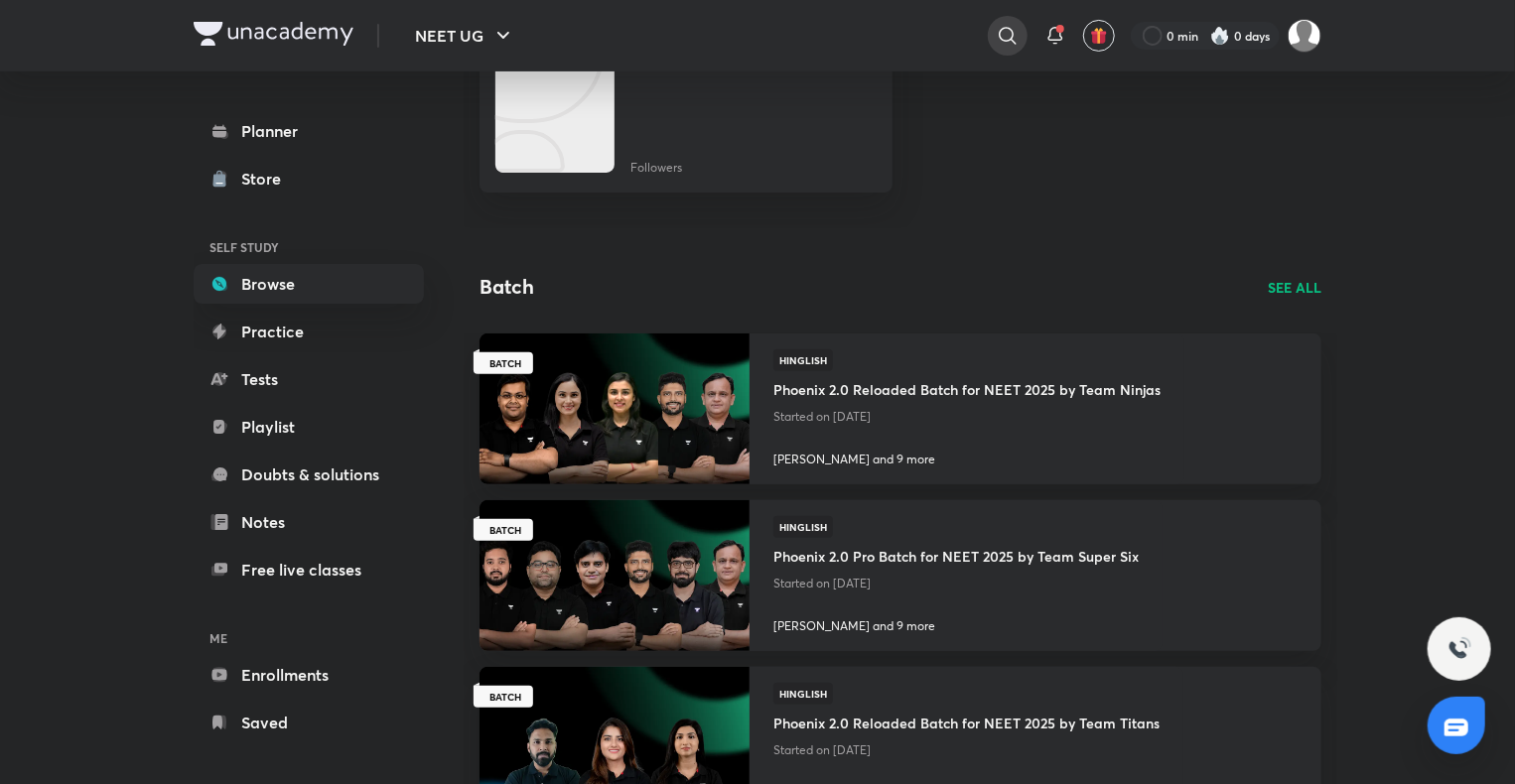 click 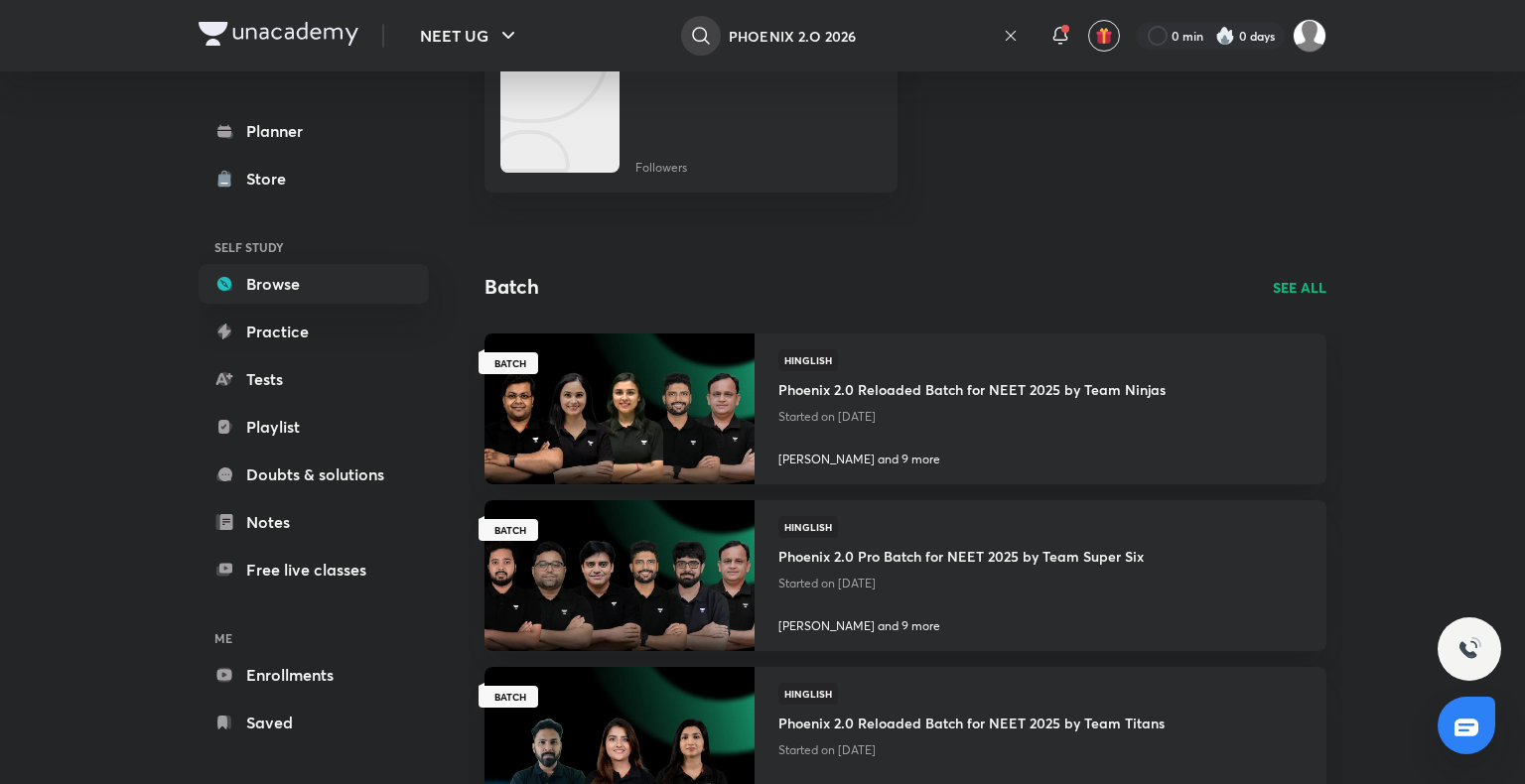 type on "PHOENIX 2.O 2026" 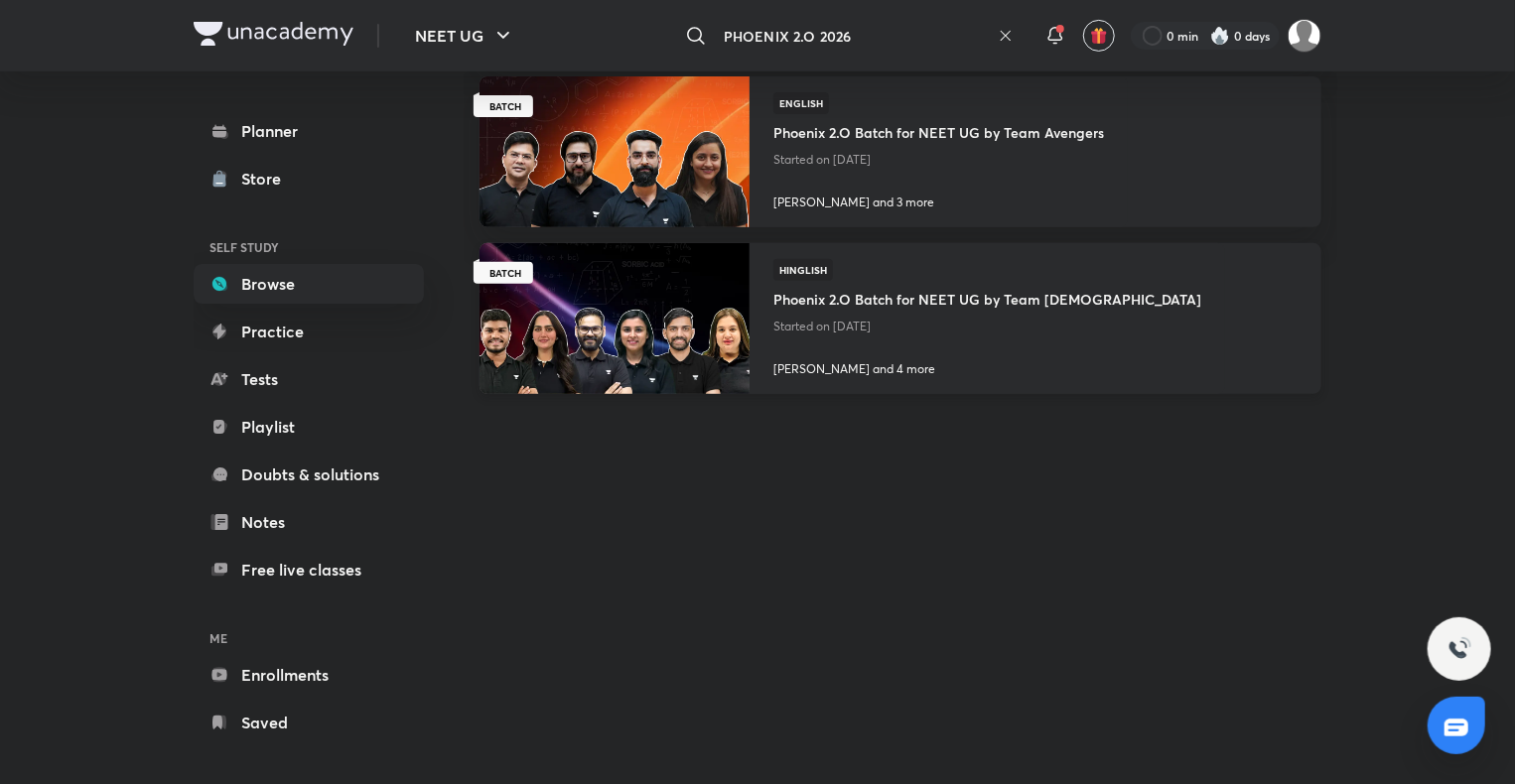 scroll, scrollTop: 0, scrollLeft: 0, axis: both 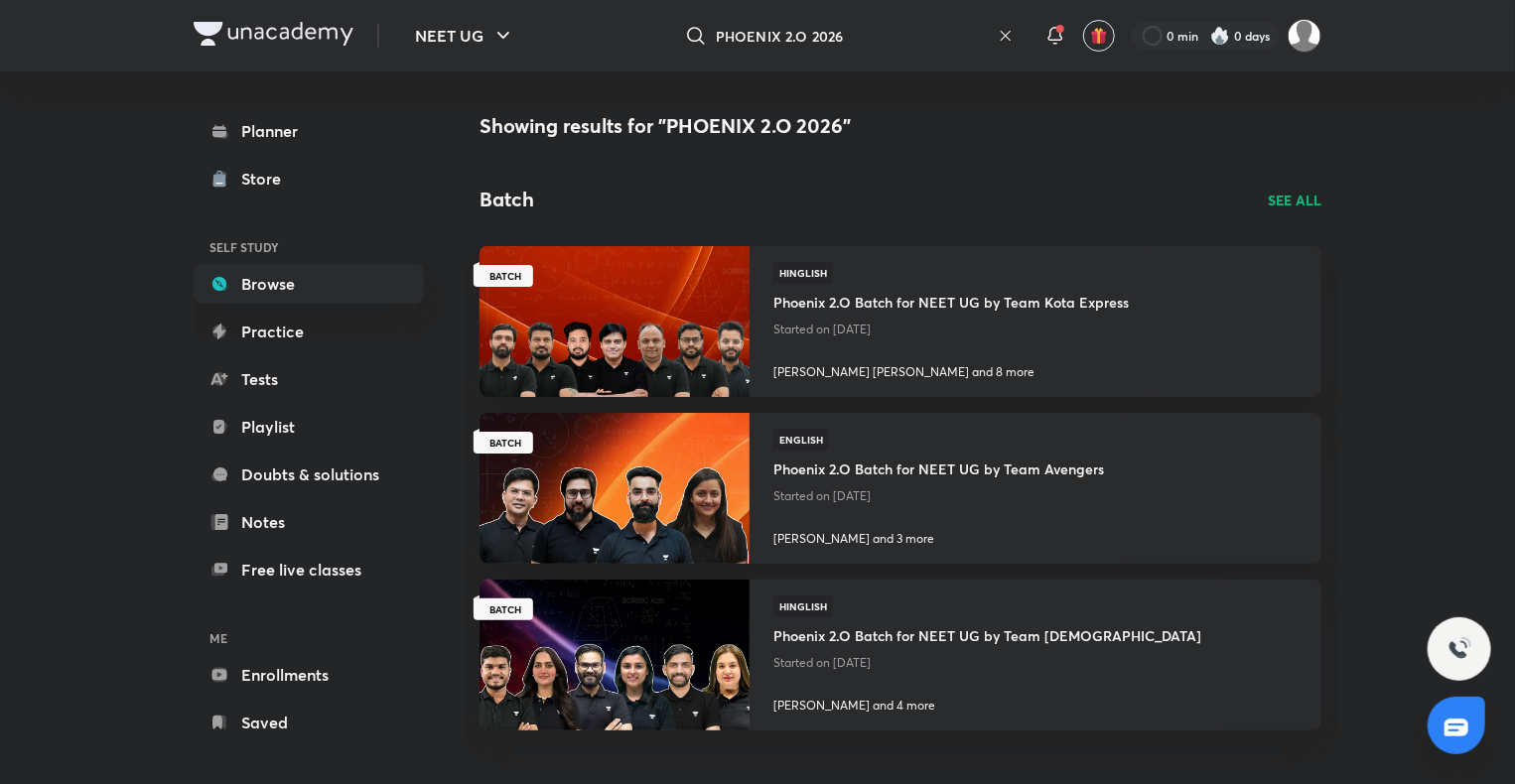 click on "SEE ALL" at bounding box center (1295, 199) 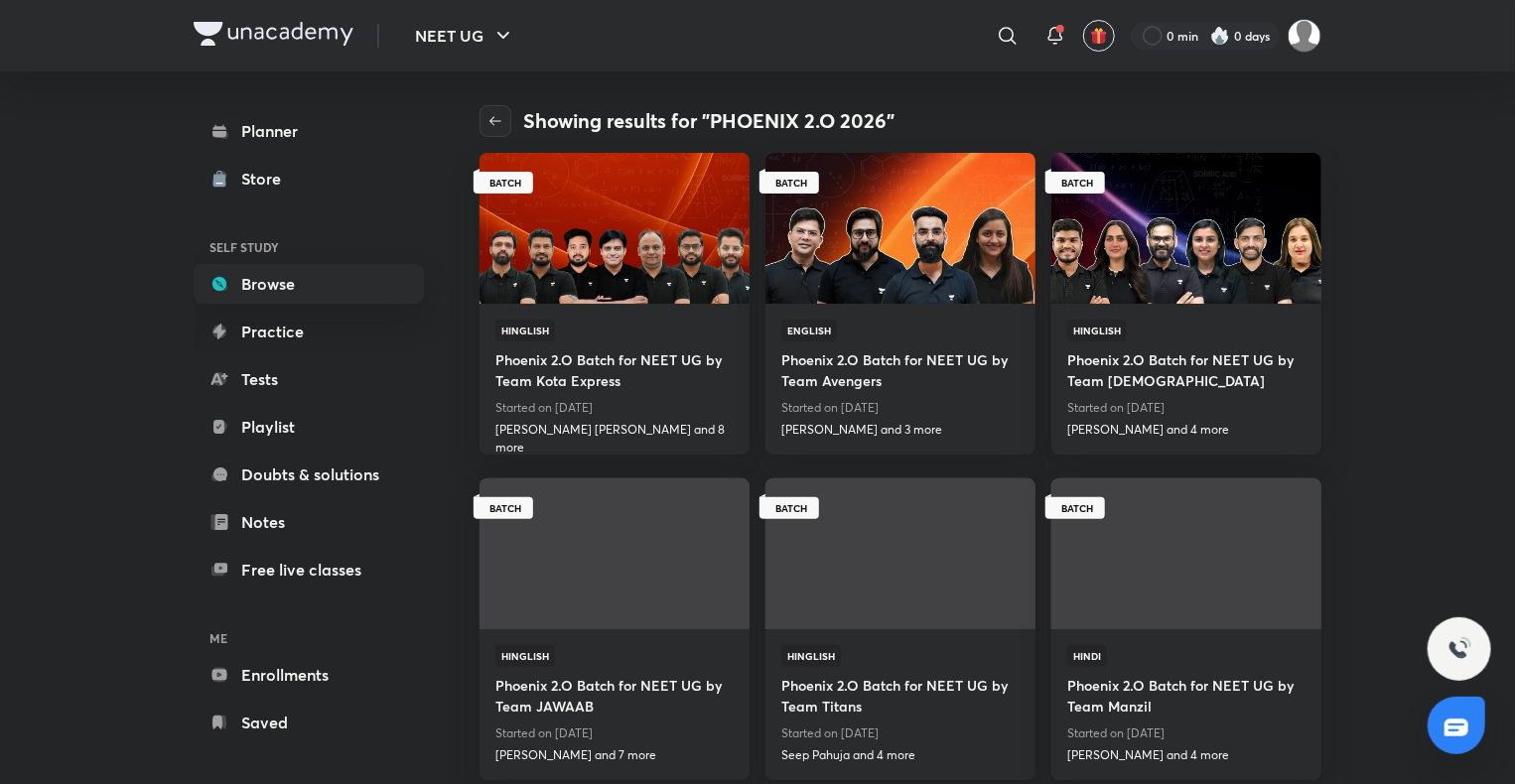 scroll, scrollTop: 3, scrollLeft: 0, axis: vertical 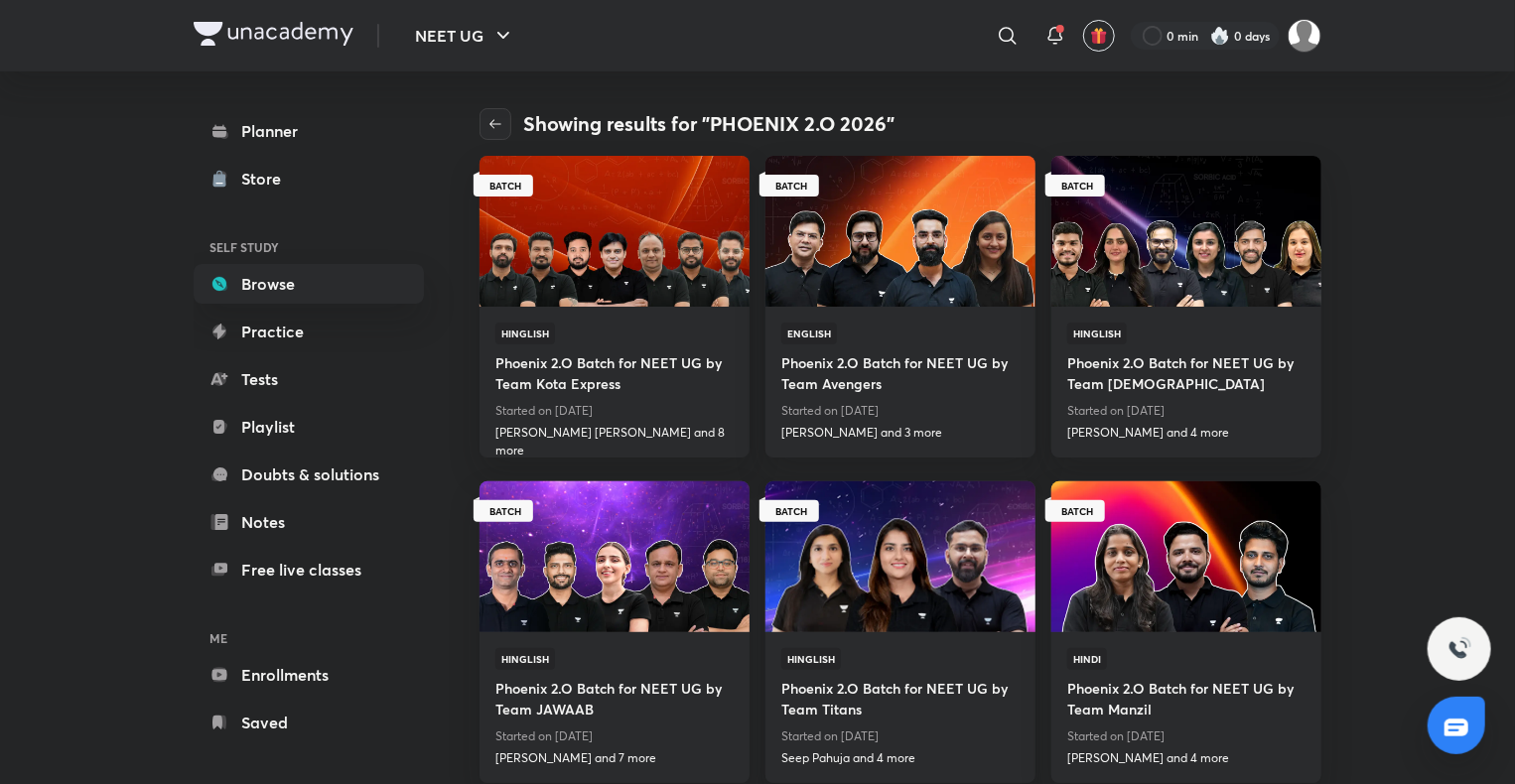 click at bounding box center [899, 556] 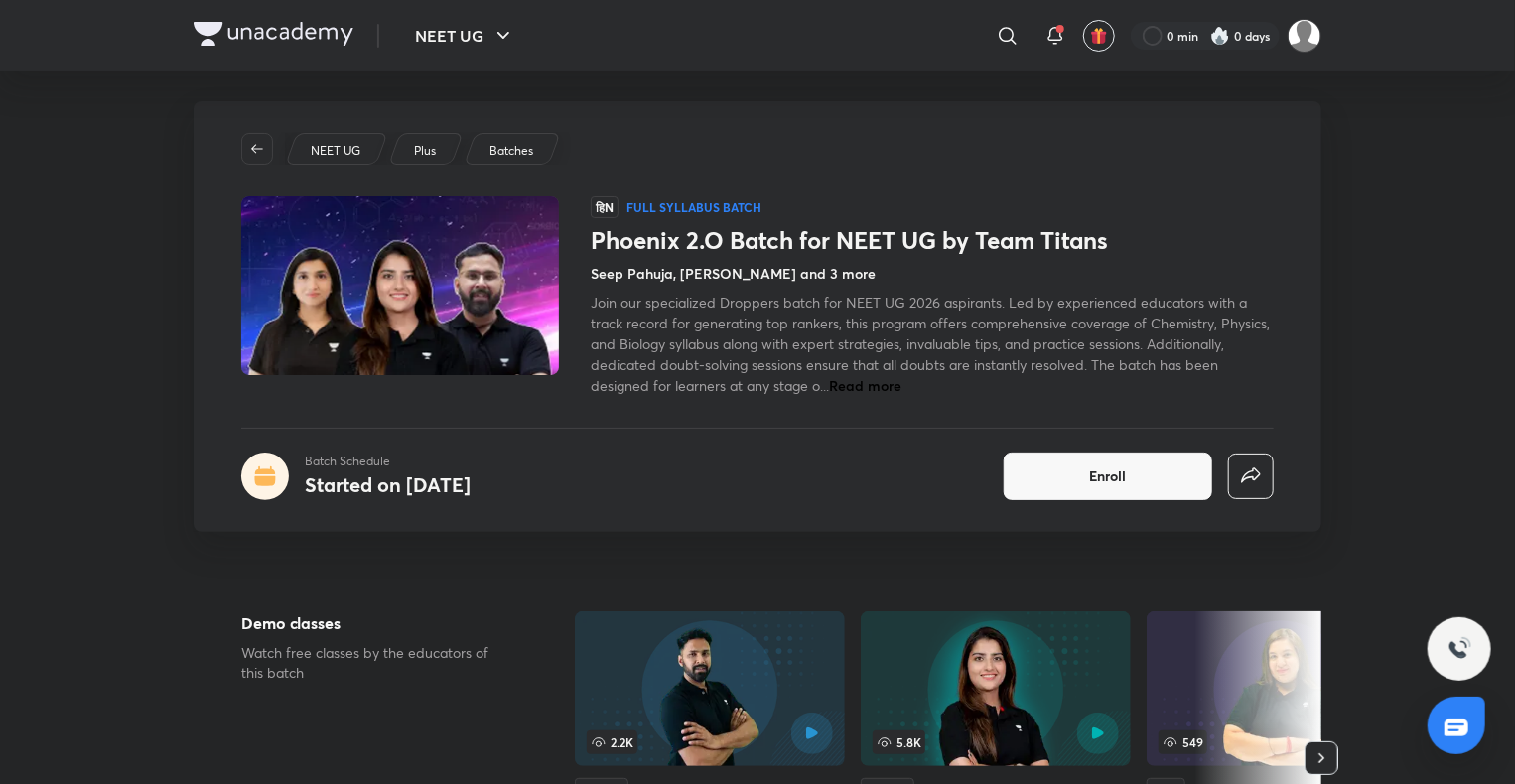 scroll, scrollTop: 8, scrollLeft: 0, axis: vertical 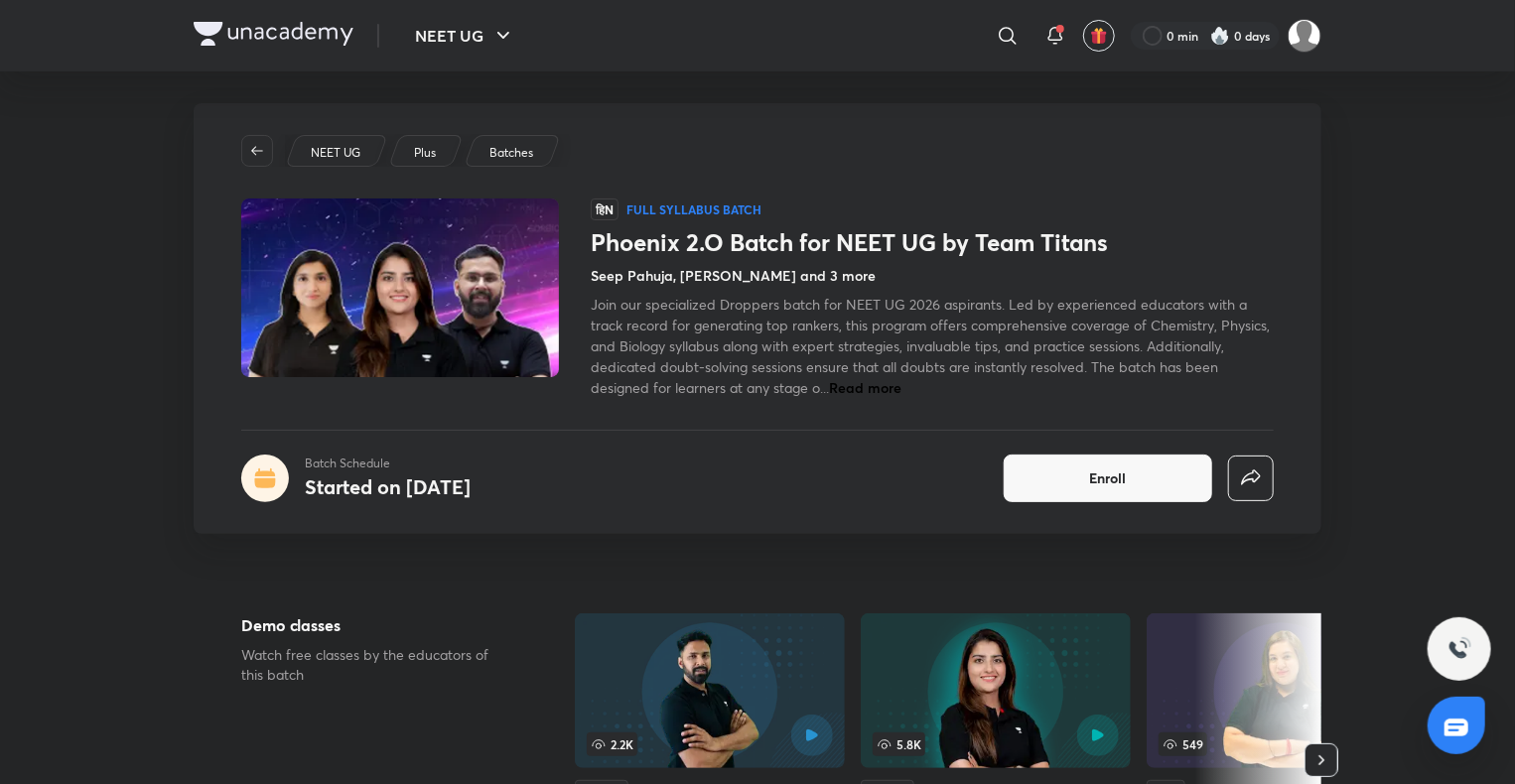 click on "Read more" at bounding box center [865, 387] 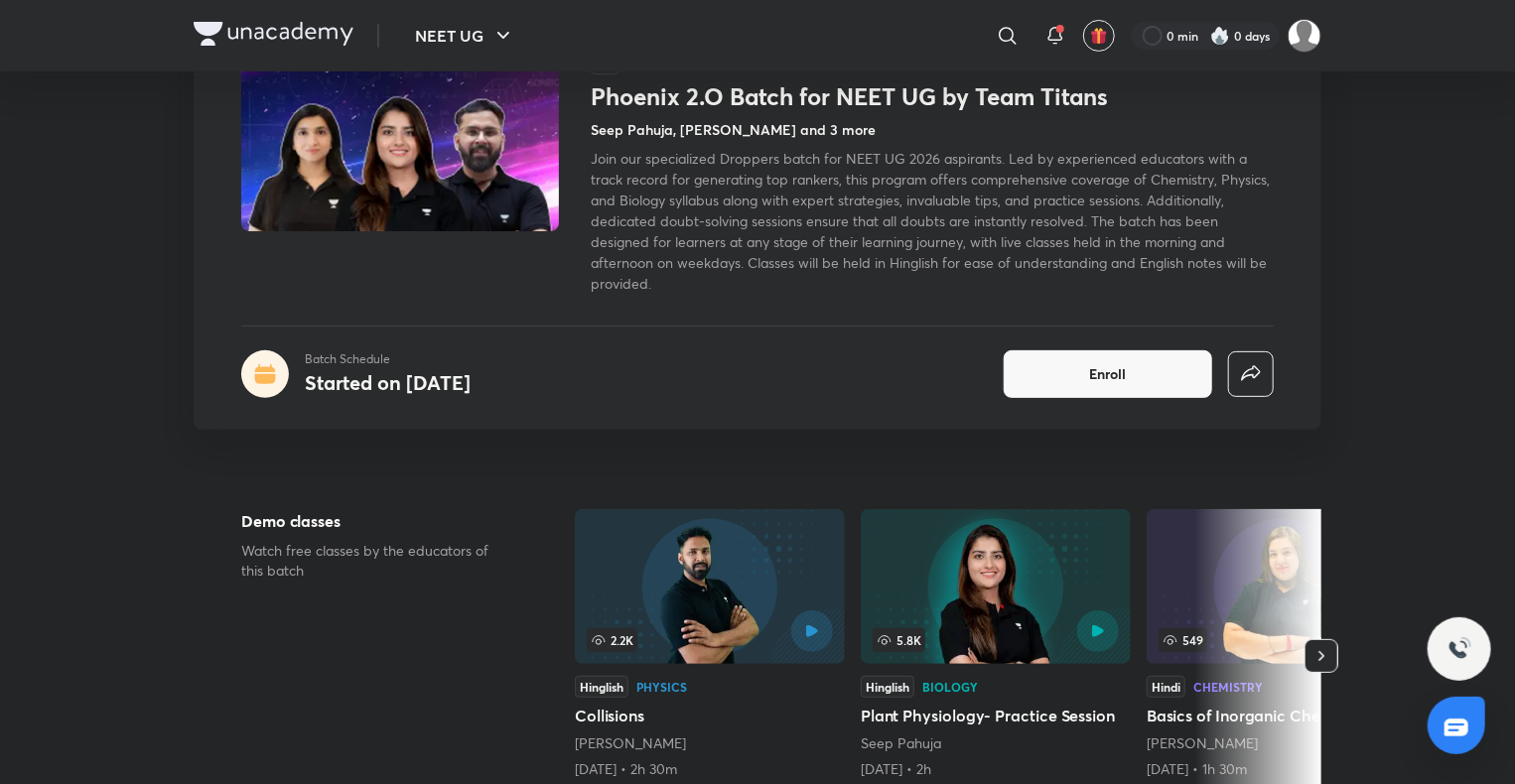 scroll, scrollTop: 155, scrollLeft: 0, axis: vertical 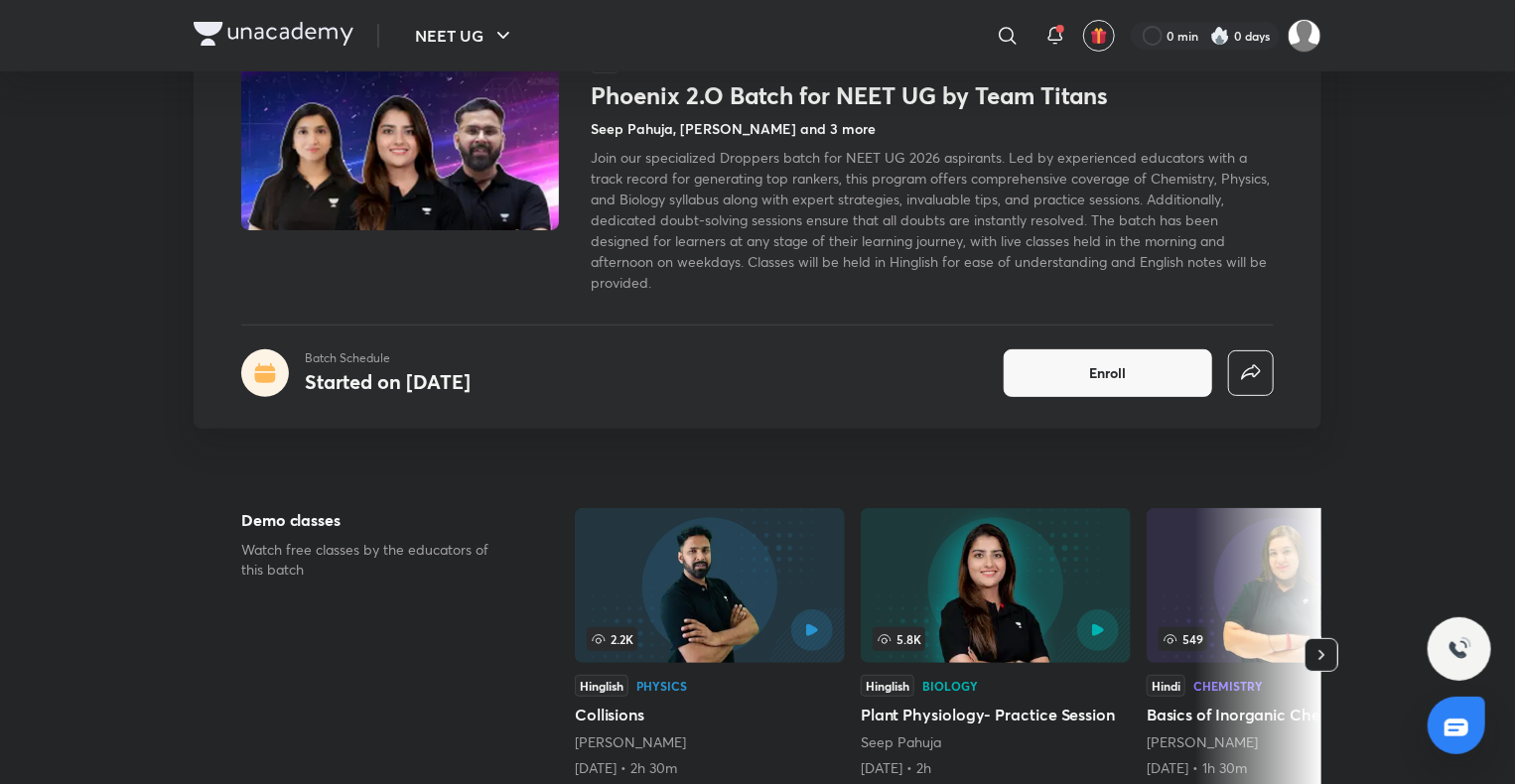 click 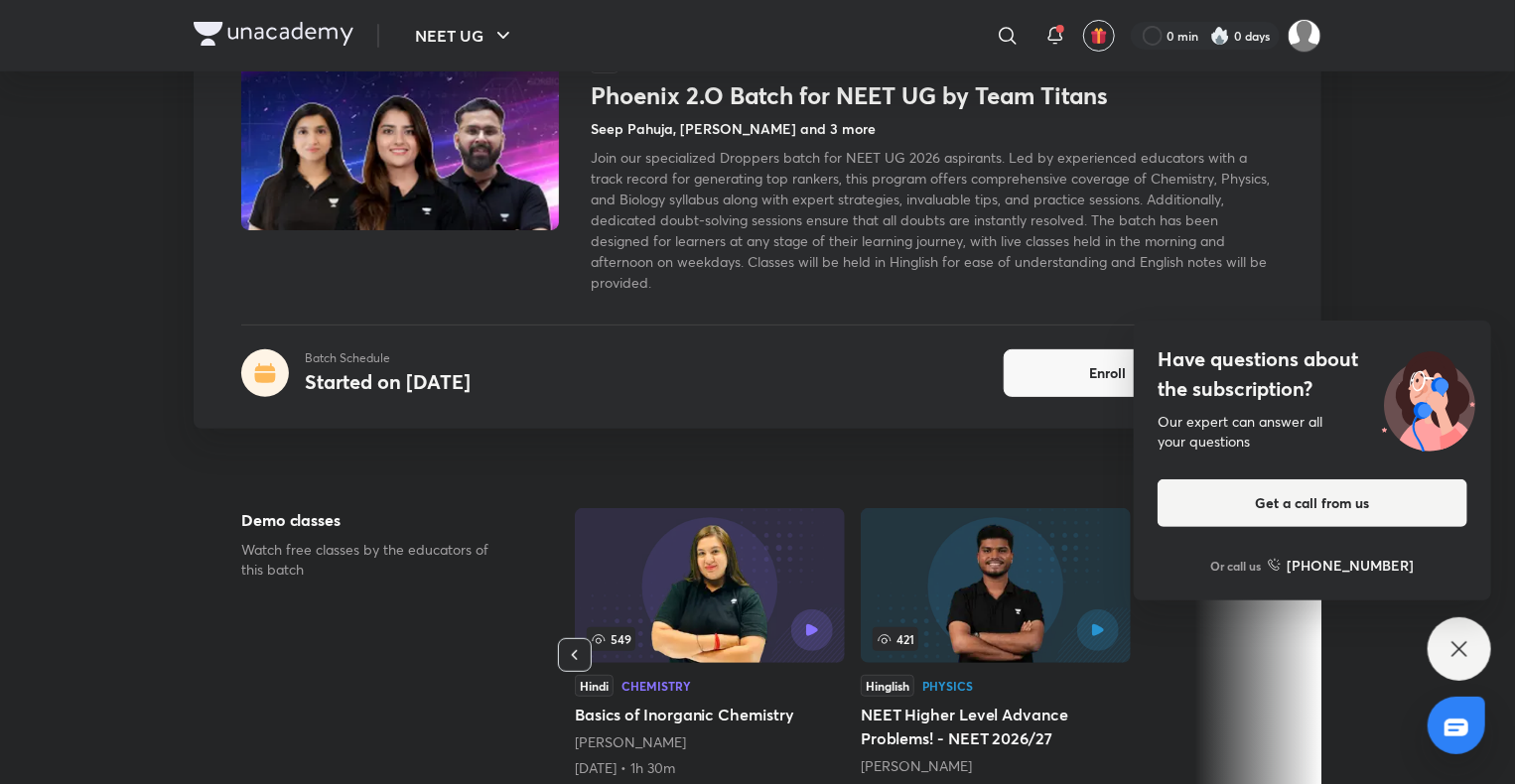 click 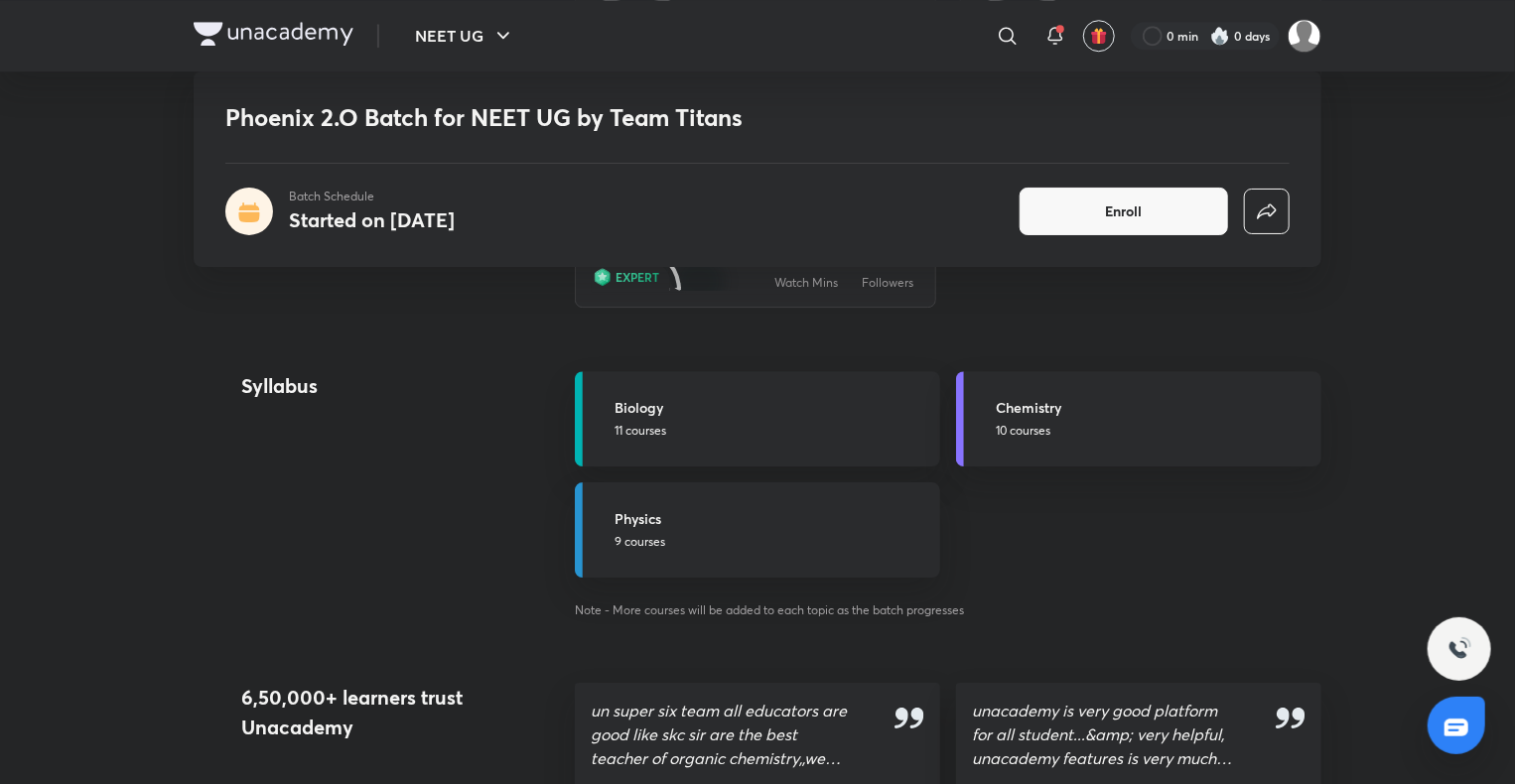 scroll, scrollTop: 2852, scrollLeft: 0, axis: vertical 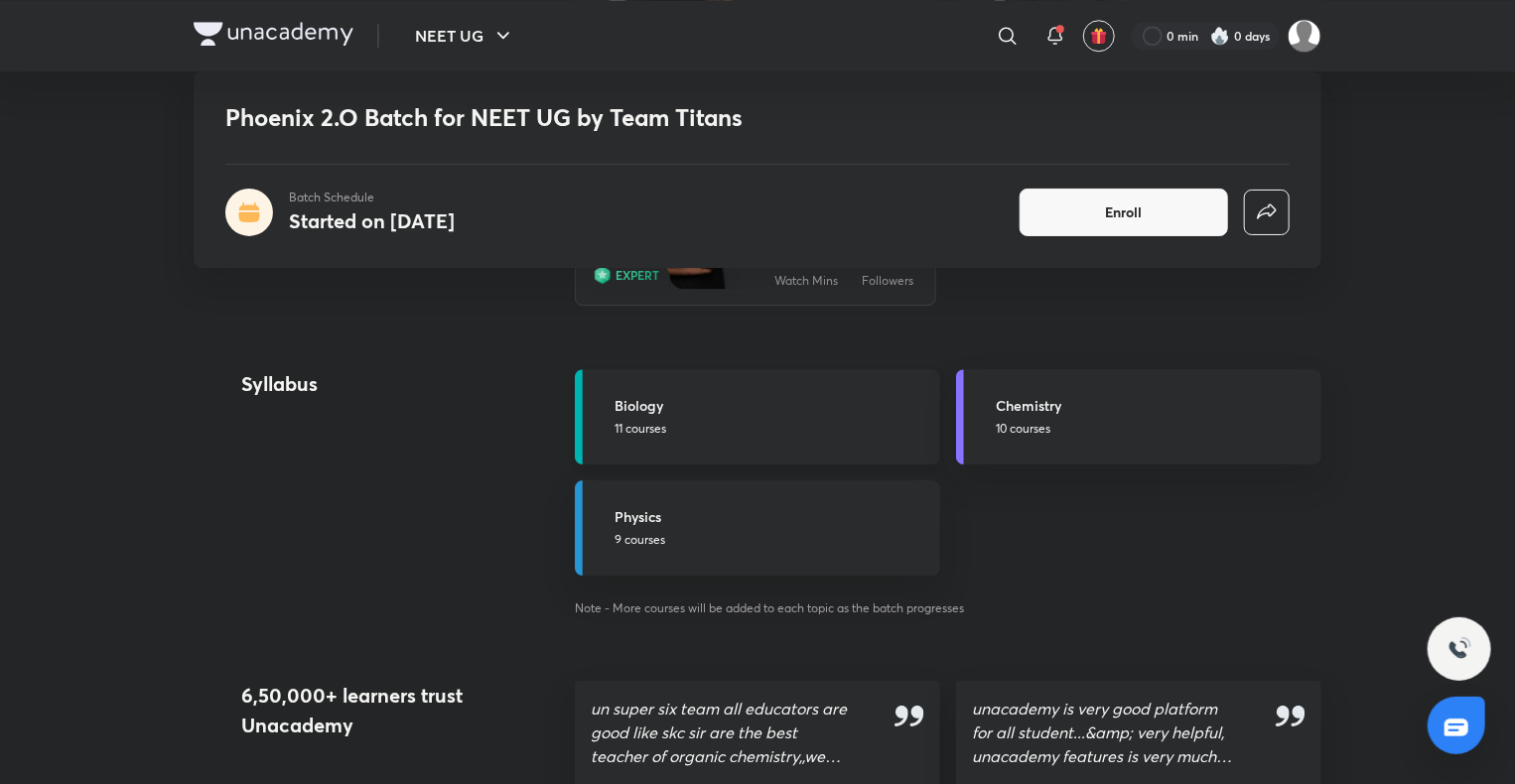 click on "11 courses" at bounding box center [771, 429] 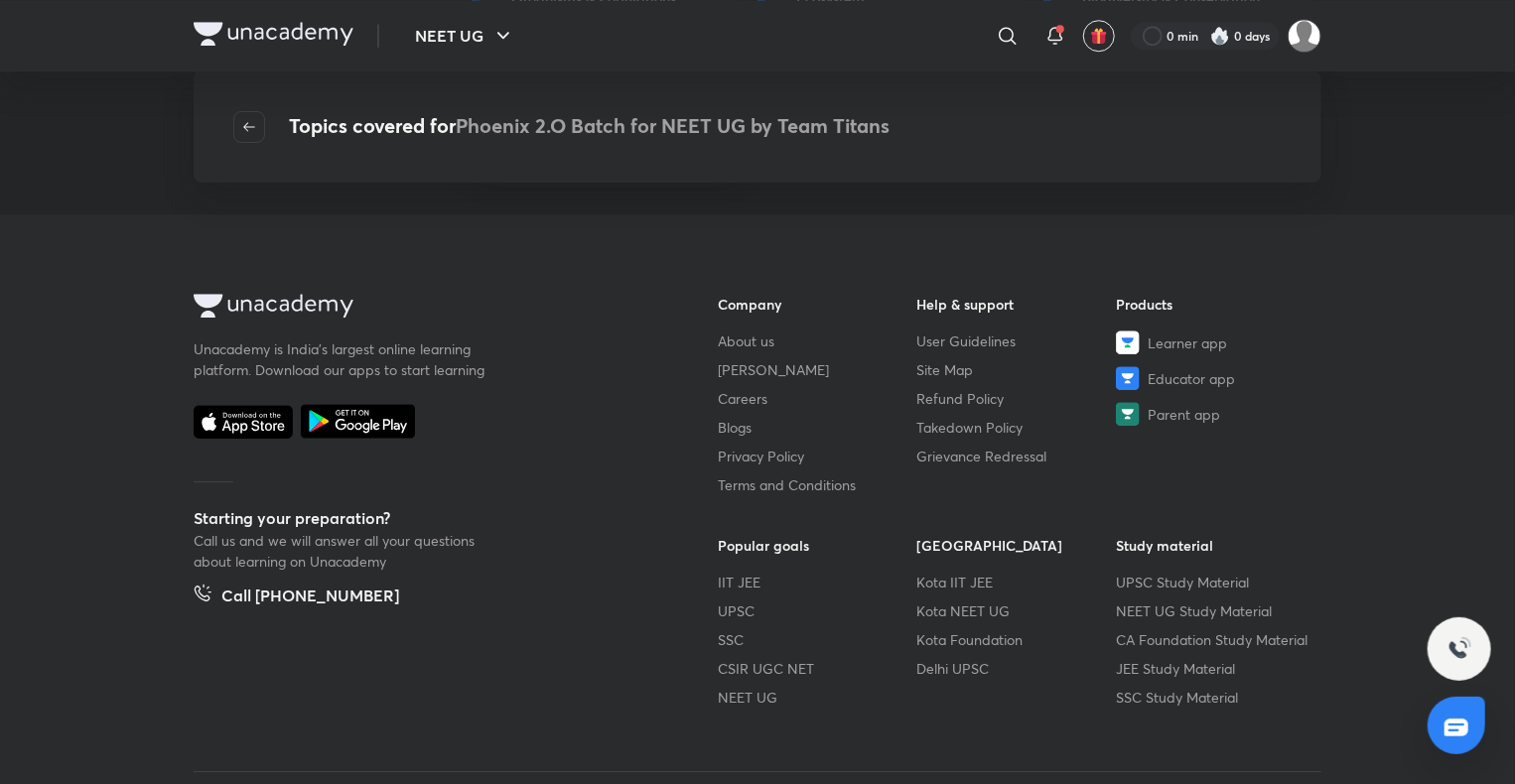 scroll, scrollTop: 0, scrollLeft: 0, axis: both 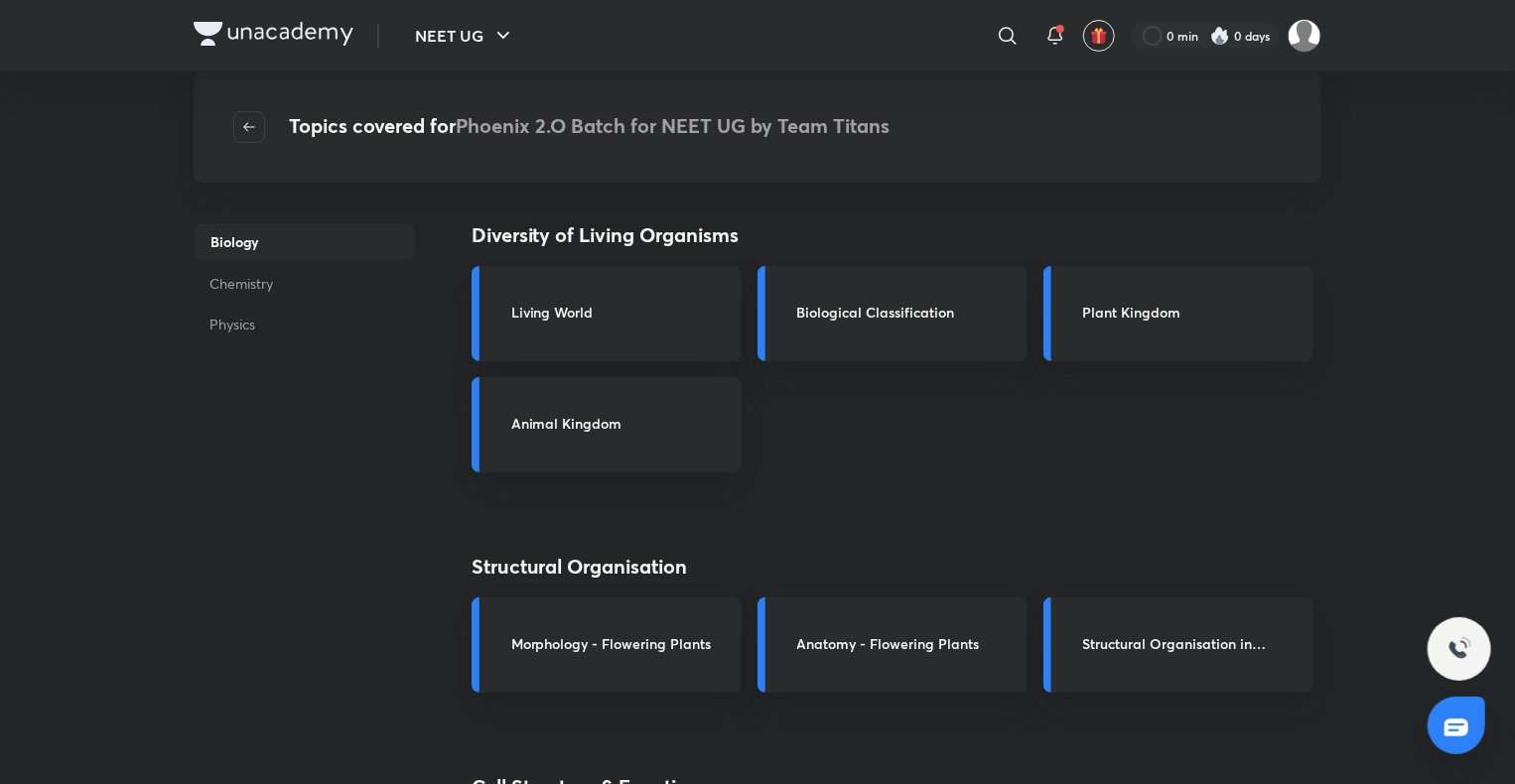 click on "Diversity of Living Organisms Living World Biological Classification Plant Kingdom Animal Kingdom Structural Organisation Morphology - Flowering Plants Anatomy - Flowering Plants Structural Organisation in Animals Cell Structure & Function Cell - Unit of Life Biomolecules Cell Cycle & Cell Division Plant Physiology Transport in Plants Mineral Nutrition Photosynthesis Respiration in Plants Plant Growth & Development Human Physiology Digestion & Absorption Breathing & Exchange of Gases [MEDICAL_DATA] & Circulation Excretion Locomotion & Movement Neural Control & Co-ordination Crash Course Chemical Coordinate & Integration Reproduction Reproduction in Organisms Reproduction in Plants Human Reproduction Reproductive Health Genetics & Evolution Inheritance & Variance Molecular Basis of Inheritance Evolution Biology & Human Welfare Human Health & Diseases Strategies of Enhancement Microbes in Human Welfare Biotechnology & Applications Principles & Processes Applications Environment & Ecology Organisms & Populations" at bounding box center (896, 1624) 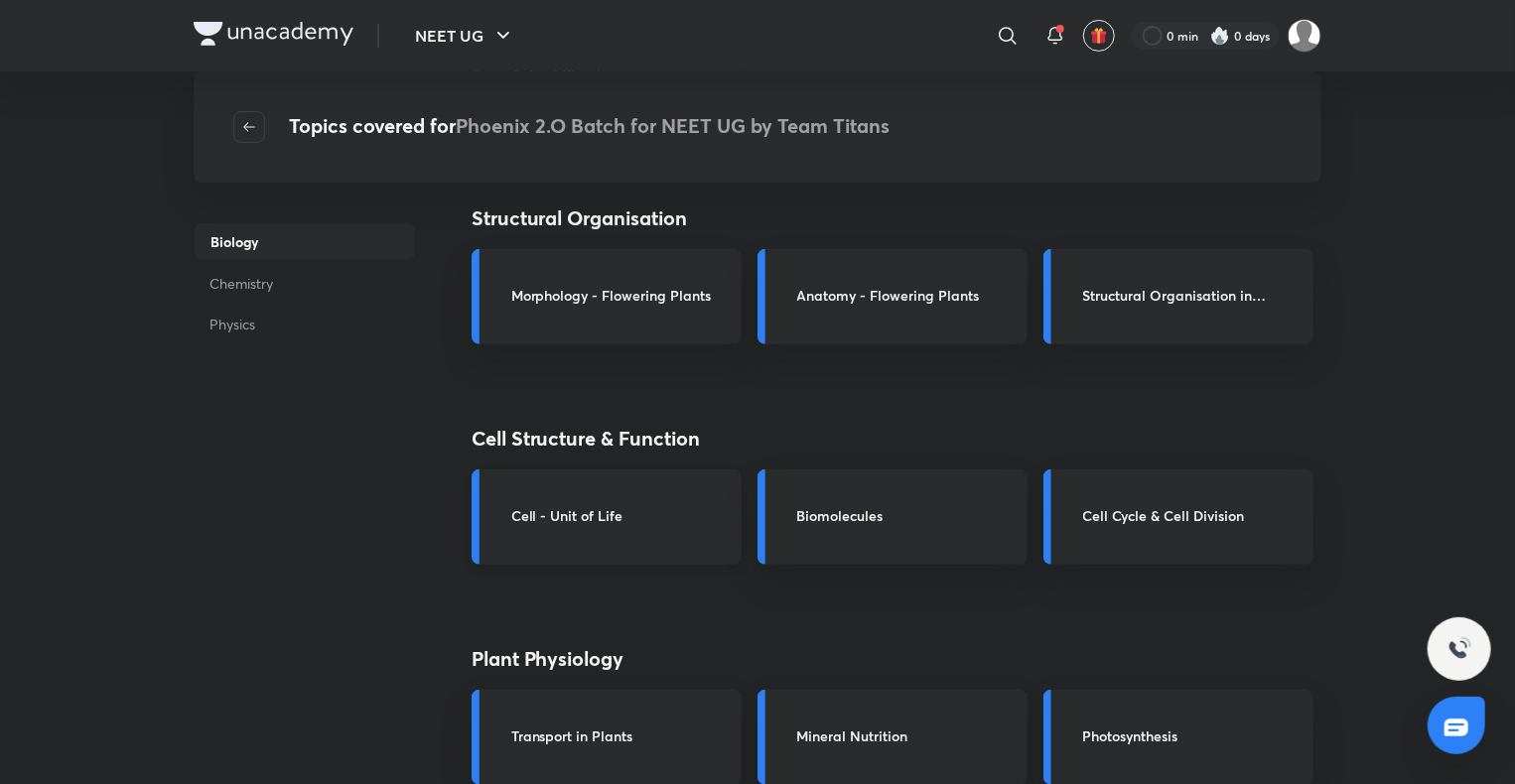 scroll, scrollTop: 351, scrollLeft: 0, axis: vertical 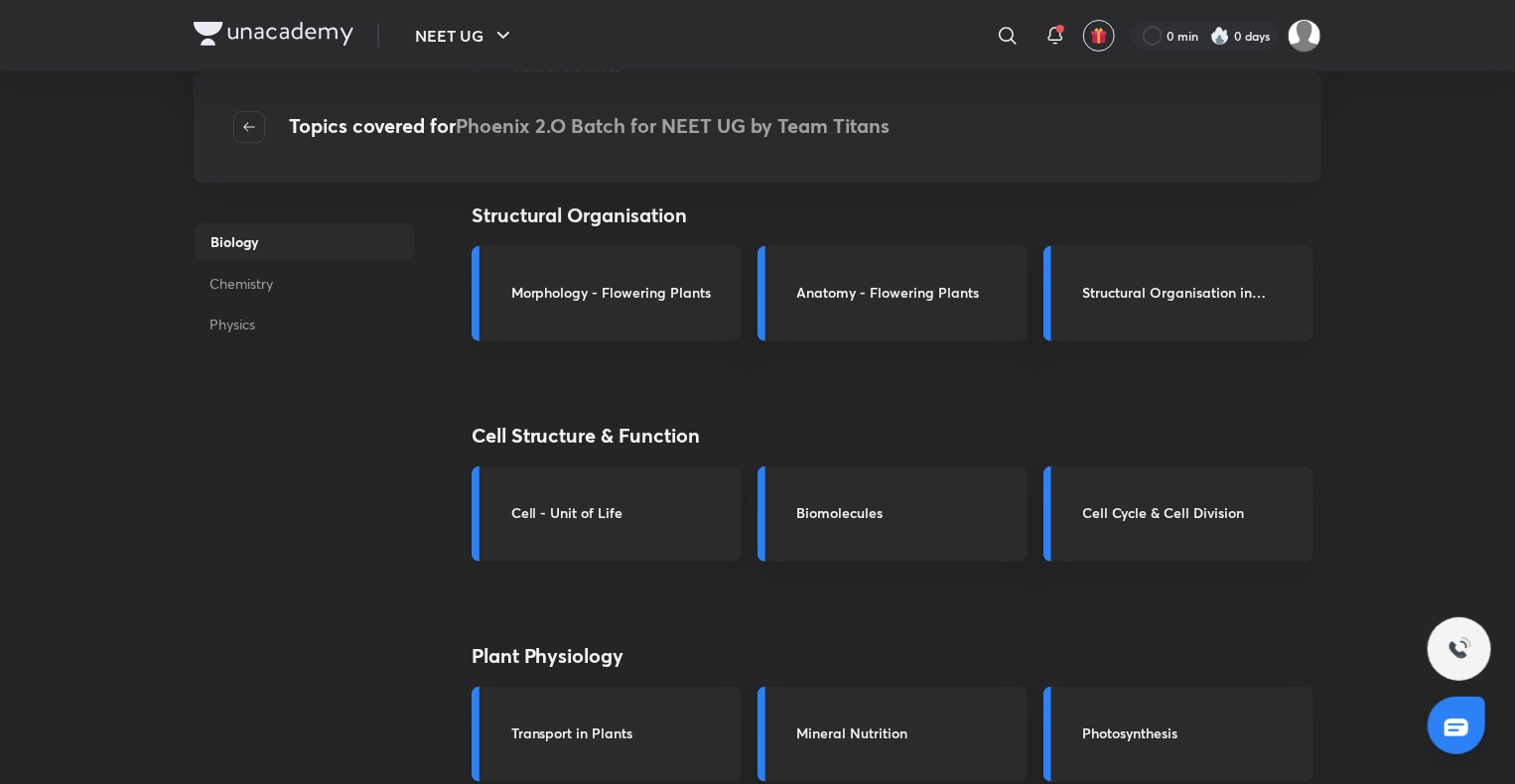 click on "Cell - Unit of Life" at bounding box center (620, 512) 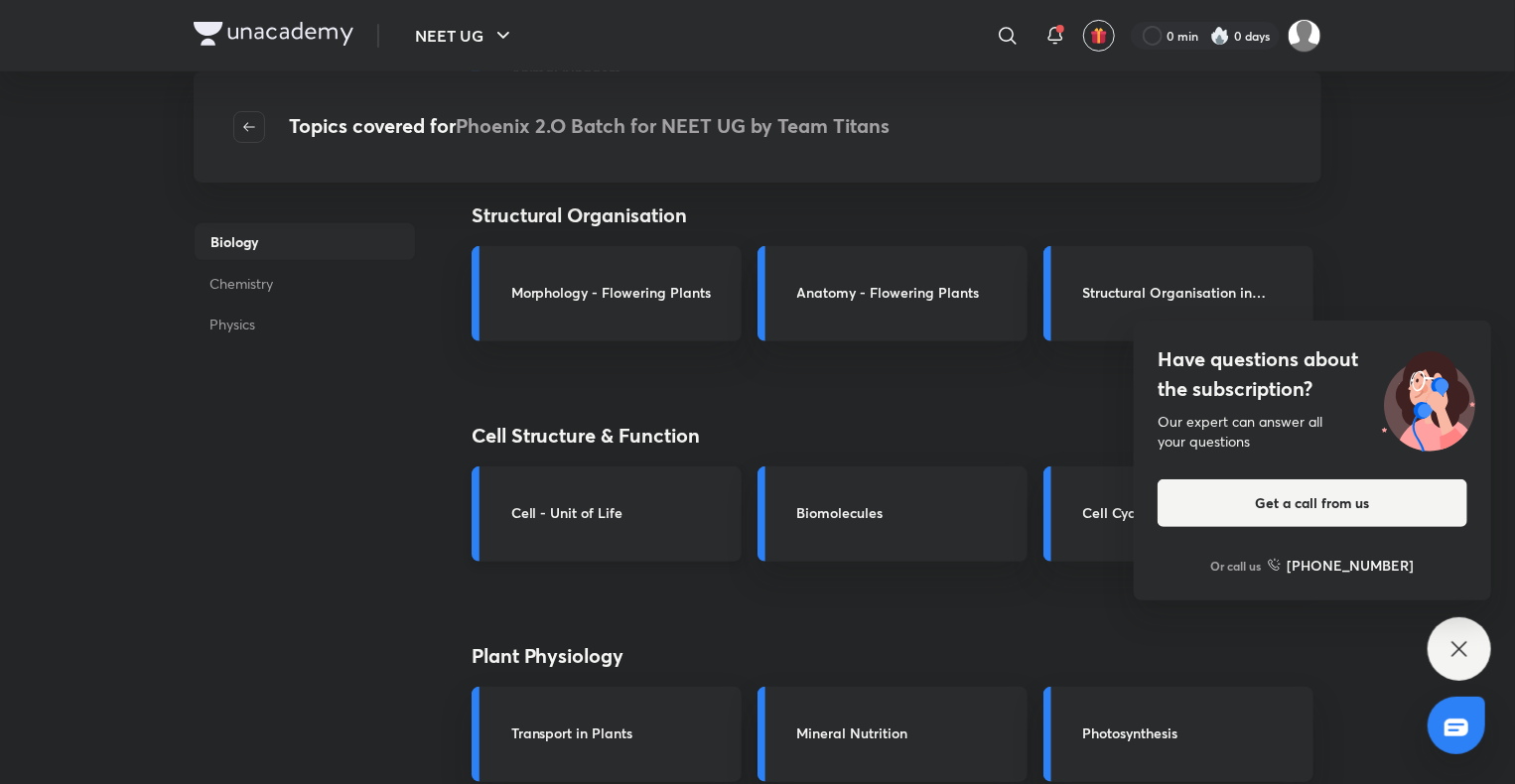 click on "Cell - Unit of Life" at bounding box center (607, 514) 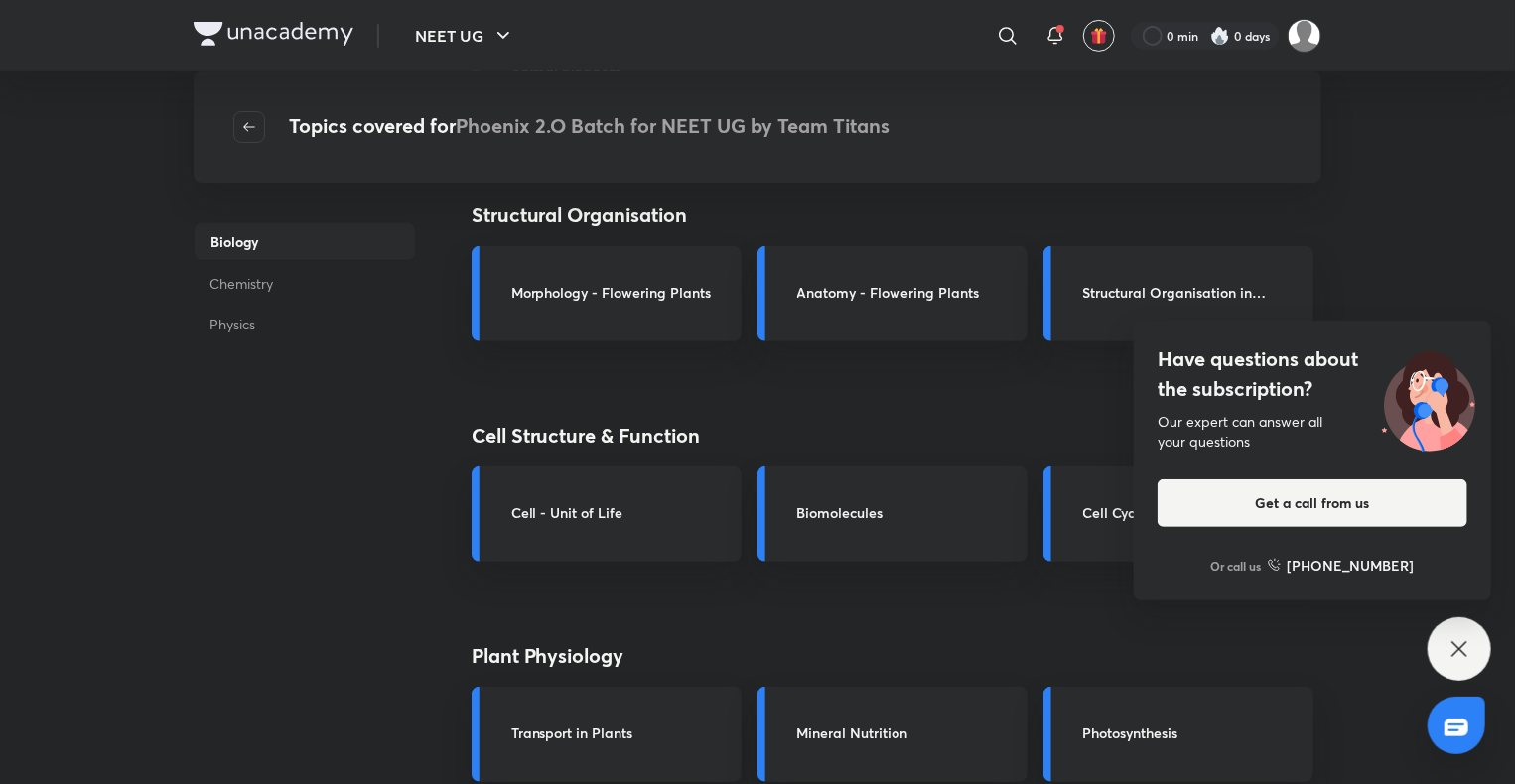 click on "Have questions about the subscription? Our expert can answer all your questions Get a call from us Or call us [PHONE_NUMBER]" at bounding box center [1459, 649] 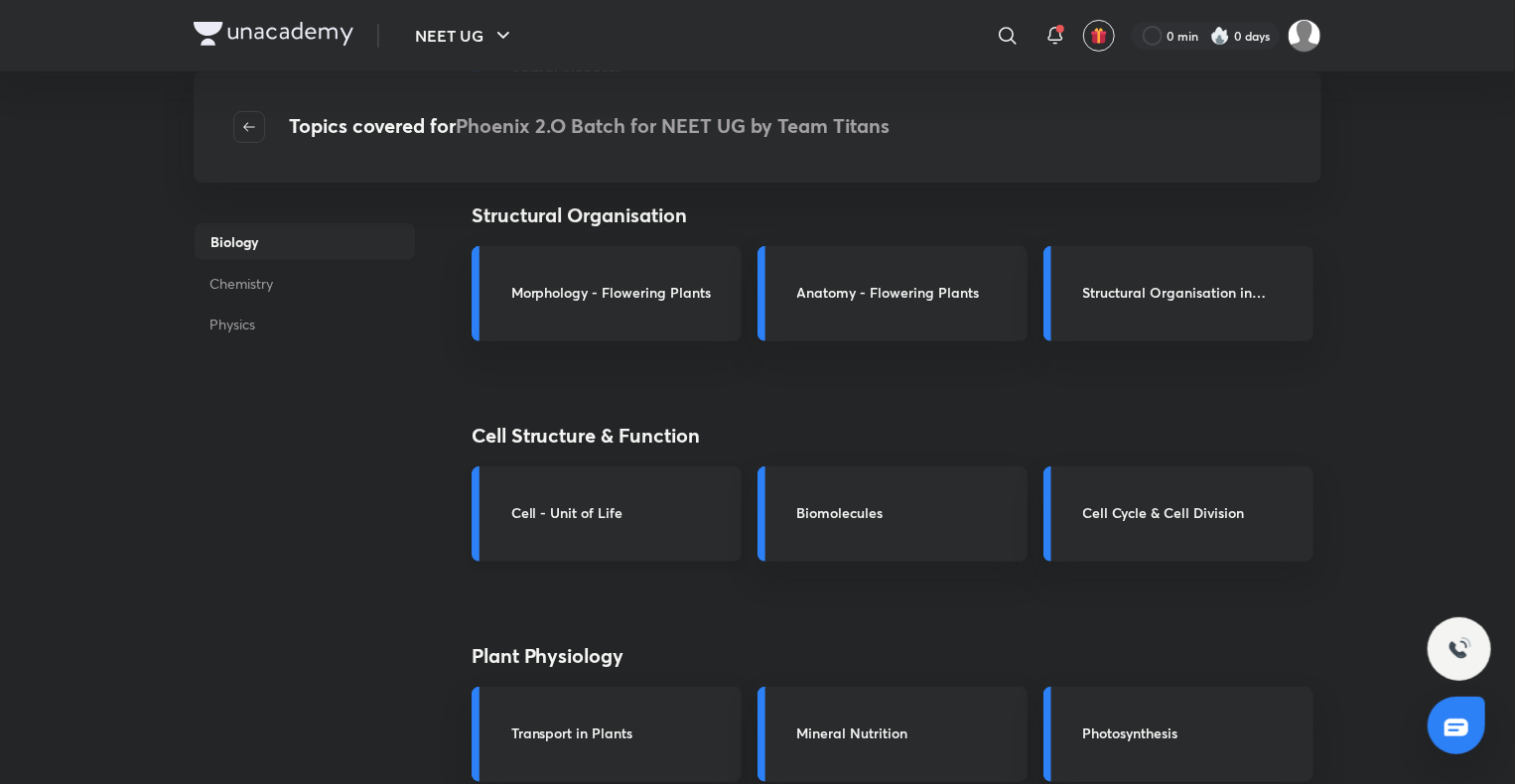click on "Cell - Unit of Life" at bounding box center [607, 514] 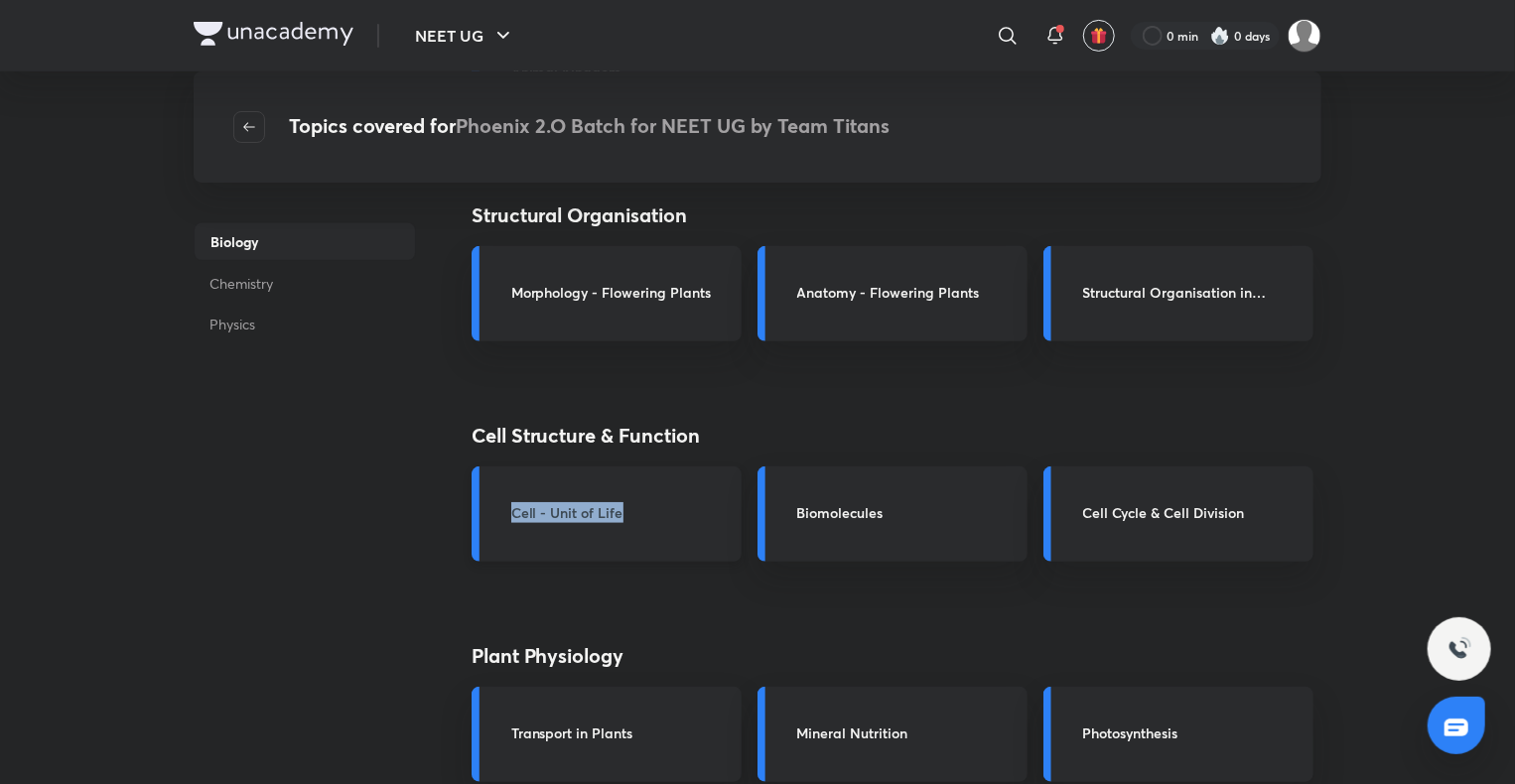 click on "Cell - Unit of Life" at bounding box center (607, 514) 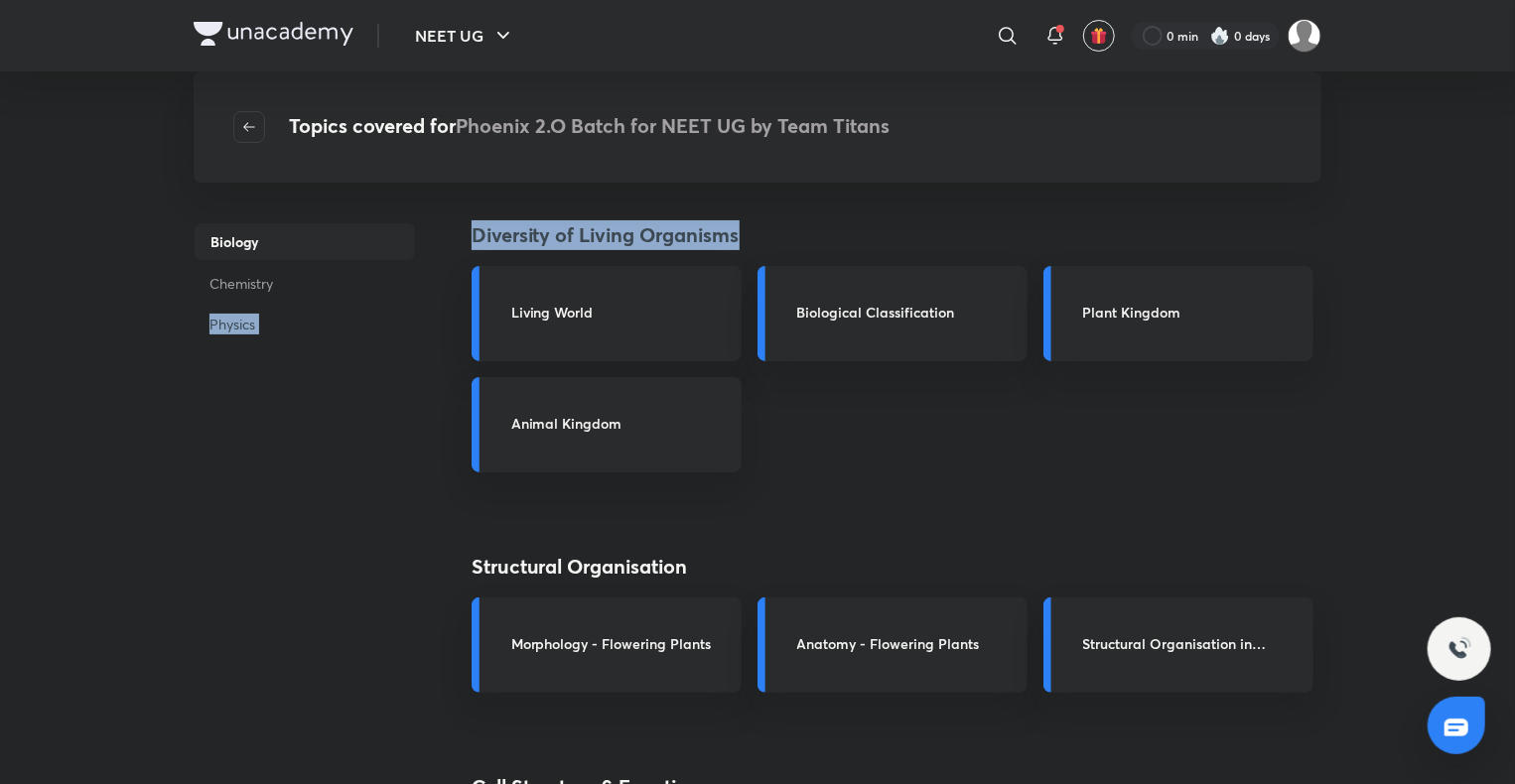 drag, startPoint x: 95, startPoint y: 376, endPoint x: 855, endPoint y: 202, distance: 779.664 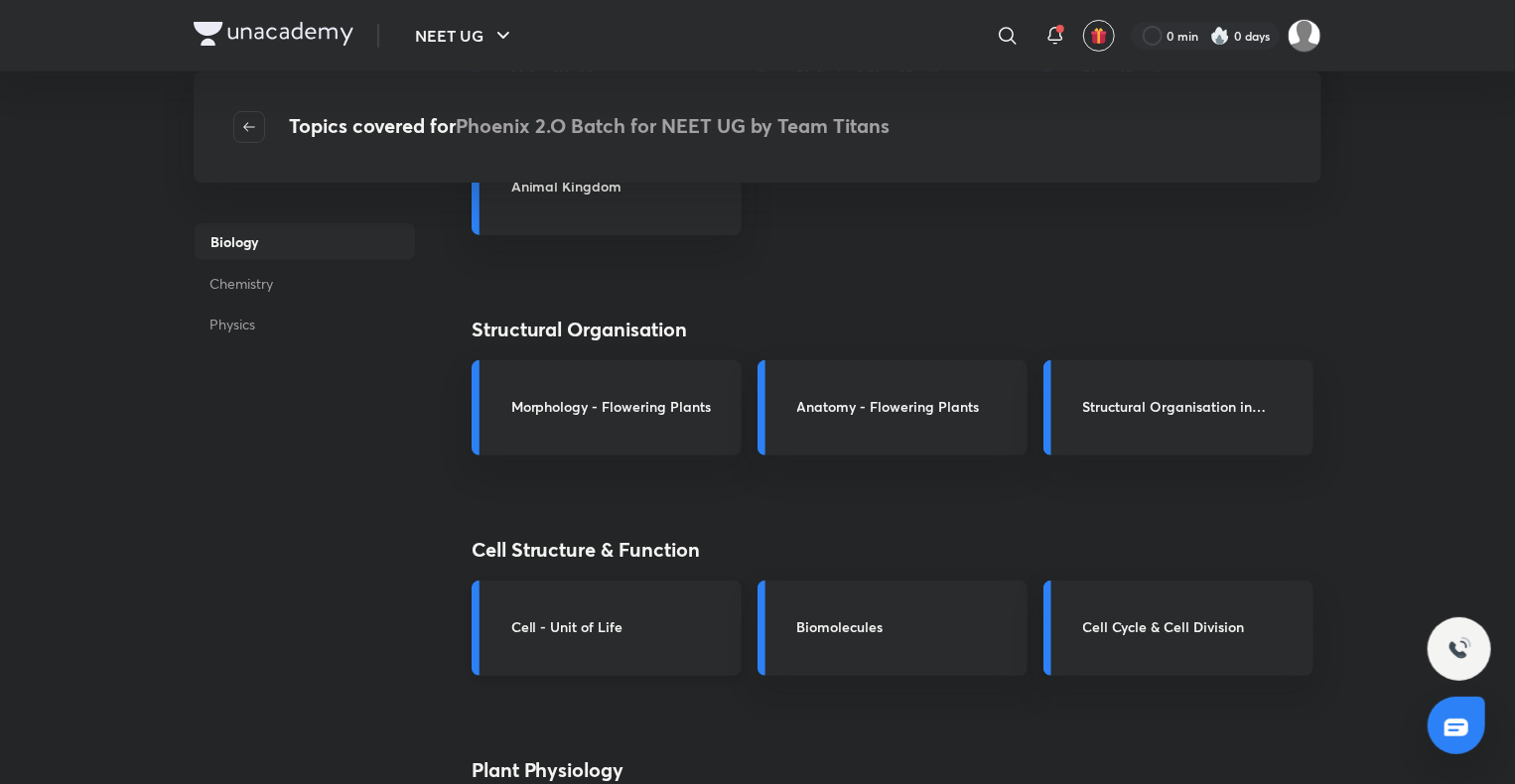 scroll, scrollTop: 221, scrollLeft: 0, axis: vertical 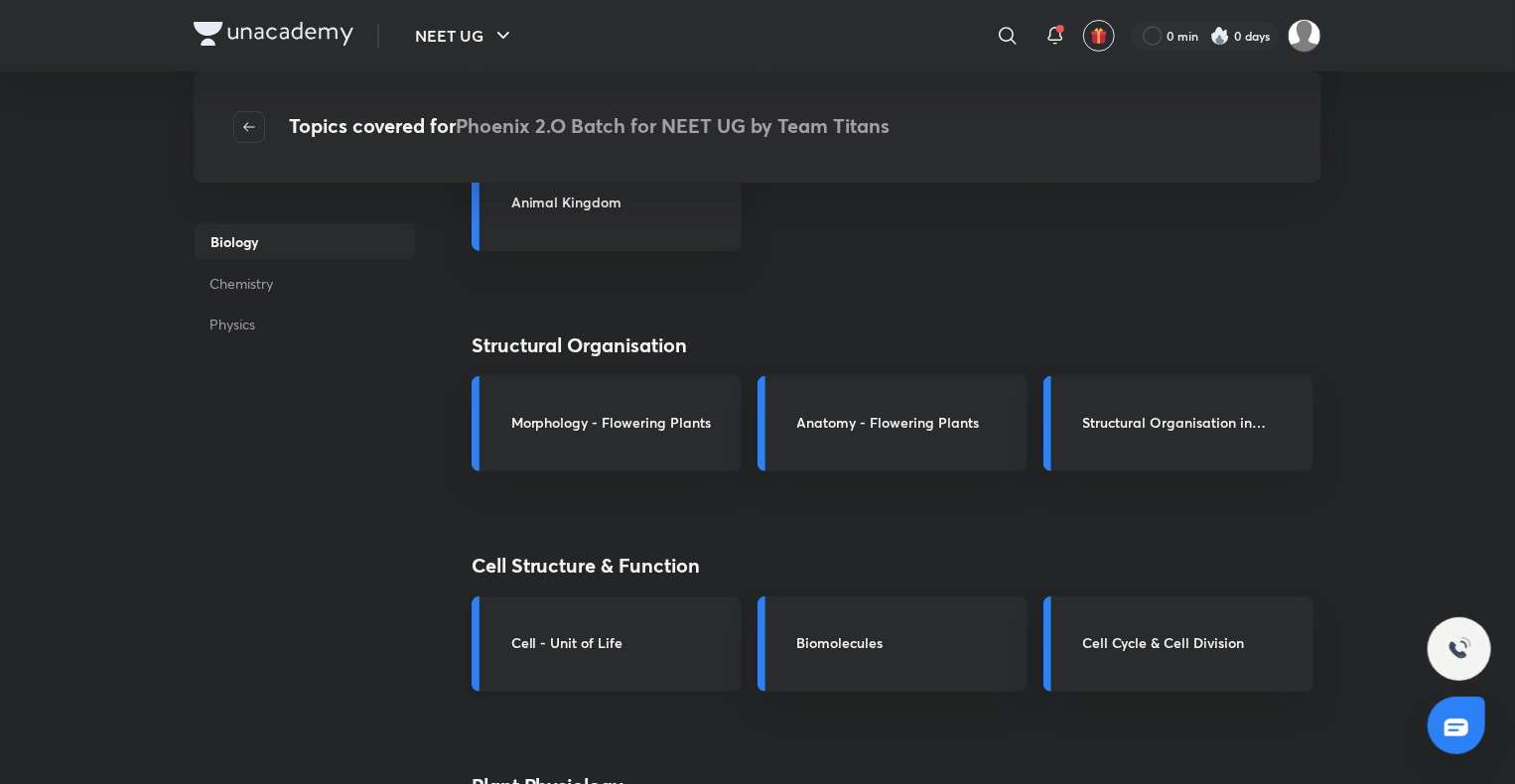 click on "Cell - Unit of Life" at bounding box center (620, 642) 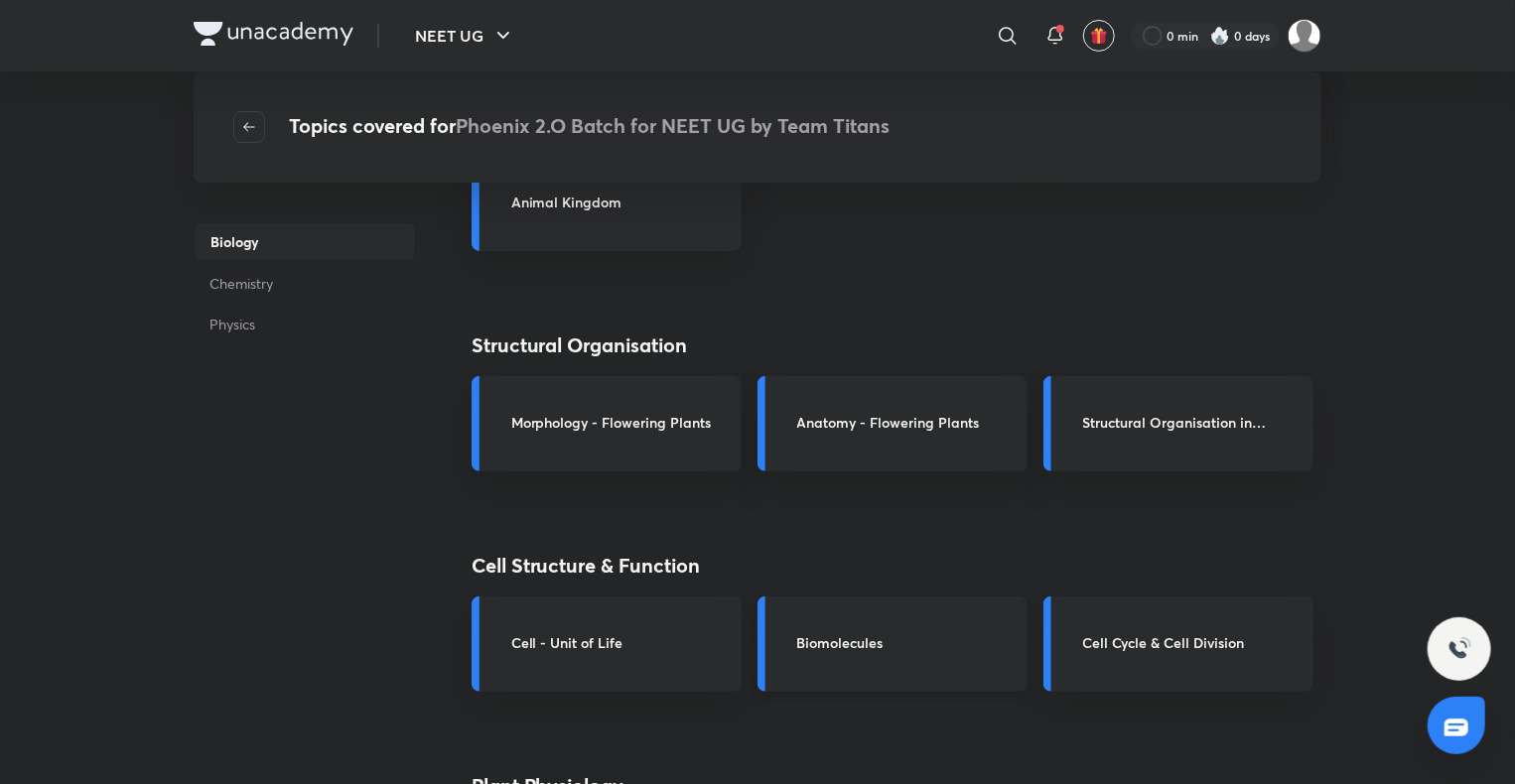 click on "Biomolecules" at bounding box center (893, 644) 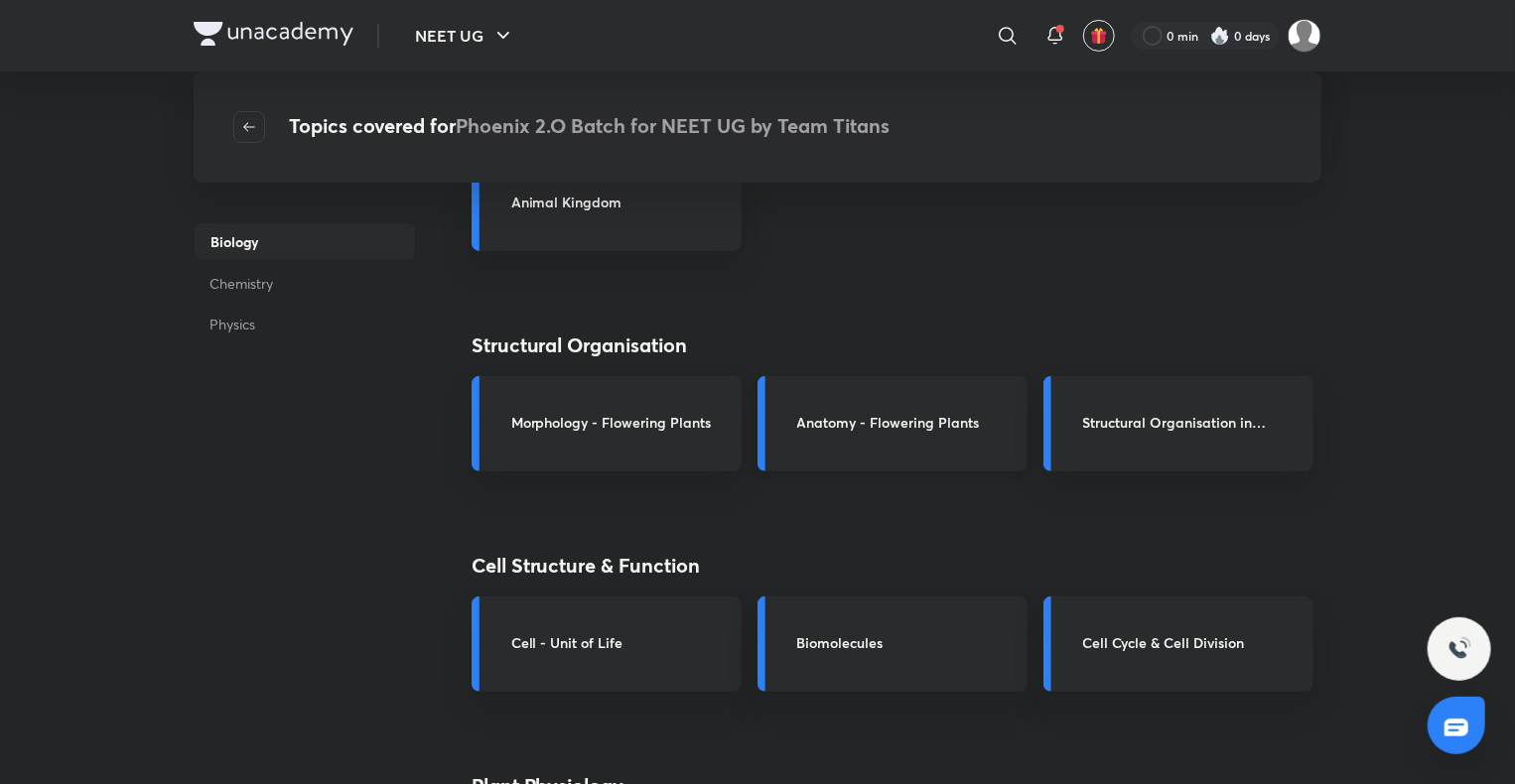 click on "Anatomy - Flowering Plants" at bounding box center [906, 422] 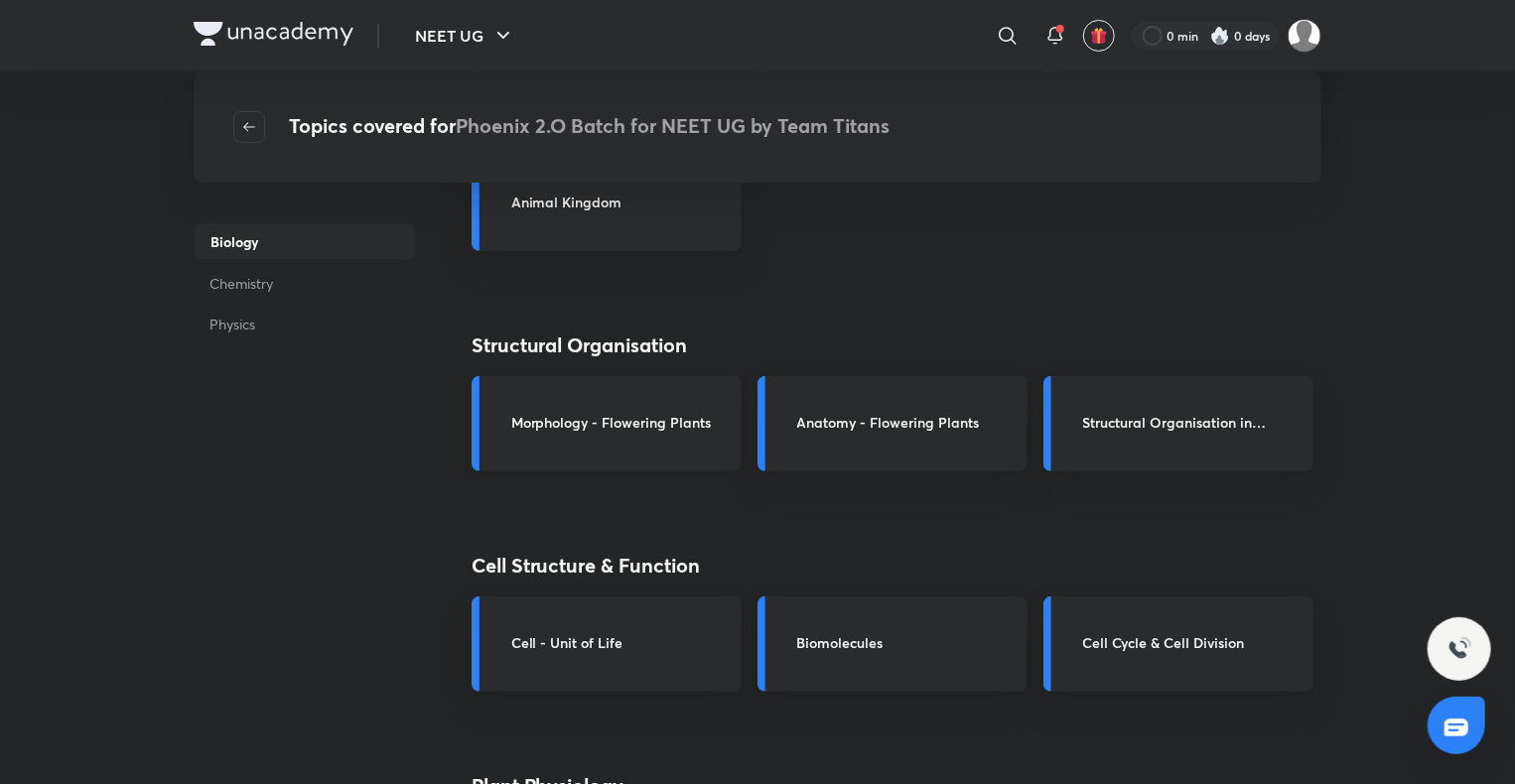 click on "Morphology - Flowering Plants" at bounding box center (620, 422) 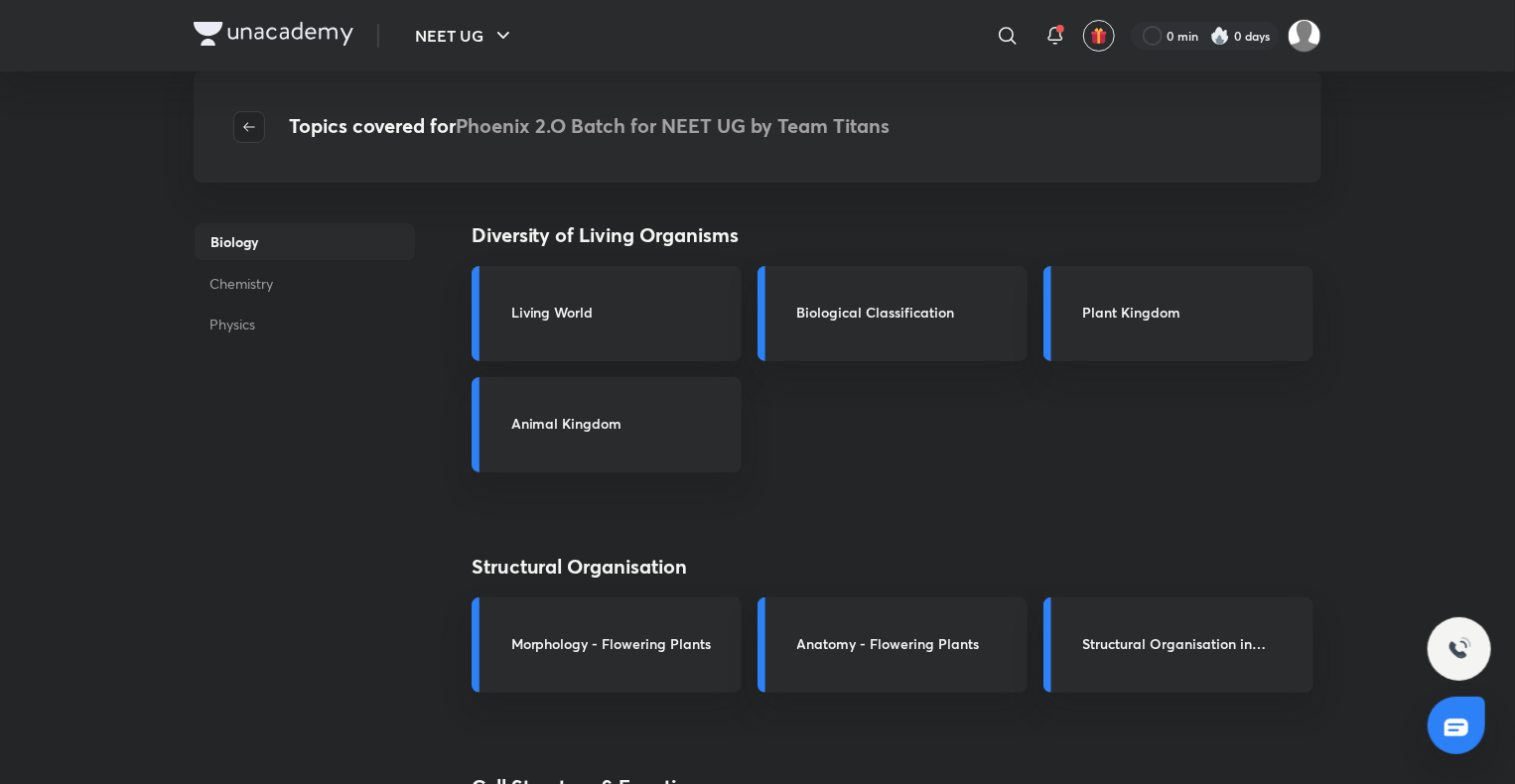 click at bounding box center [249, 127] 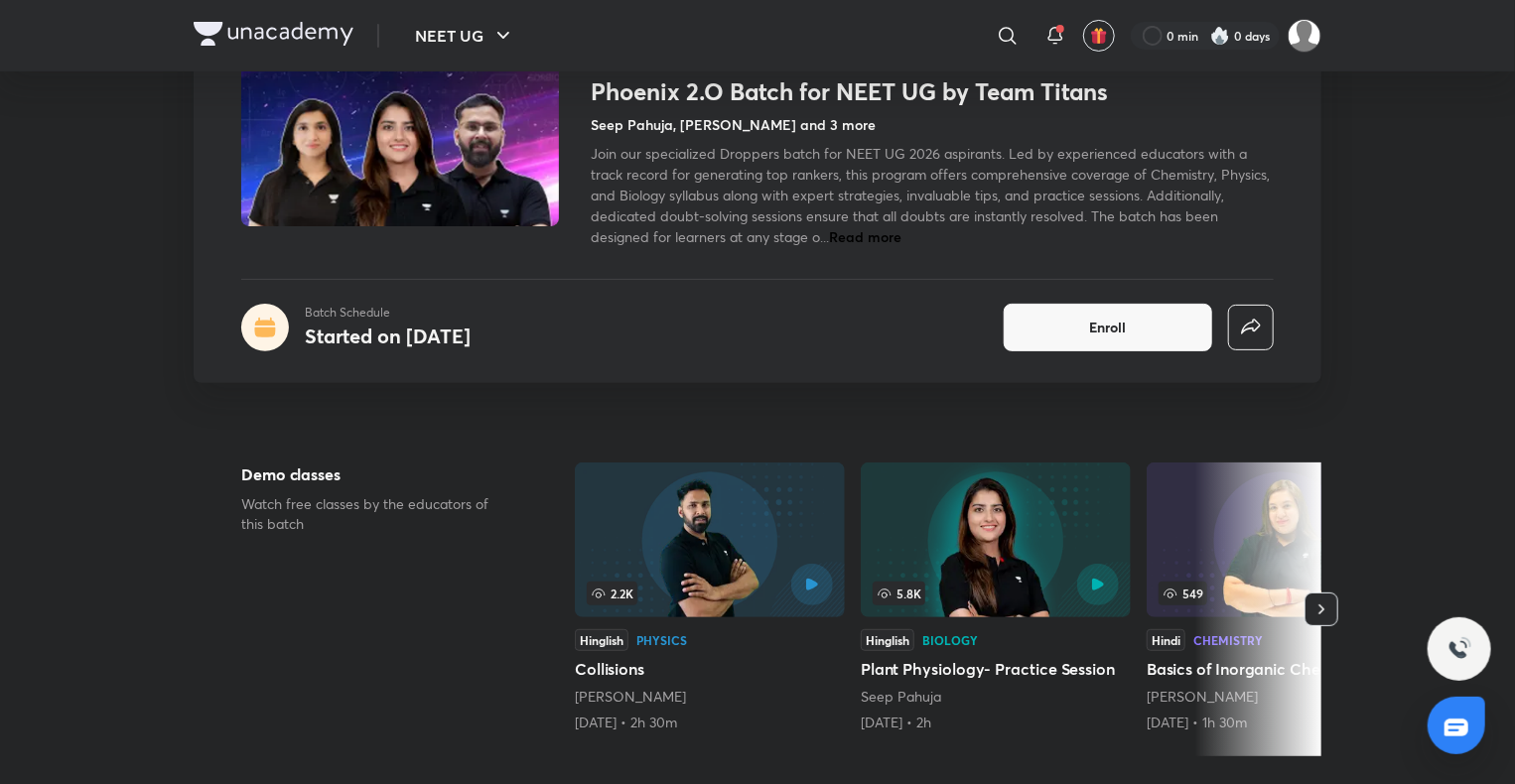scroll, scrollTop: 173, scrollLeft: 0, axis: vertical 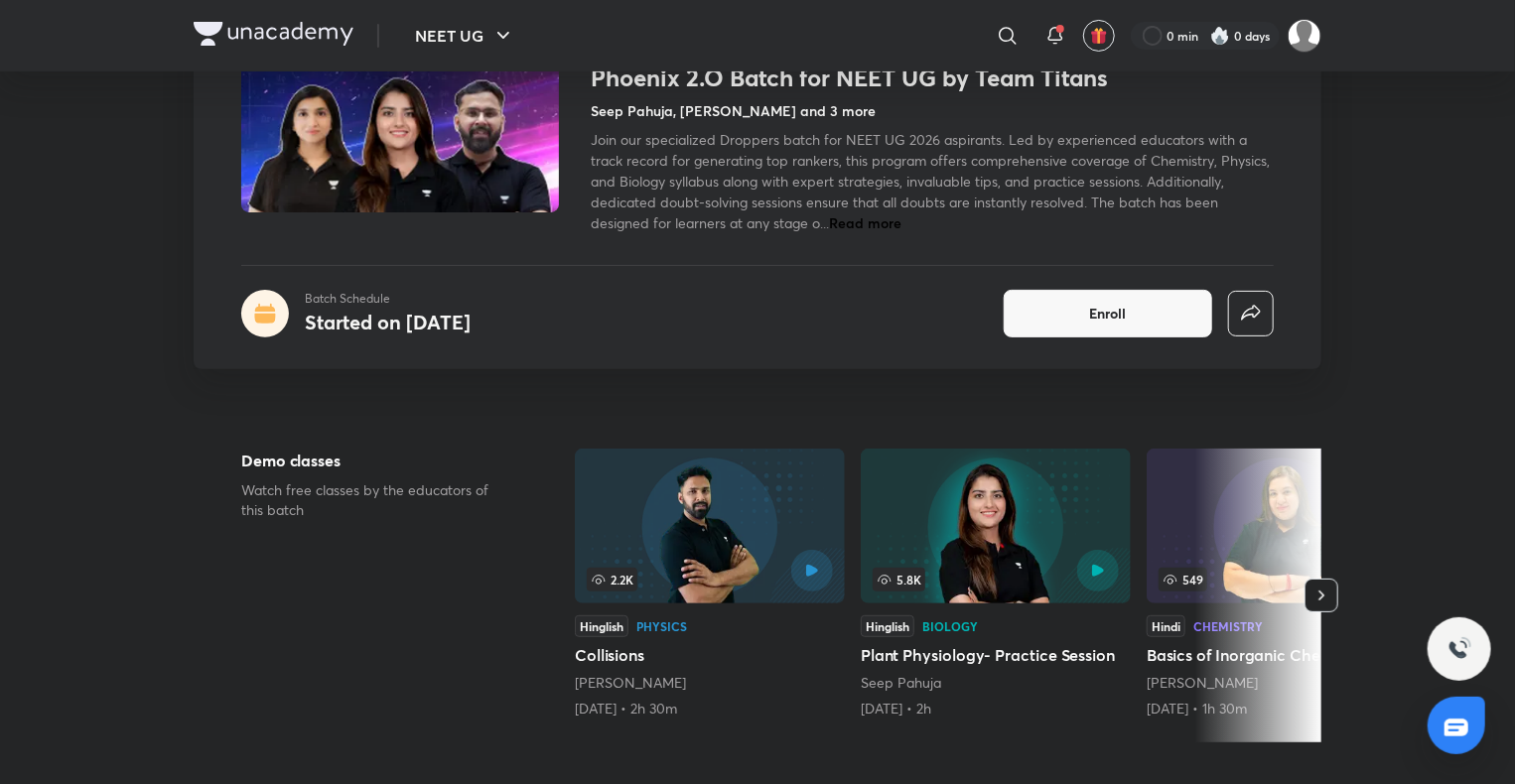 click at bounding box center [1321, 595] 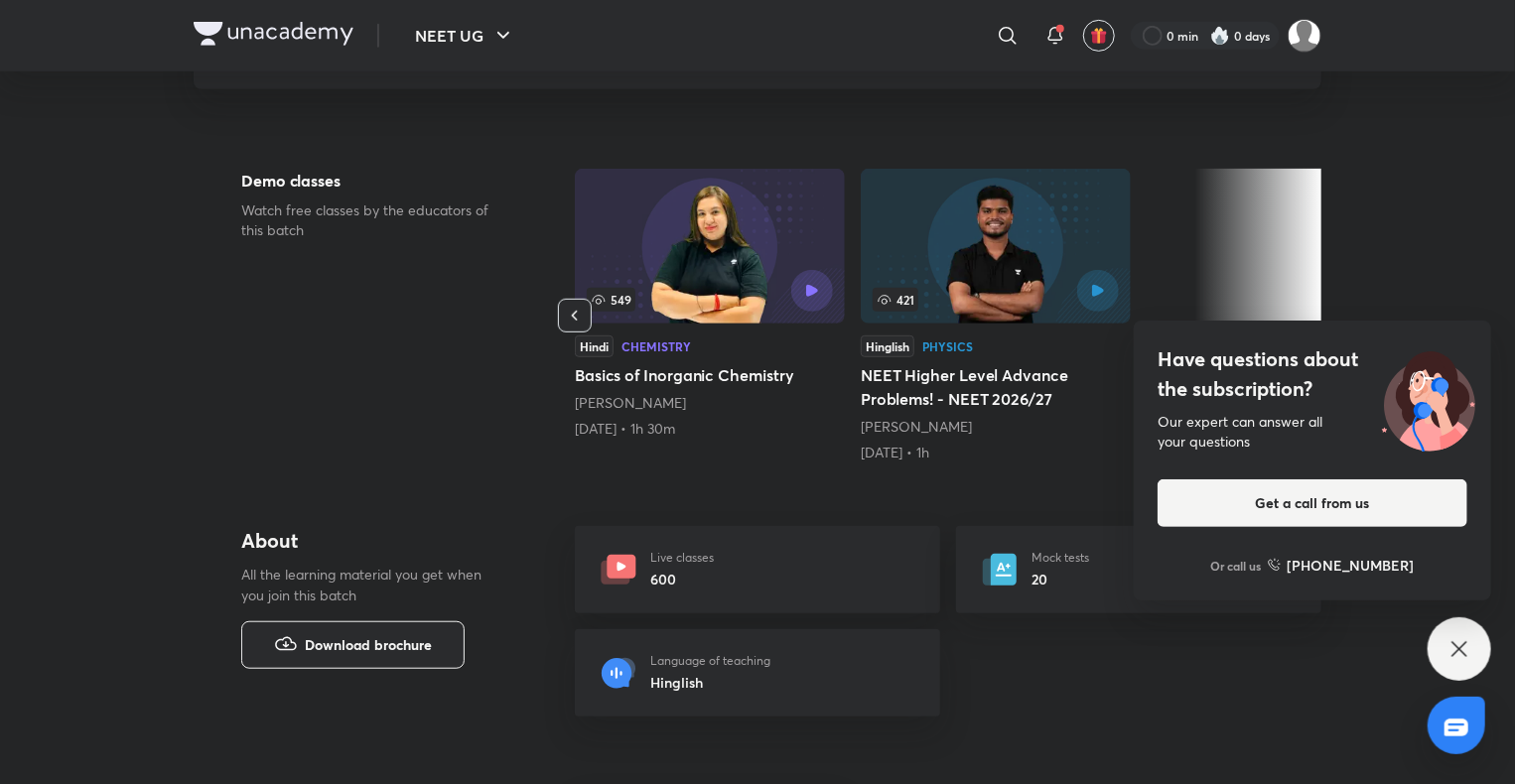 scroll, scrollTop: 141, scrollLeft: 0, axis: vertical 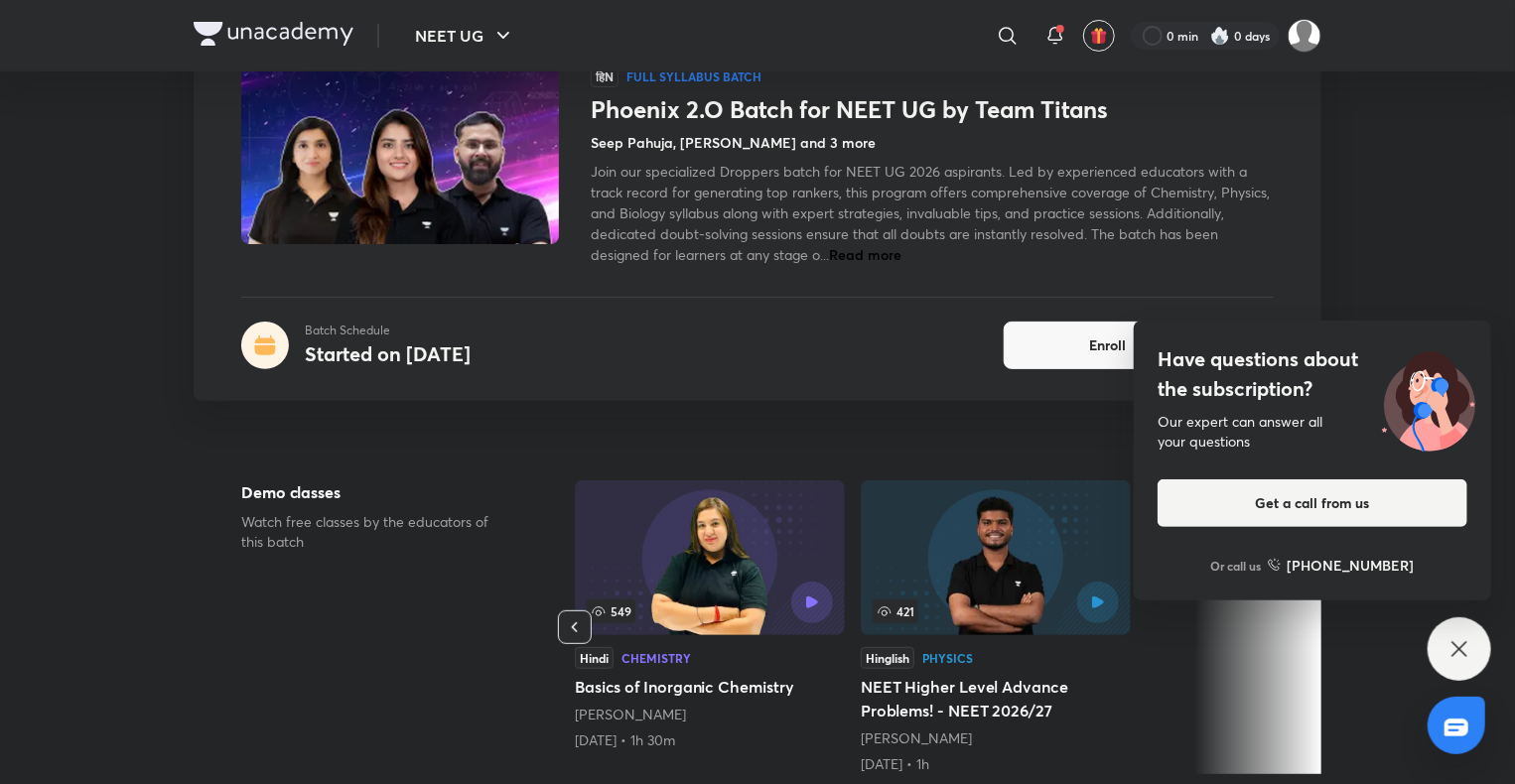 click at bounding box center (1258, 627) 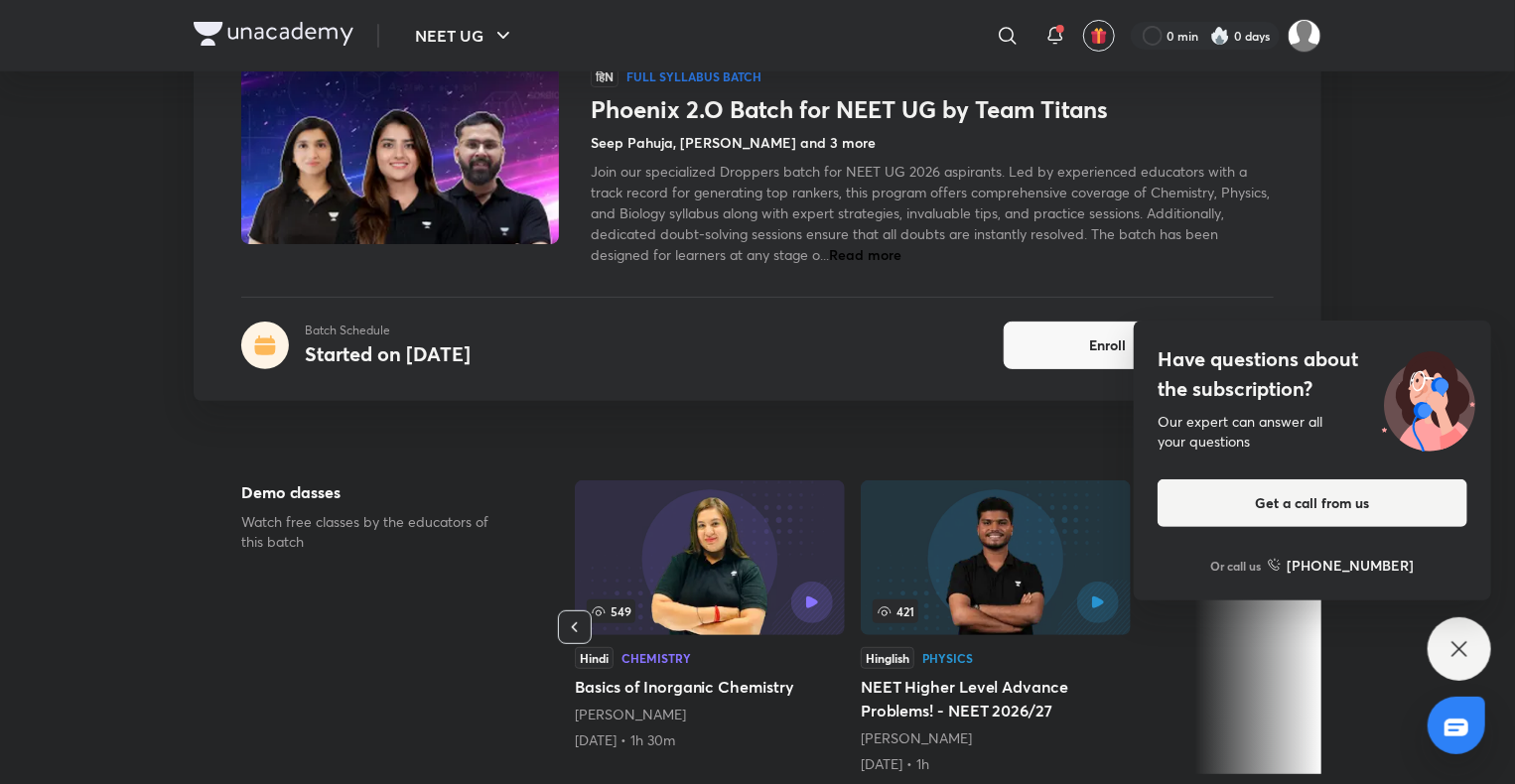 click on "Have questions about the subscription? Our expert can answer all your questions Get a call from us Or call us [PHONE_NUMBER]" at bounding box center [1459, 649] 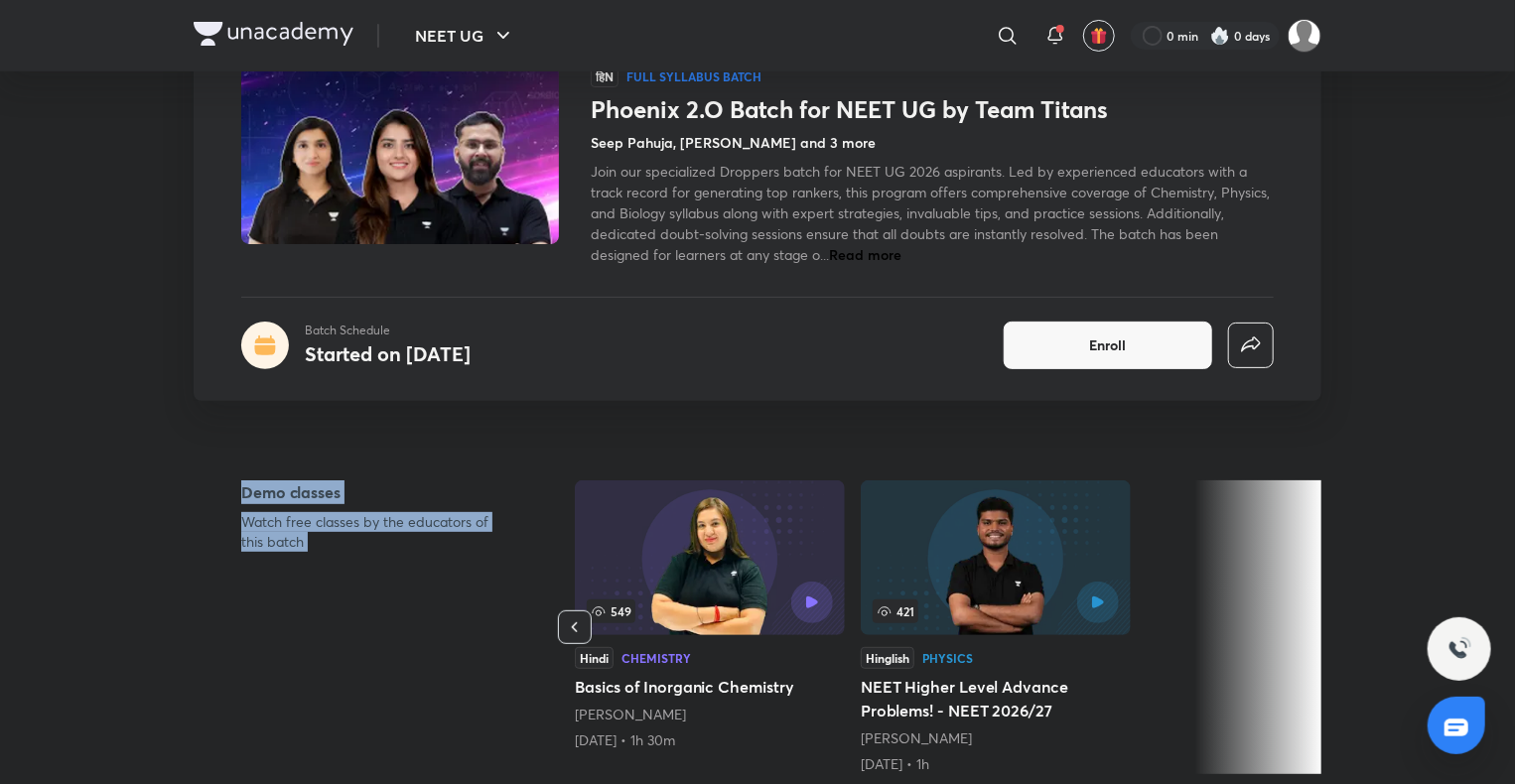 drag, startPoint x: 1156, startPoint y: 431, endPoint x: 711, endPoint y: 582, distance: 469.9213 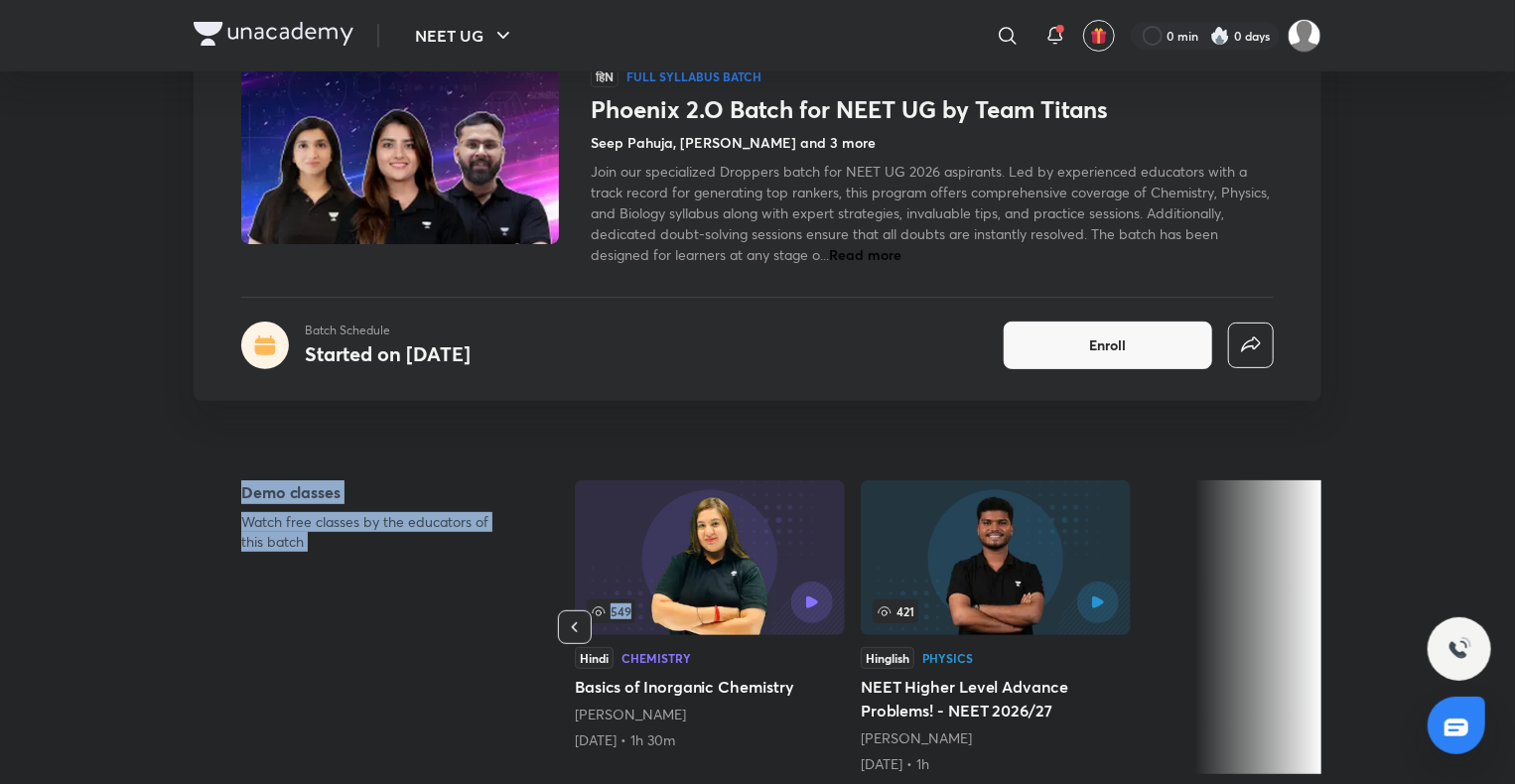 scroll, scrollTop: 145, scrollLeft: 0, axis: vertical 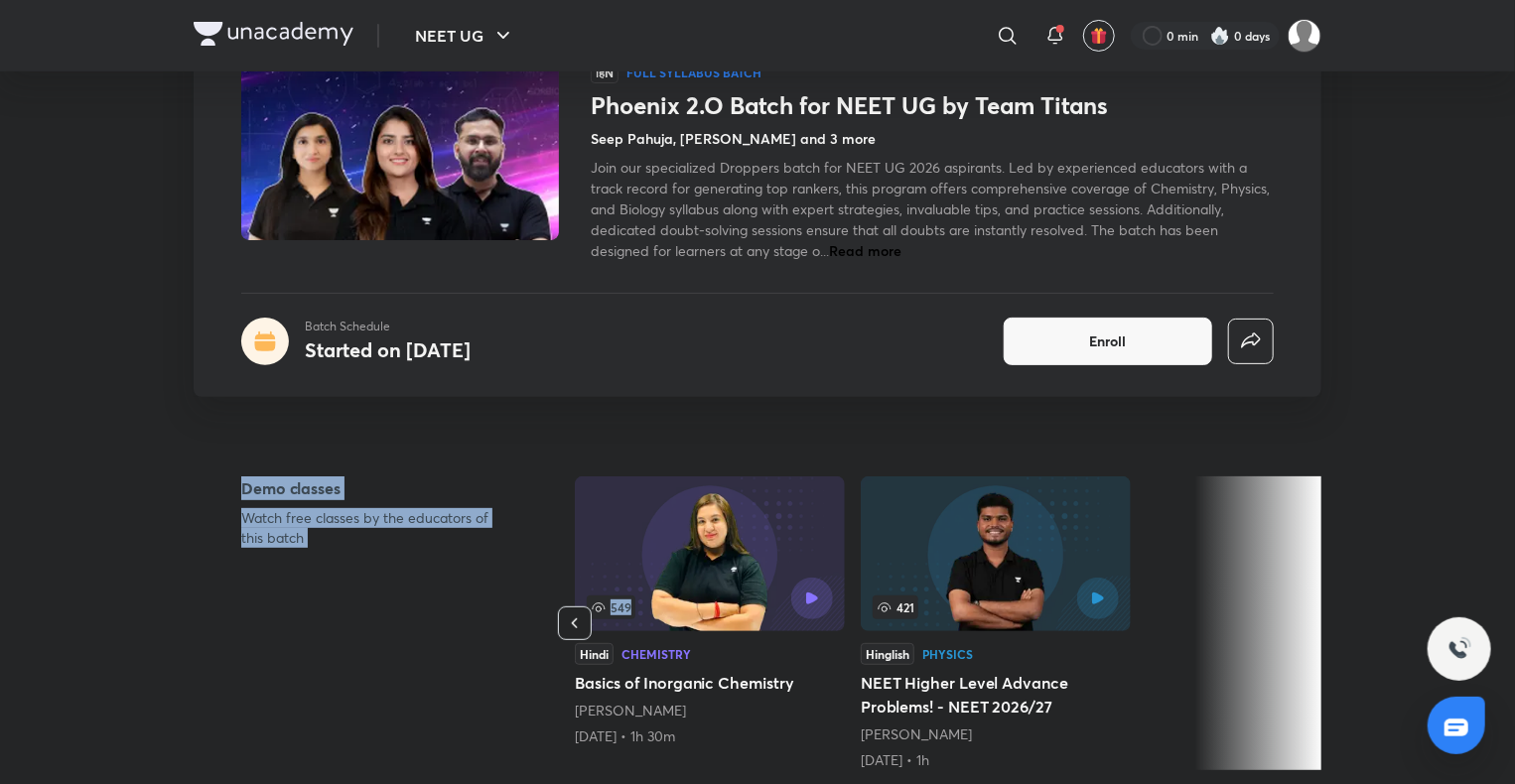 click 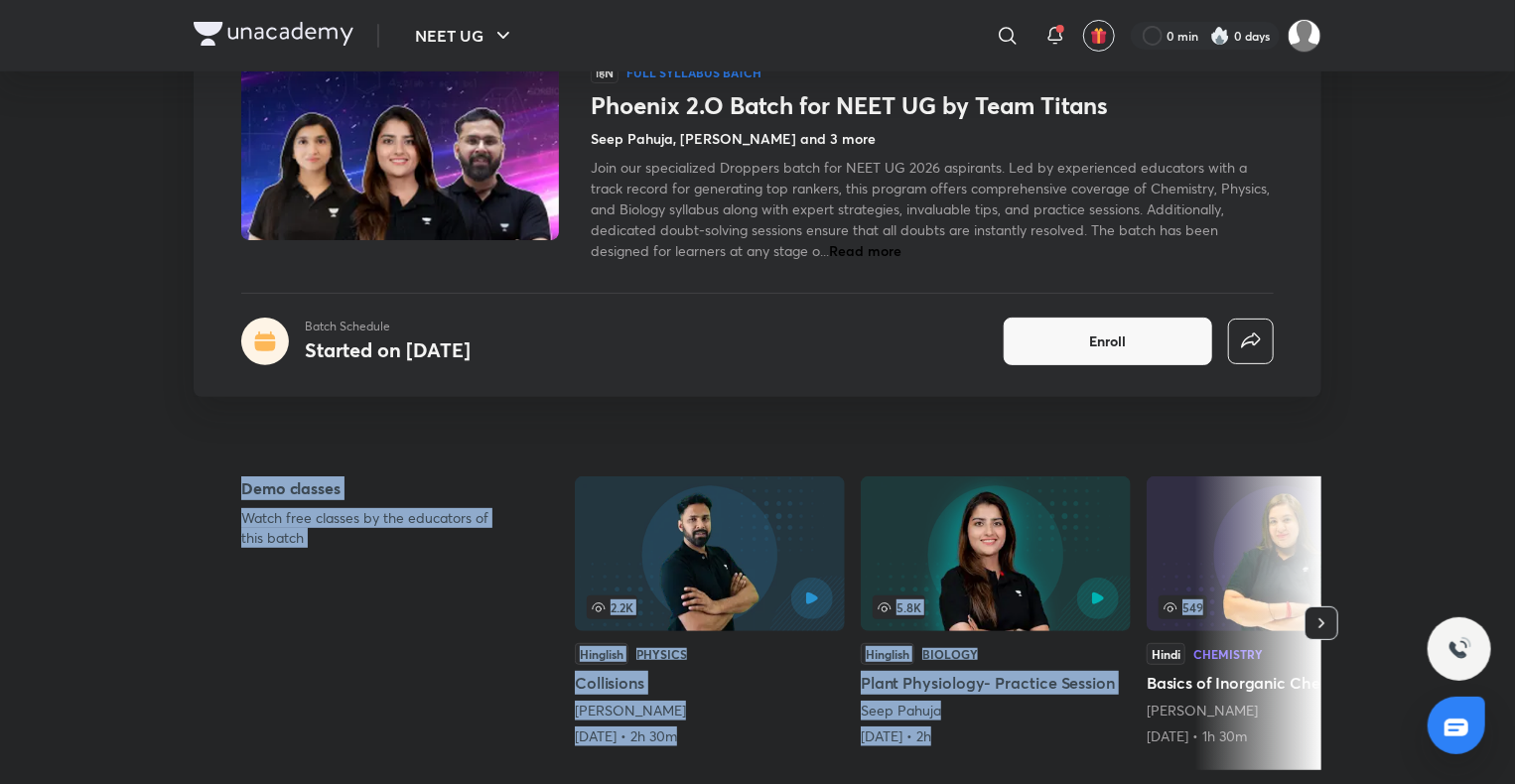 click on "Demo classes   Watch free classes by the educators of this batch" at bounding box center [376, 627] 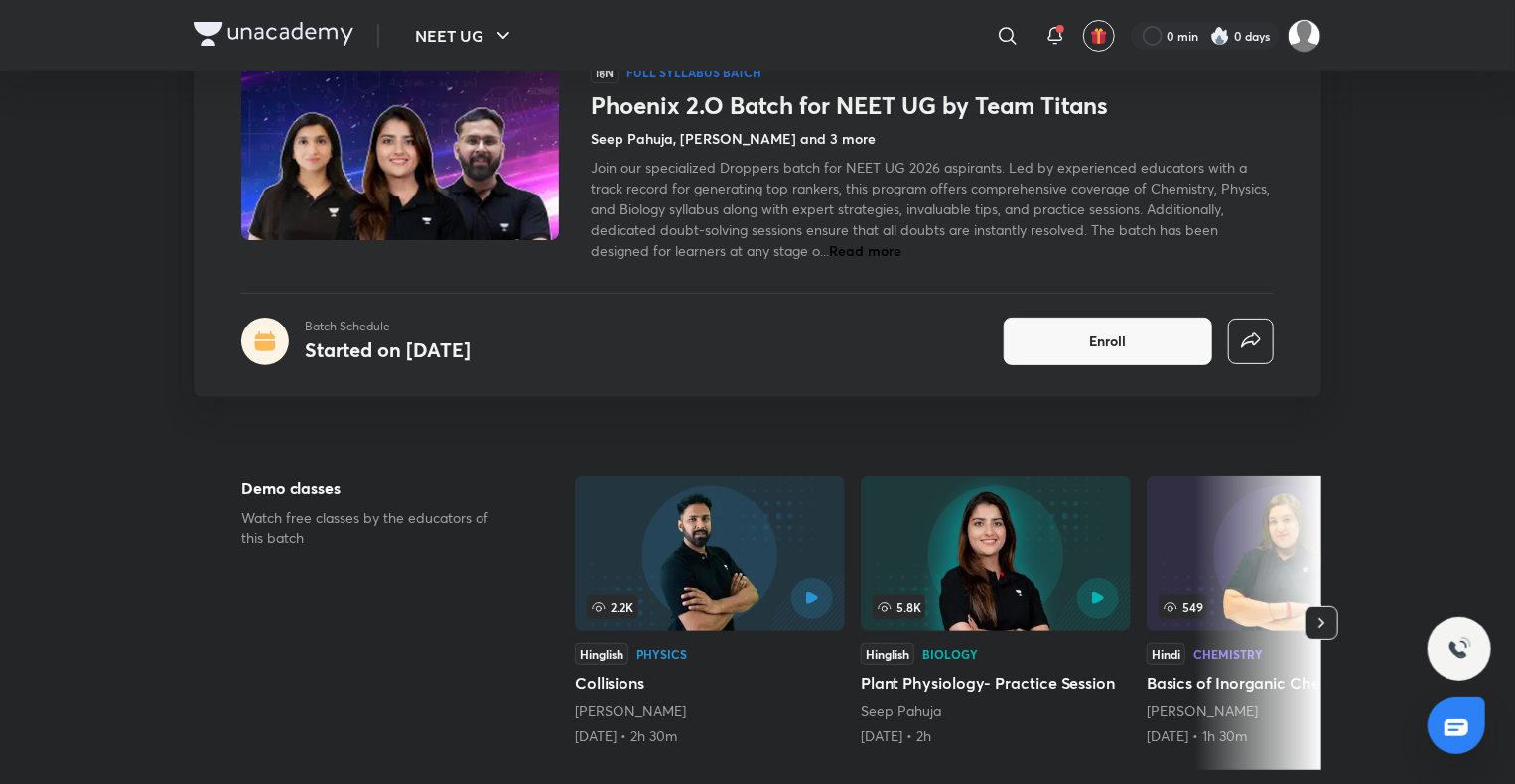 click at bounding box center (996, 554) 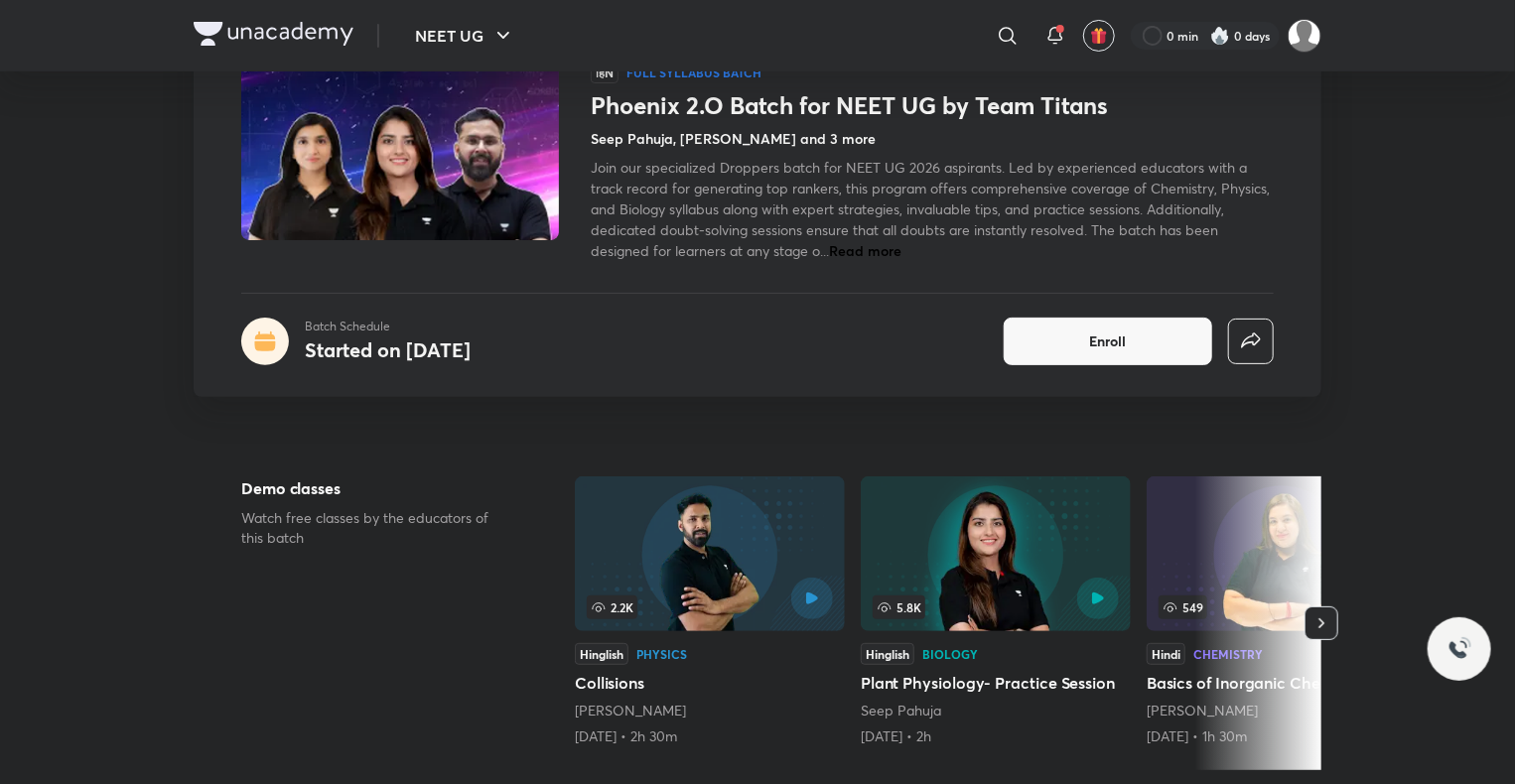 scroll, scrollTop: 0, scrollLeft: 0, axis: both 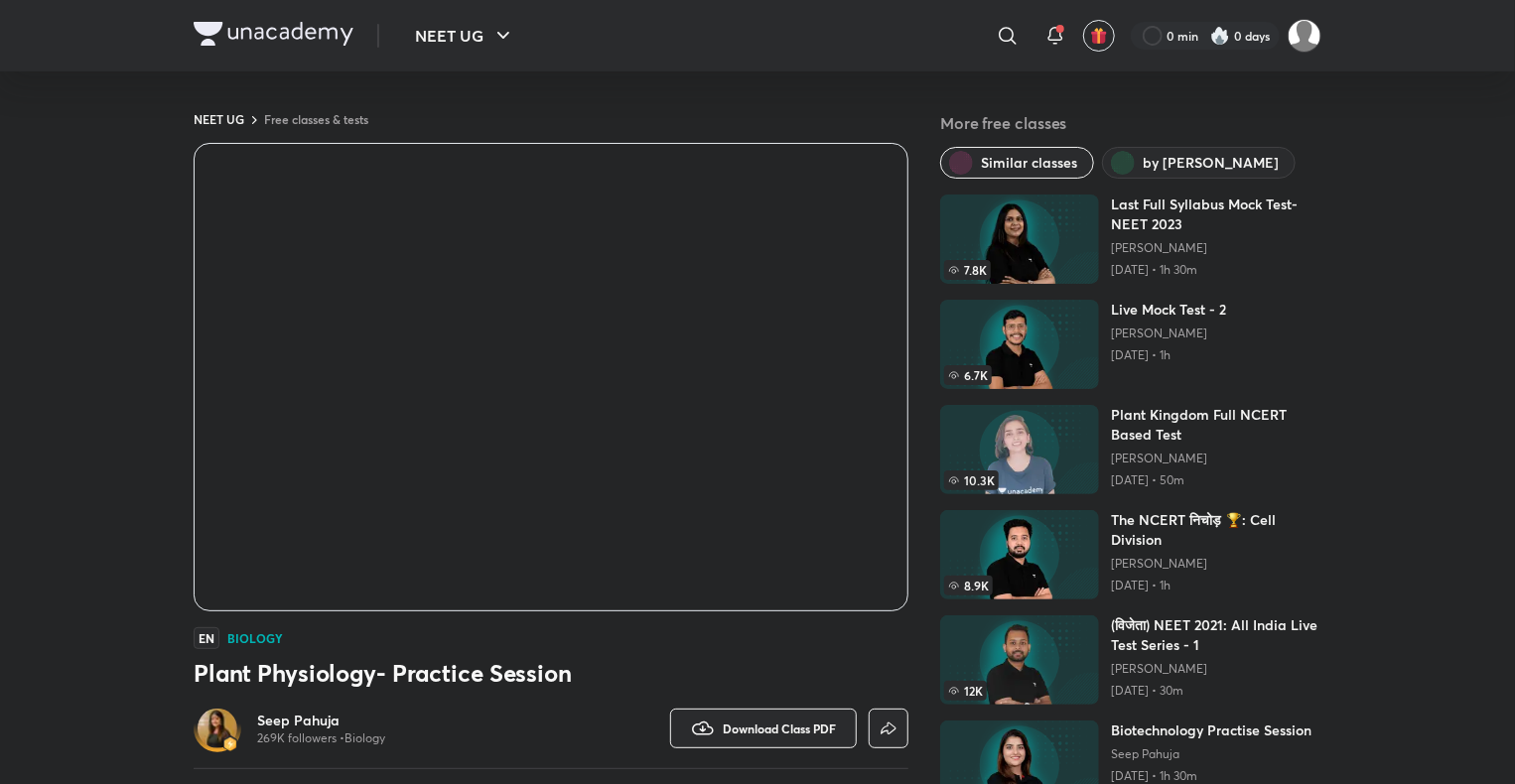 click on "EN Biology" at bounding box center [551, 638] 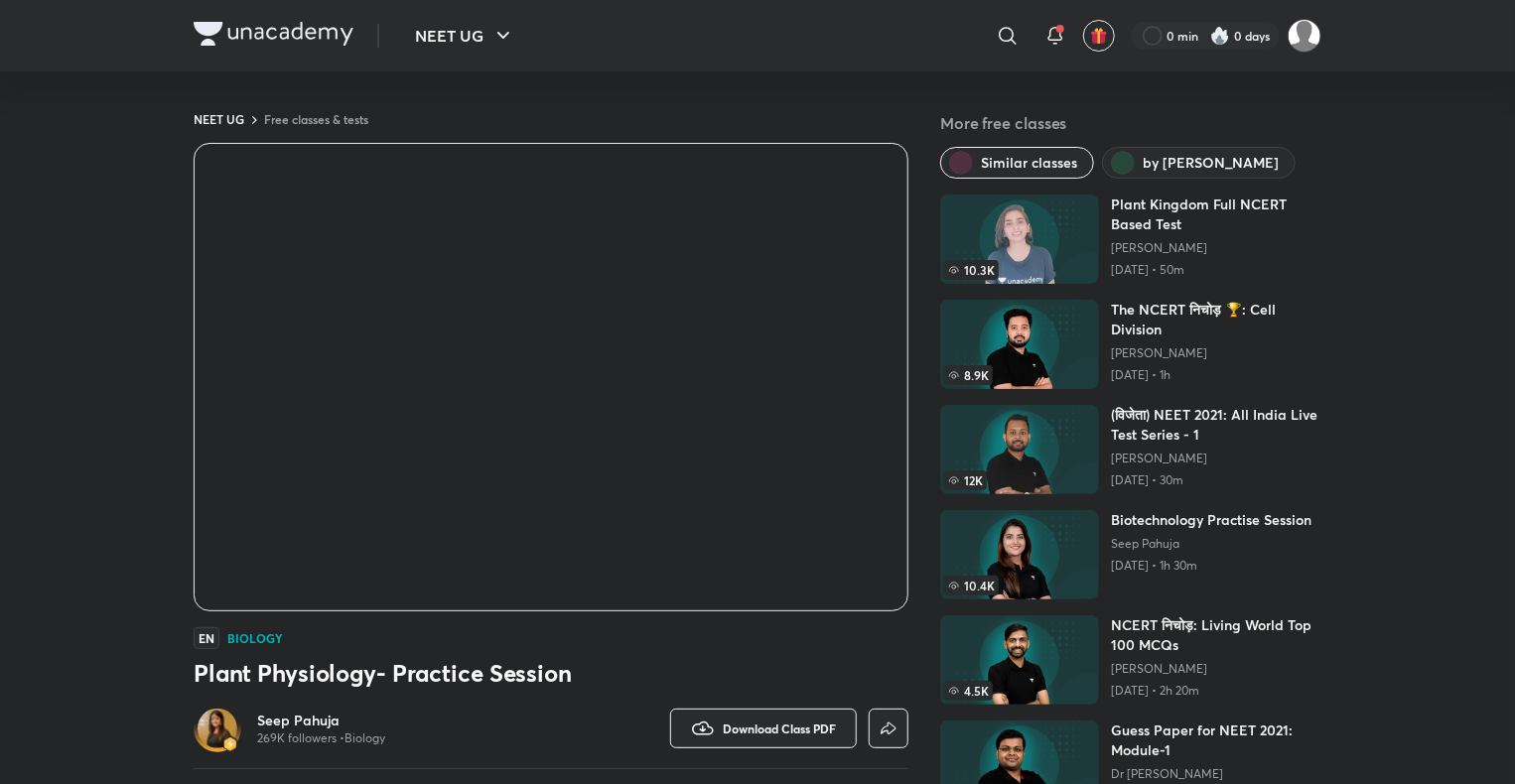 scroll, scrollTop: 0, scrollLeft: 0, axis: both 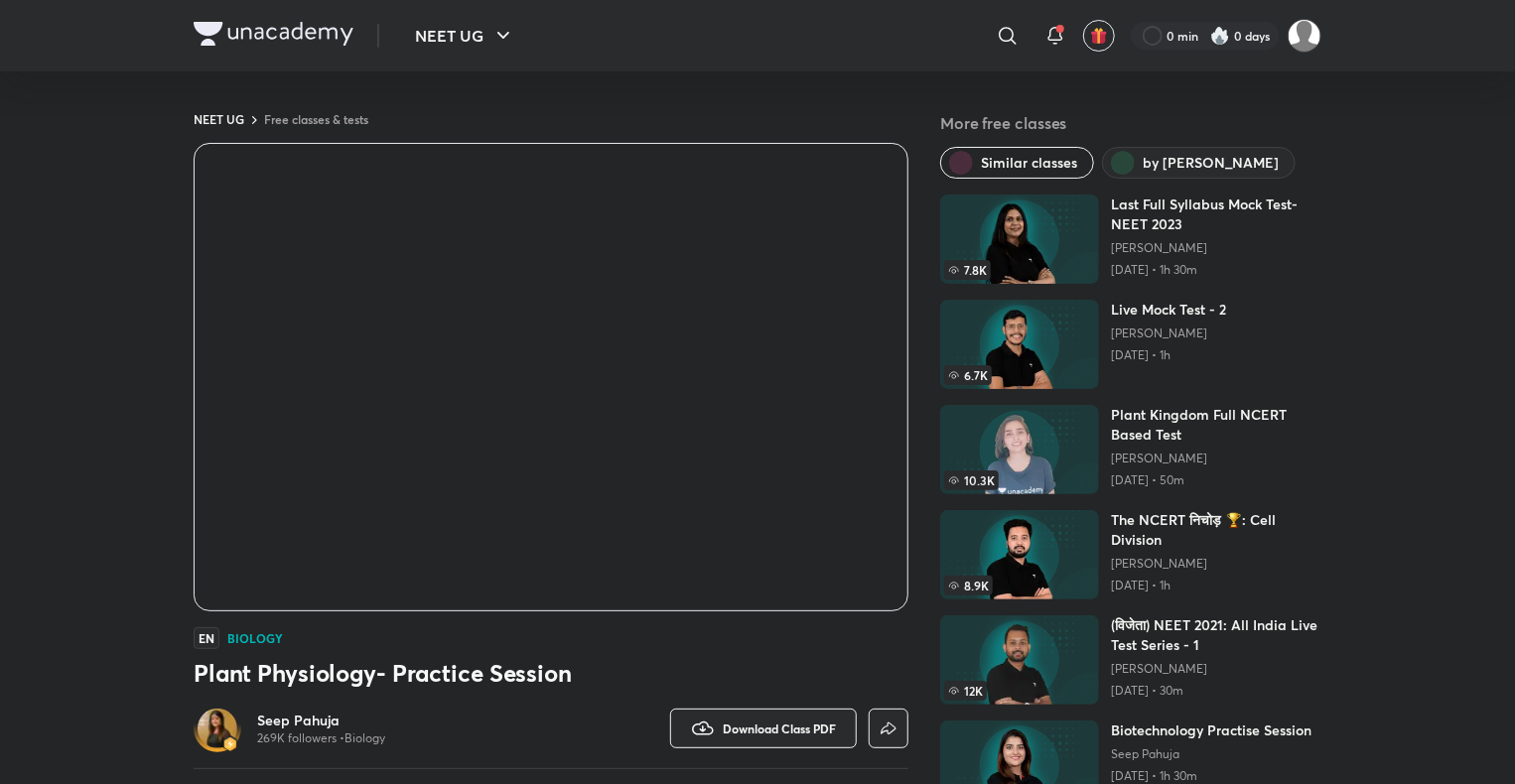 click on "Similar classes" at bounding box center [1017, 163] 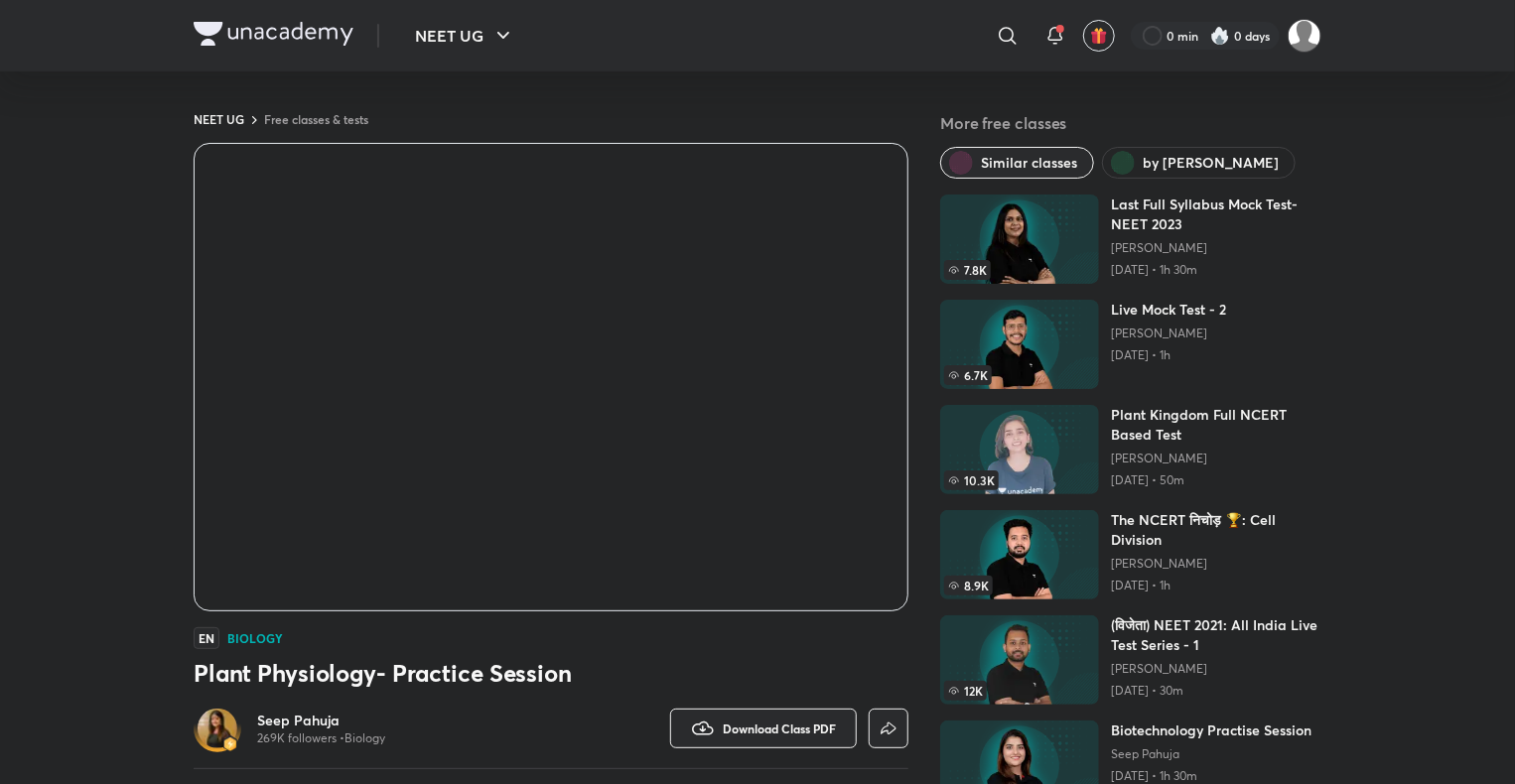 click on "by [PERSON_NAME]" at bounding box center (1198, 163) 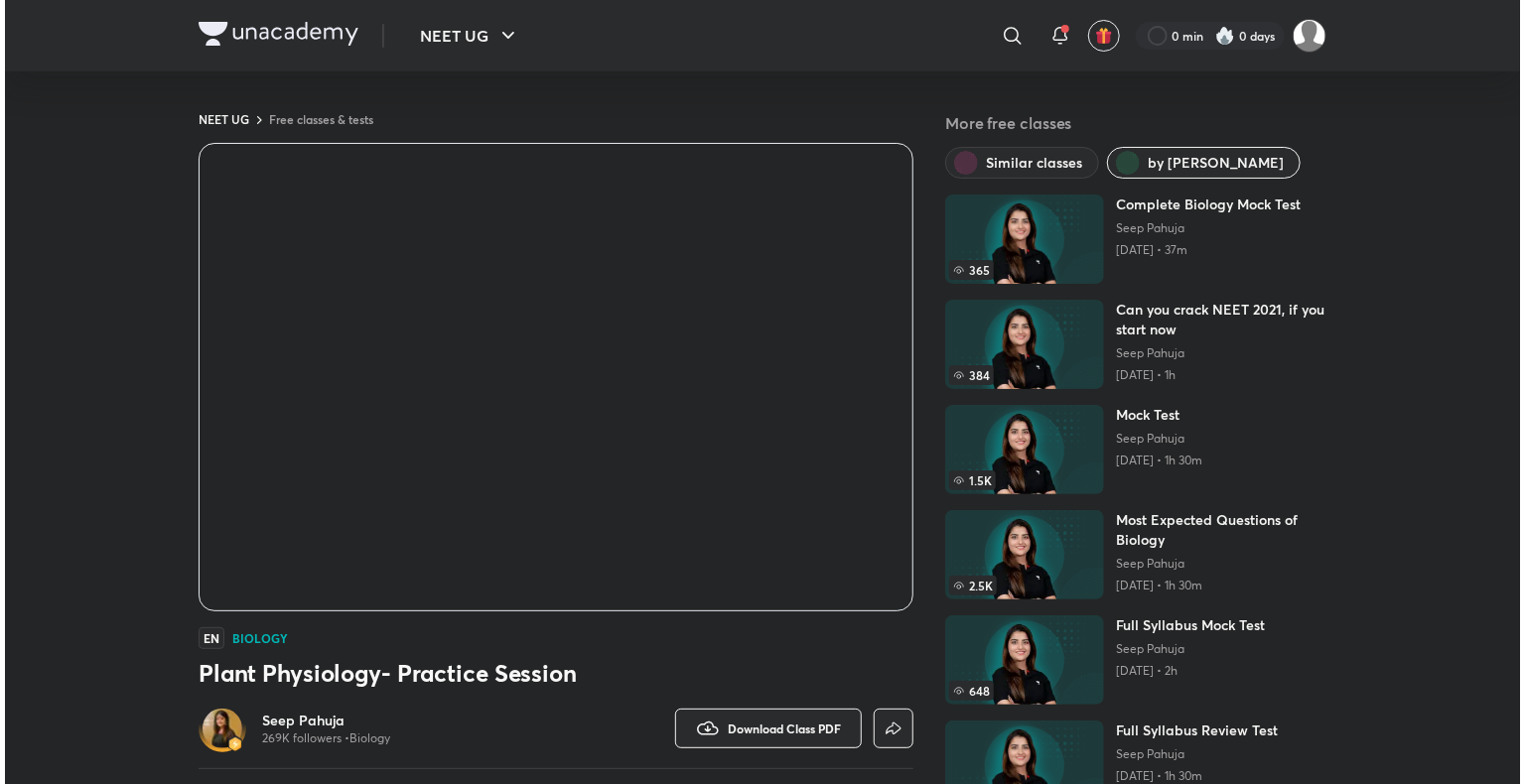 scroll, scrollTop: 0, scrollLeft: 0, axis: both 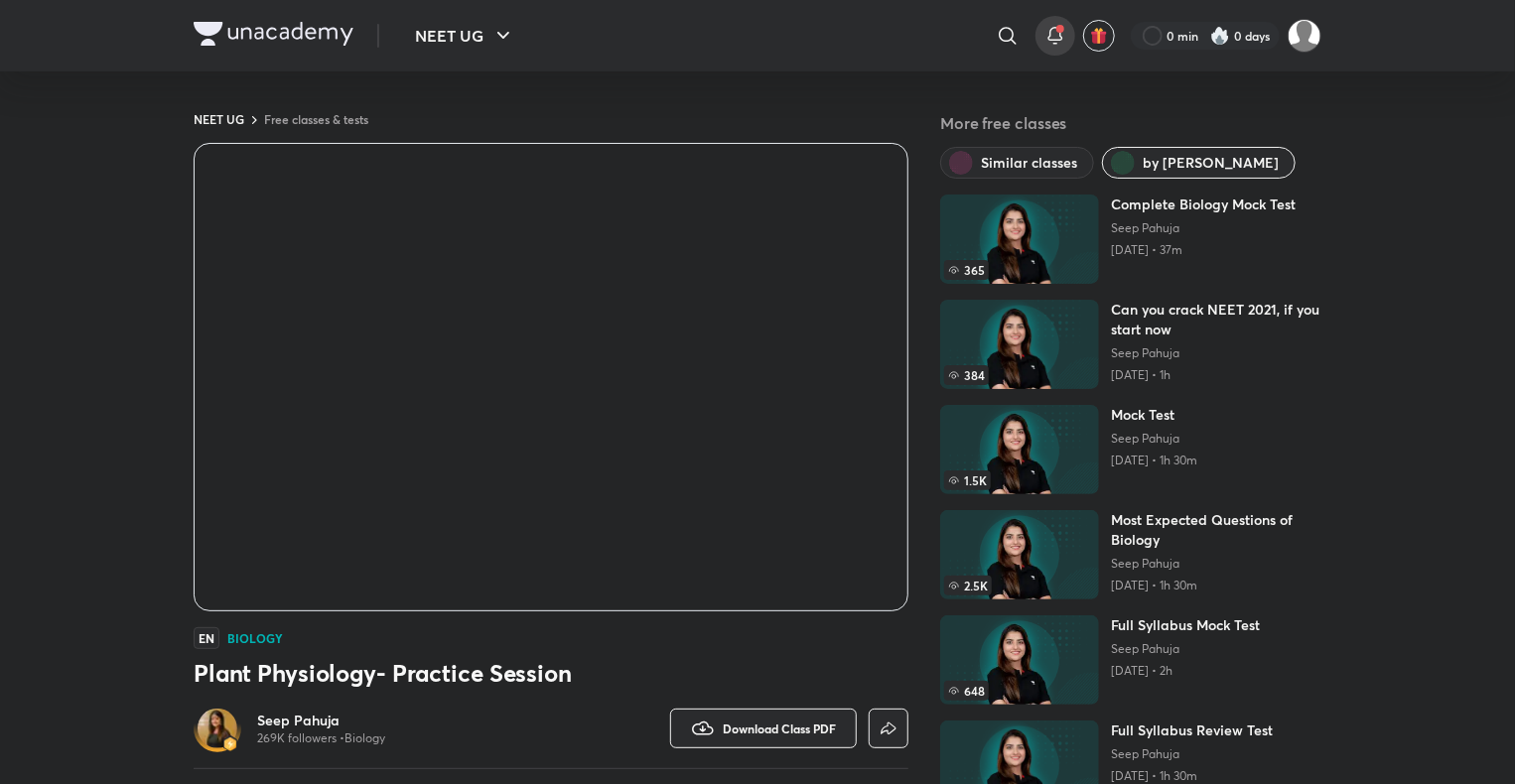 click 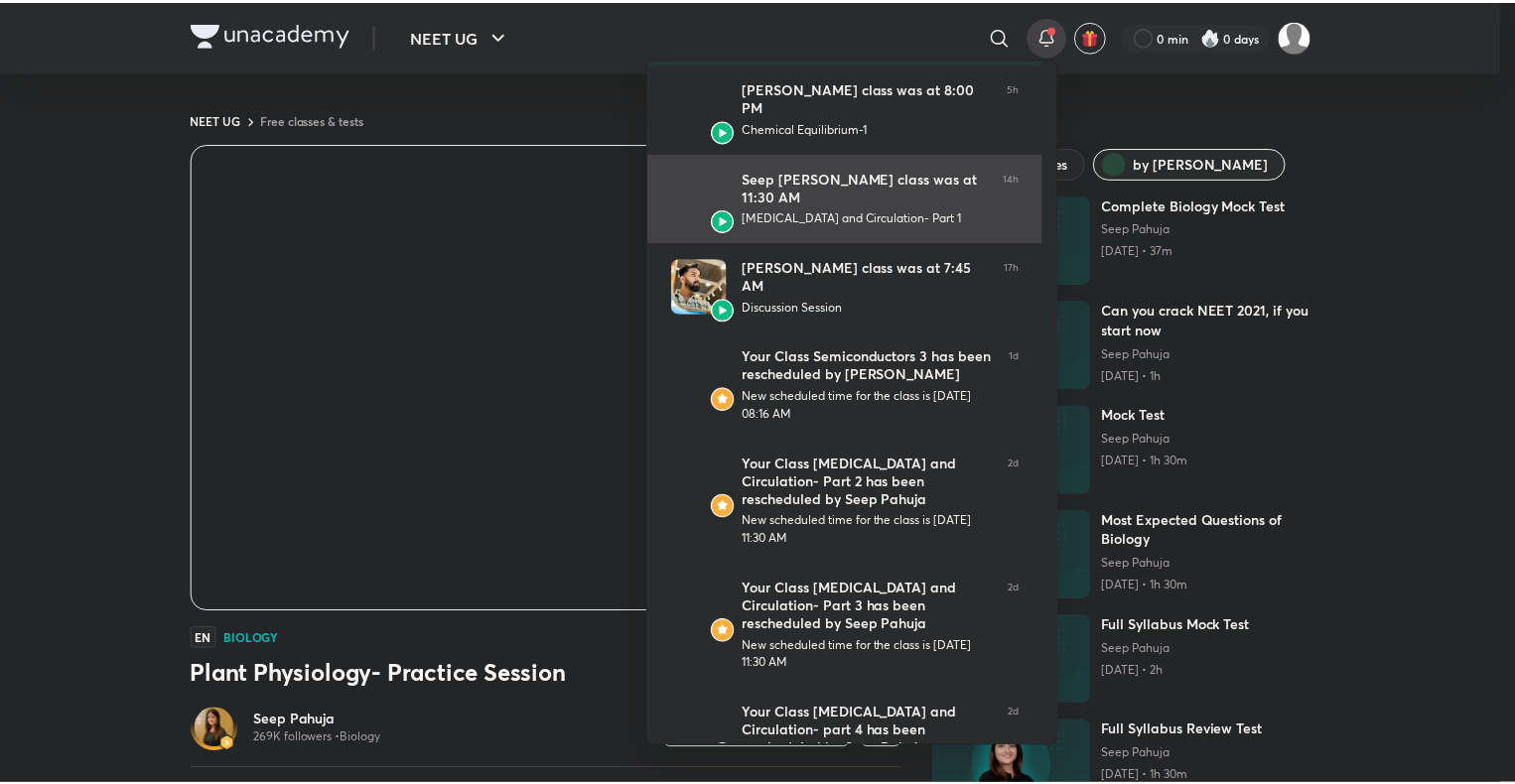 scroll, scrollTop: 572, scrollLeft: 0, axis: vertical 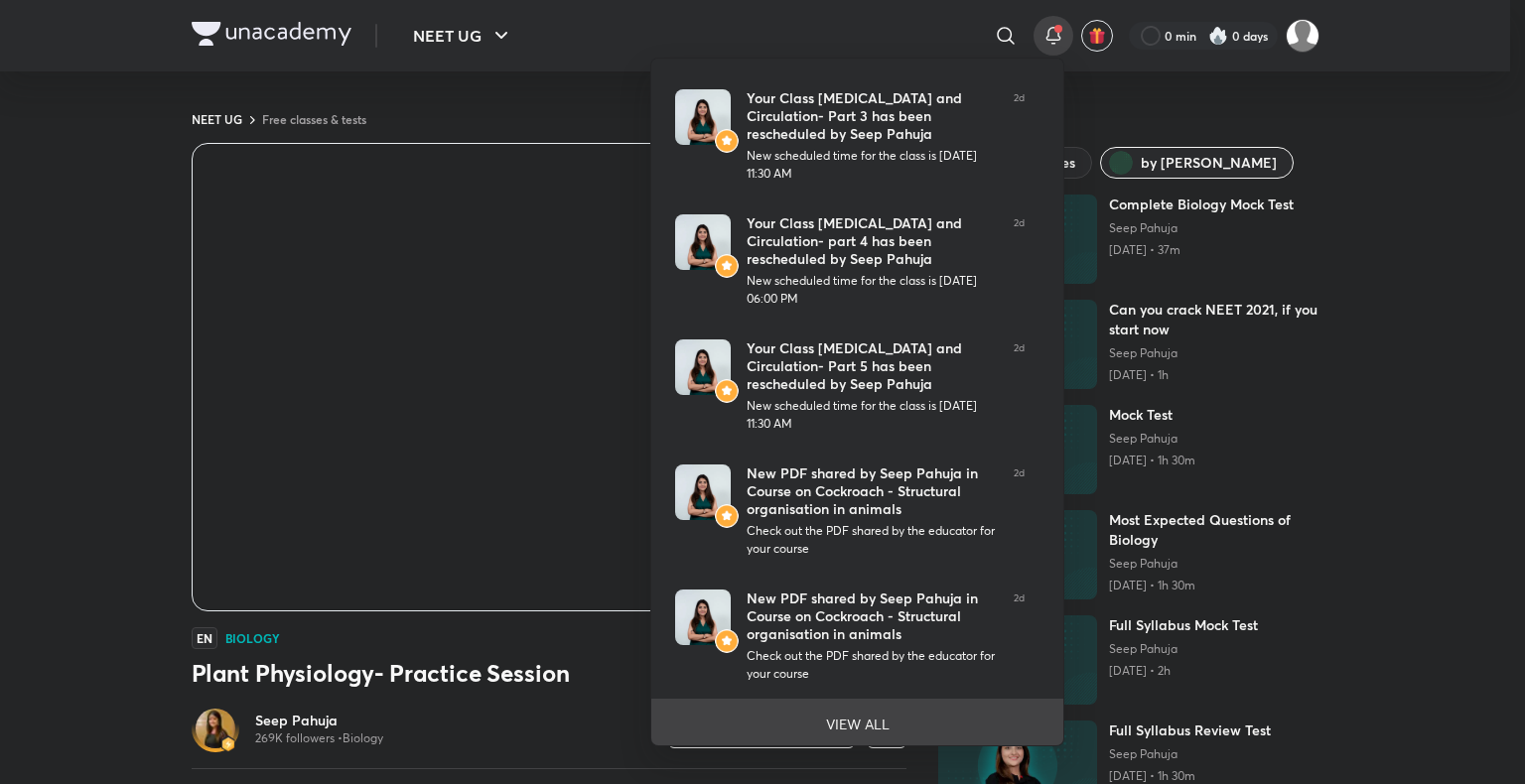 click on "VIEW ALL" at bounding box center [857, 723] 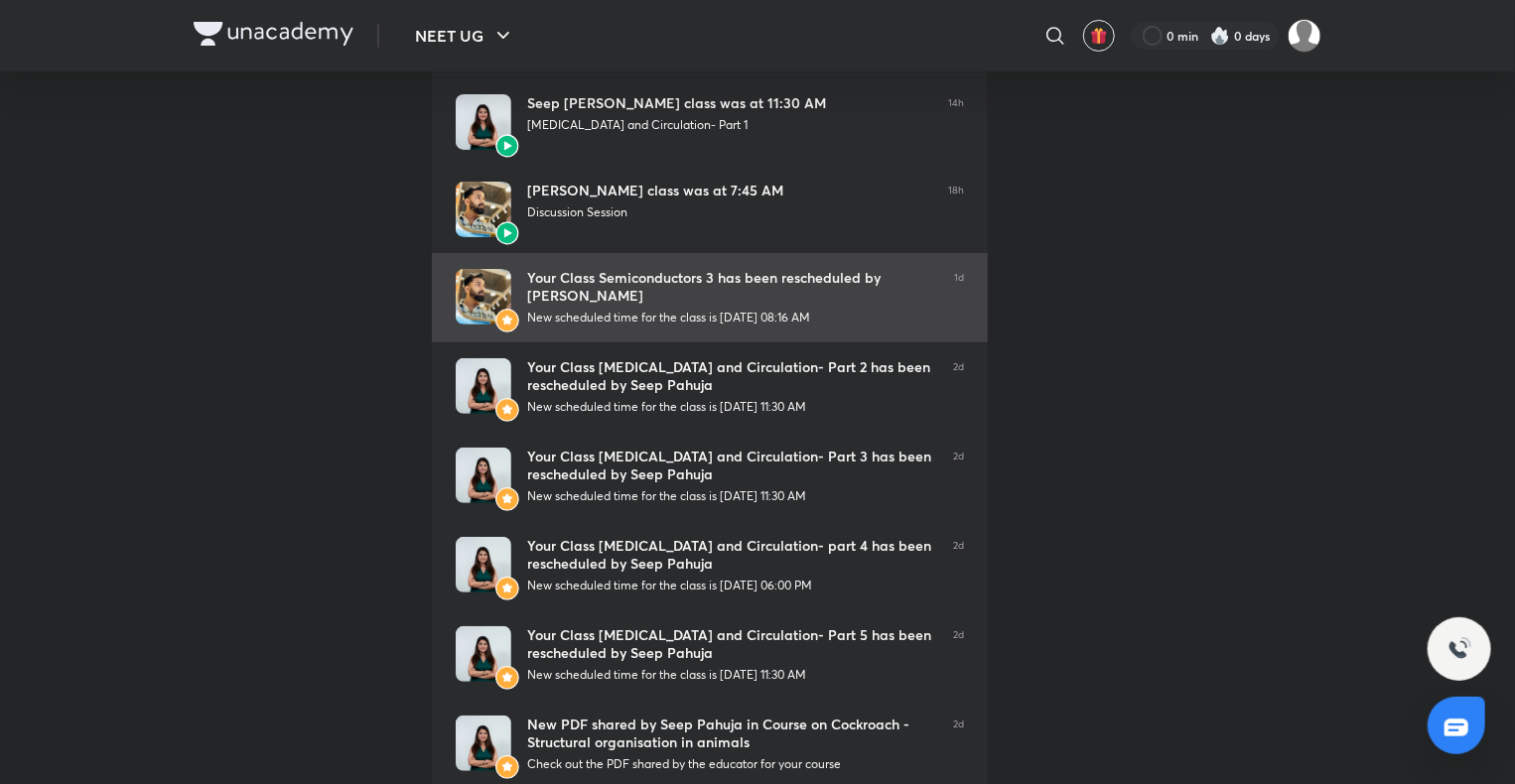 scroll, scrollTop: 0, scrollLeft: 0, axis: both 